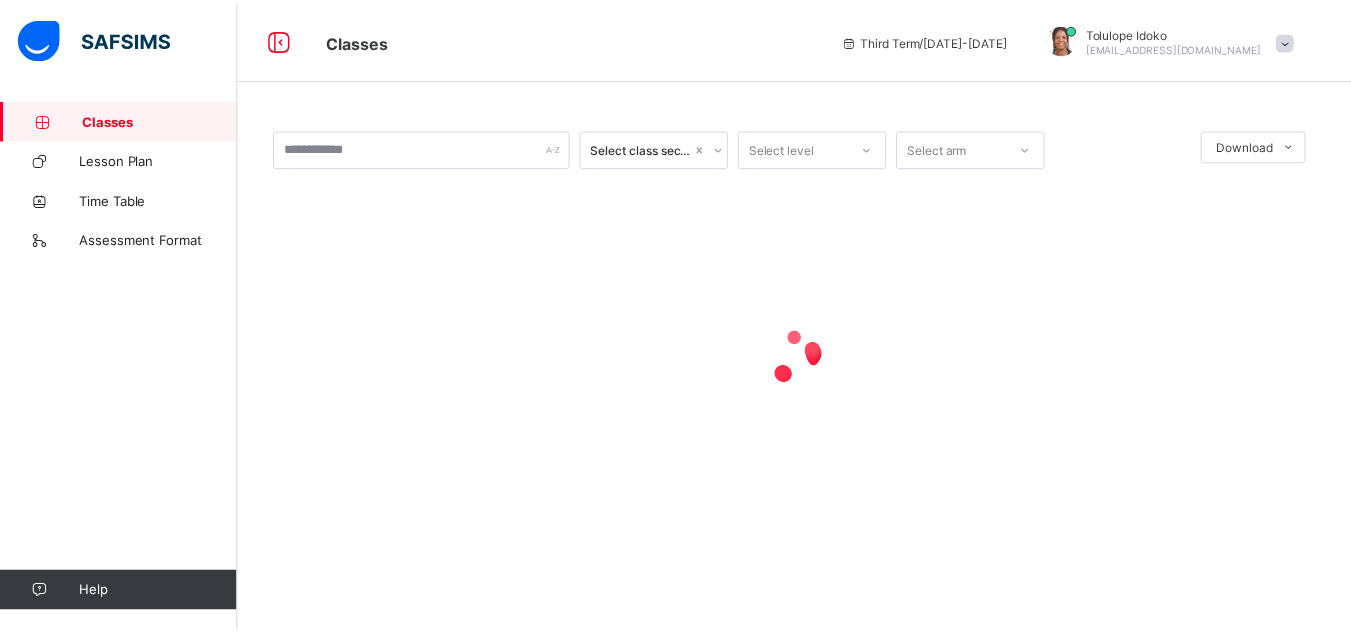 scroll, scrollTop: 0, scrollLeft: 0, axis: both 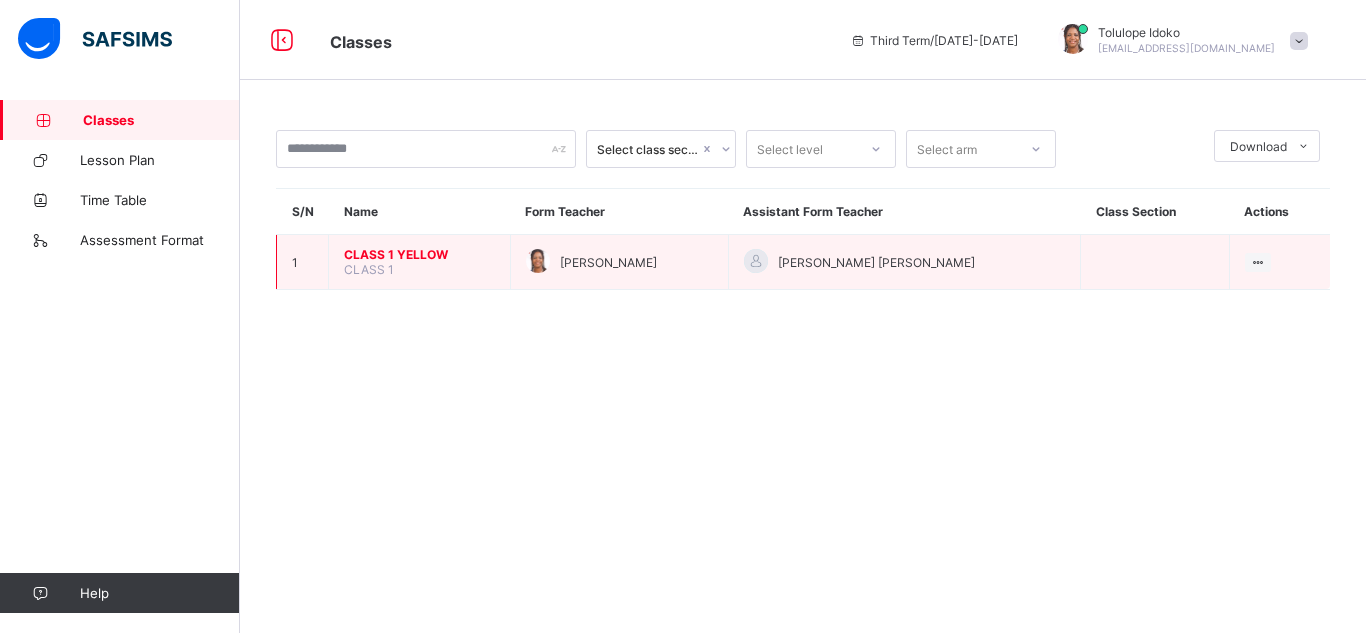 click on "CLASS 1   YELLOW" at bounding box center [419, 254] 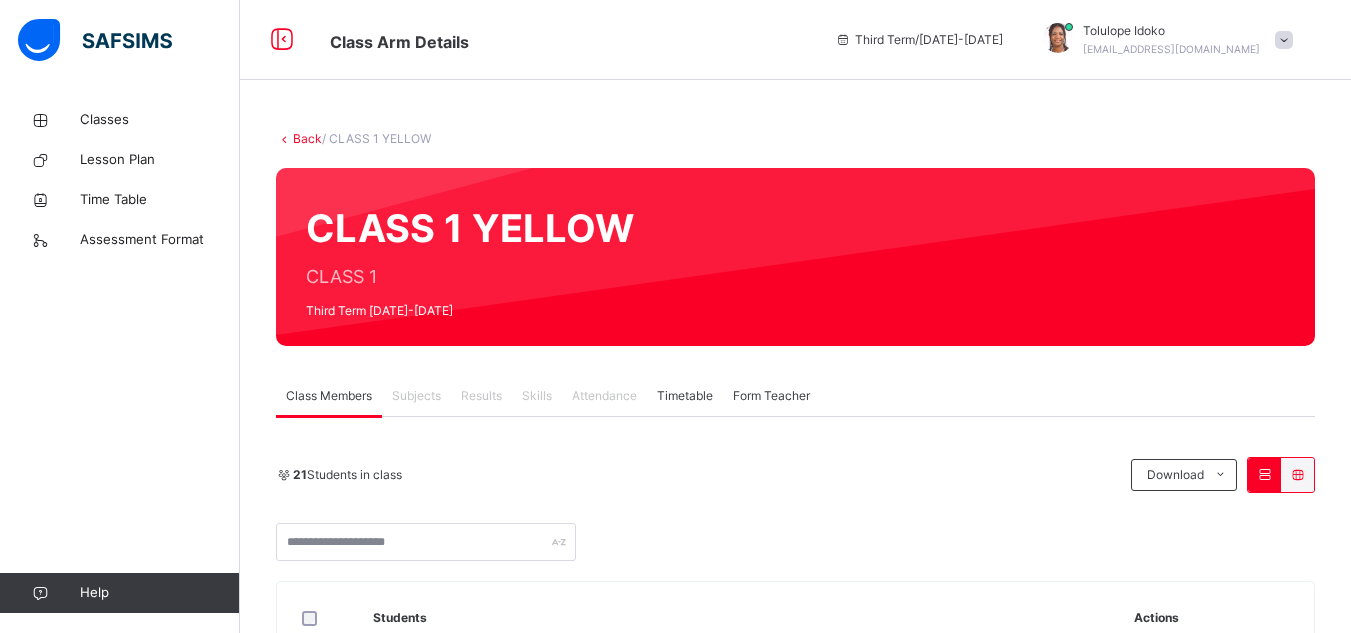 click on "Timetable" at bounding box center [685, 396] 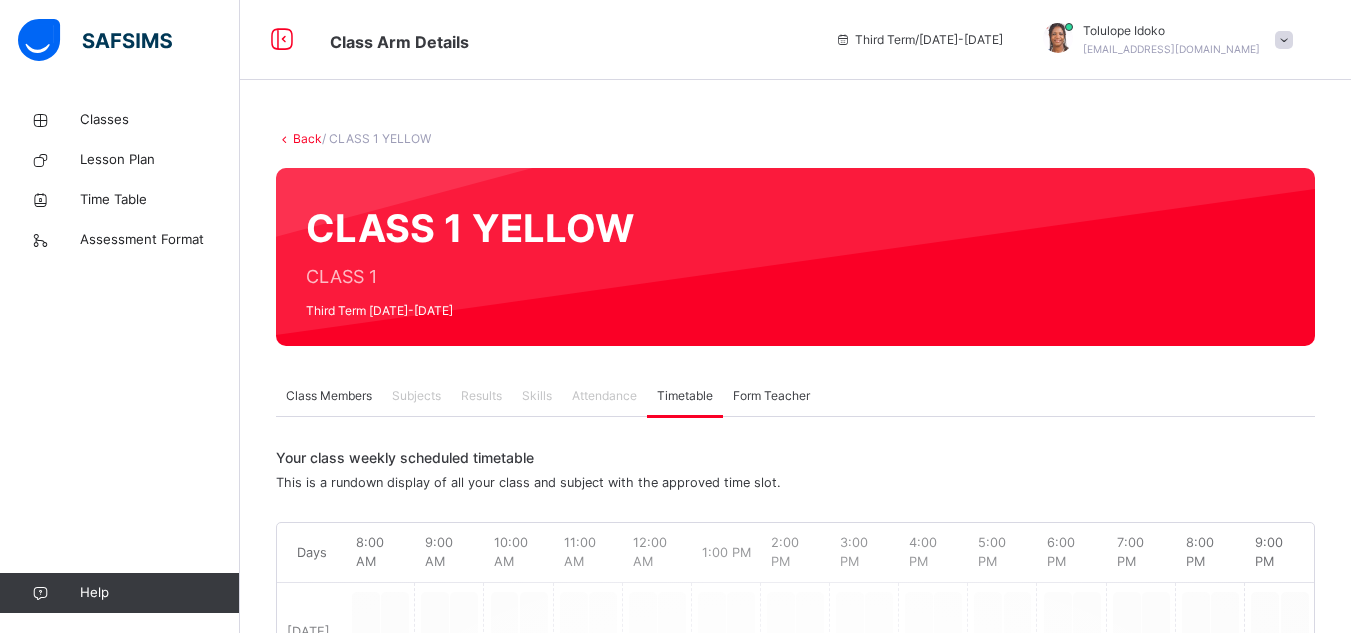 click on "Subjects" at bounding box center (416, 396) 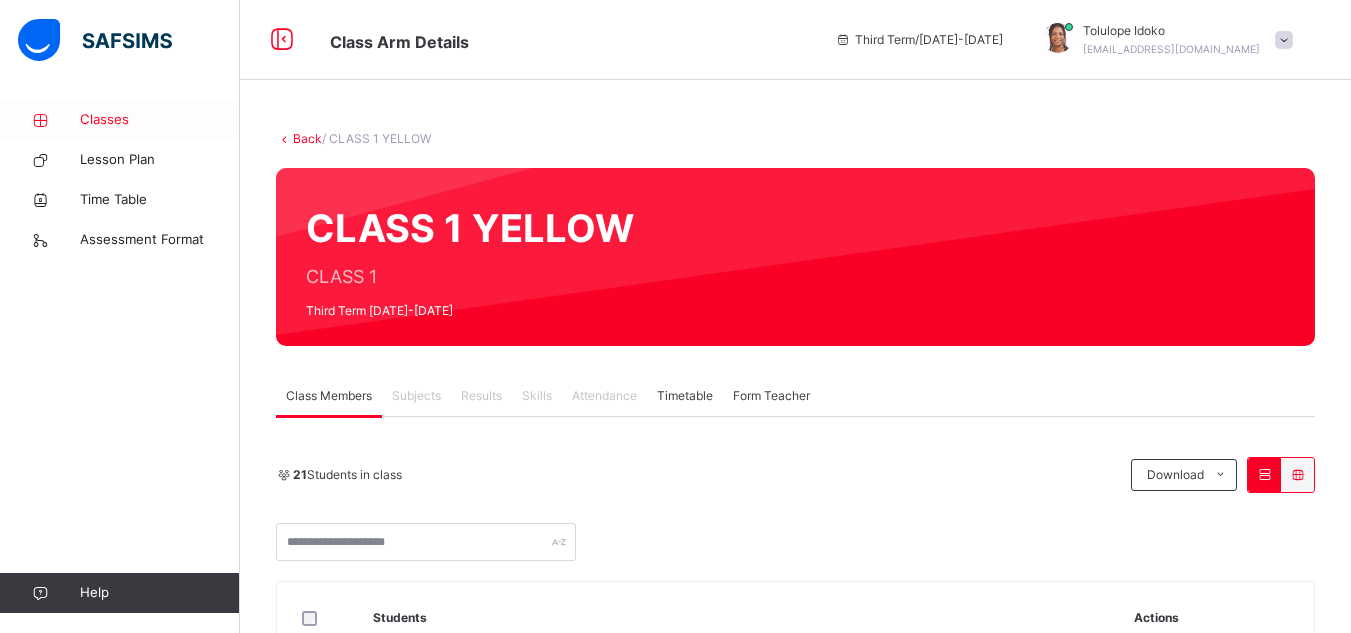 click on "Classes" at bounding box center [160, 120] 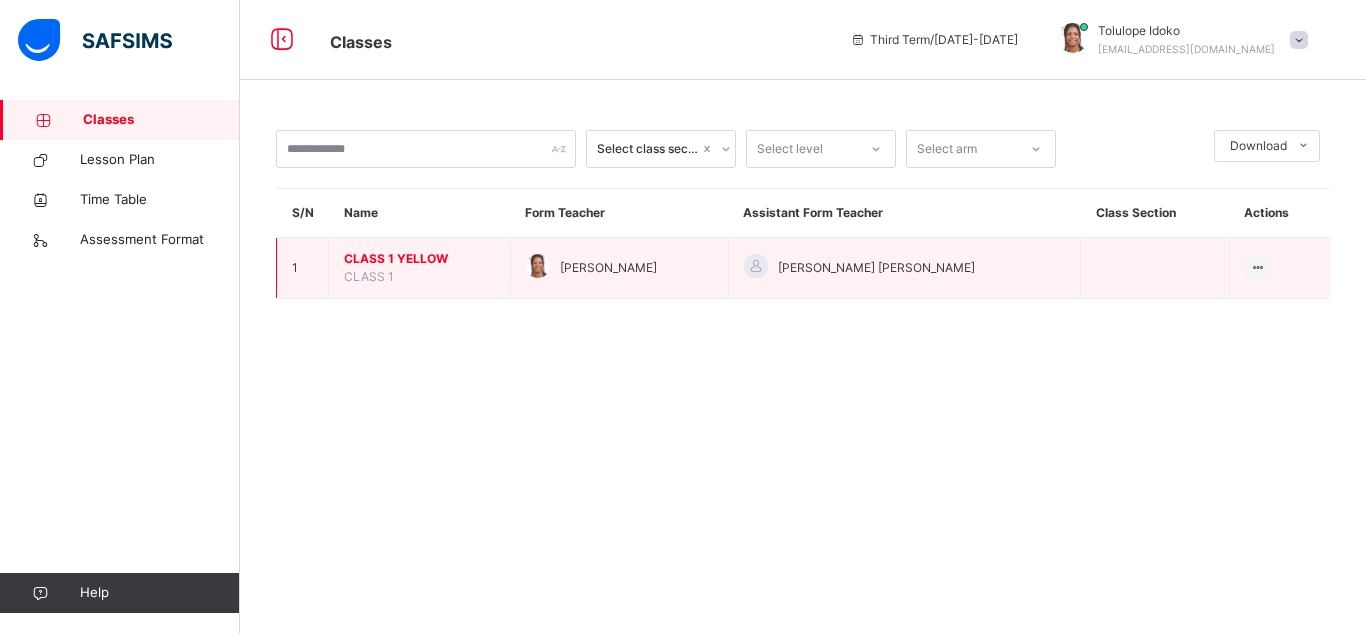click on "CLASS 1   YELLOW" at bounding box center (419, 259) 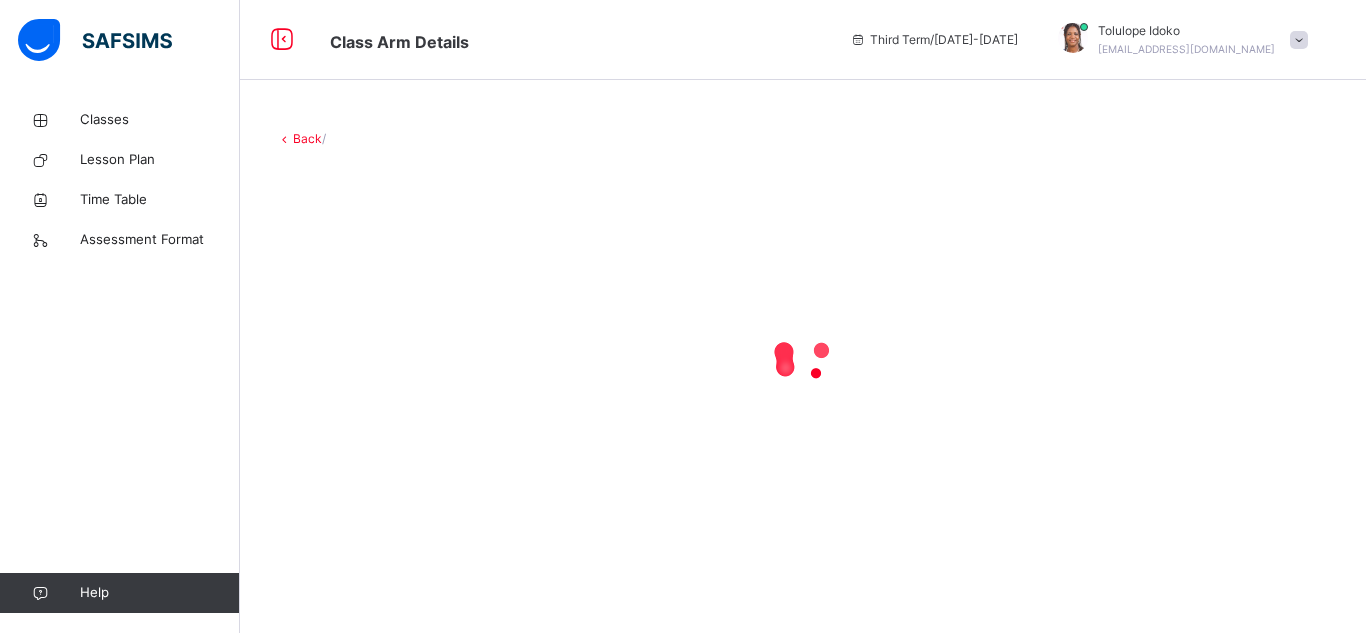 click at bounding box center [803, 358] 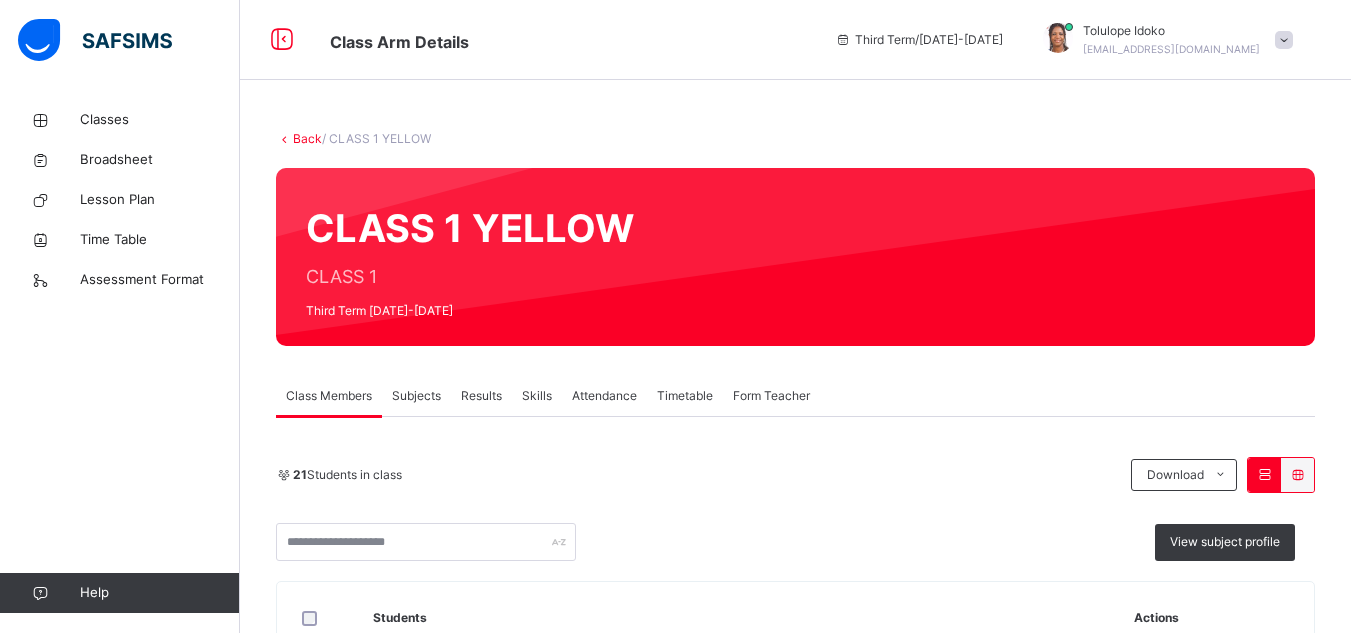 scroll, scrollTop: 0, scrollLeft: 0, axis: both 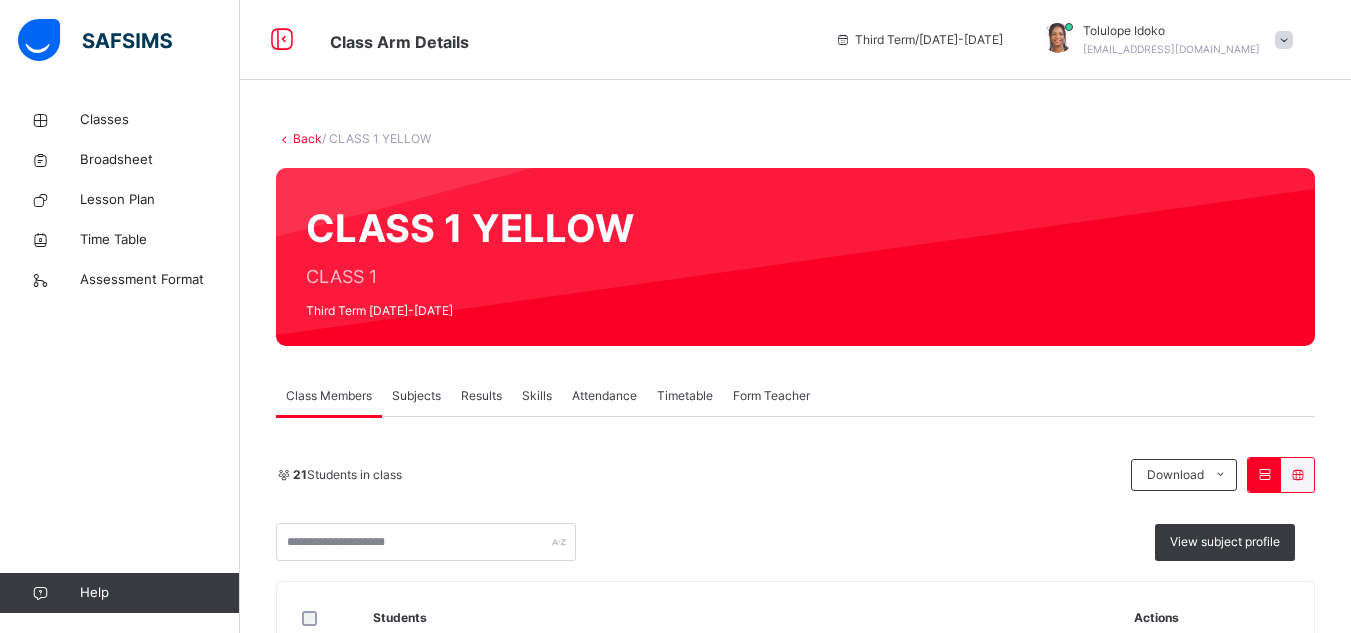 click on "Skills" at bounding box center [537, 396] 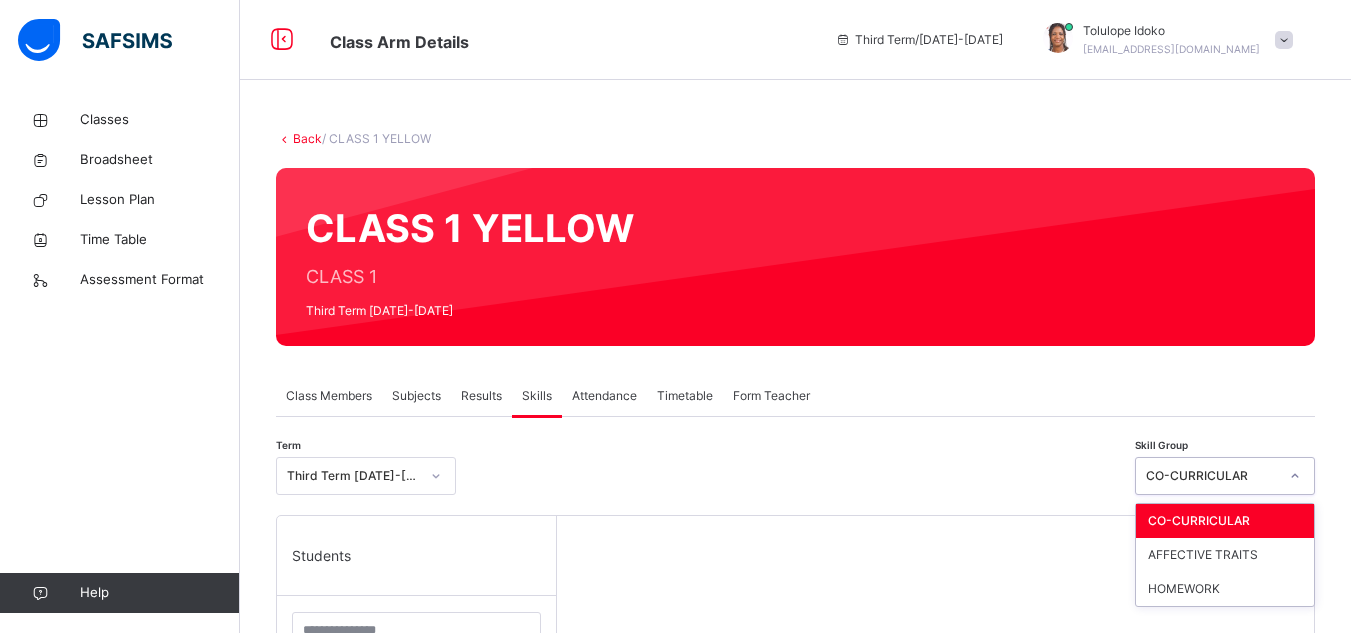 click 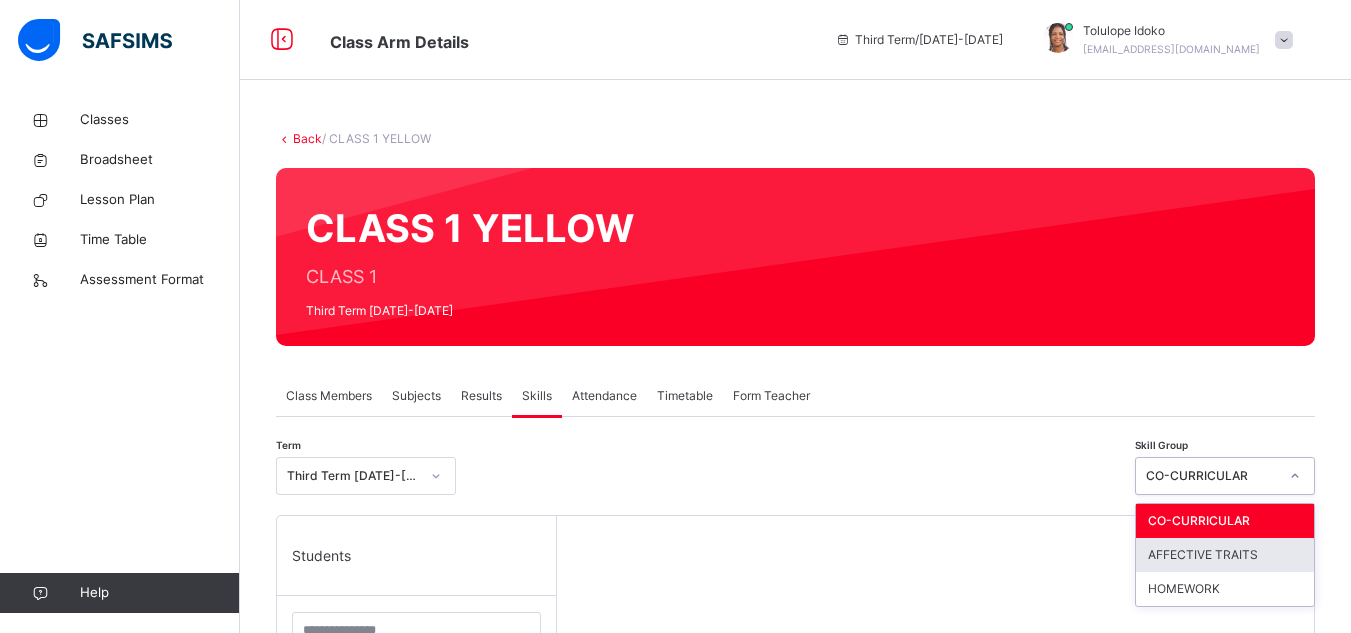 click on "AFFECTIVE TRAITS" at bounding box center (1225, 555) 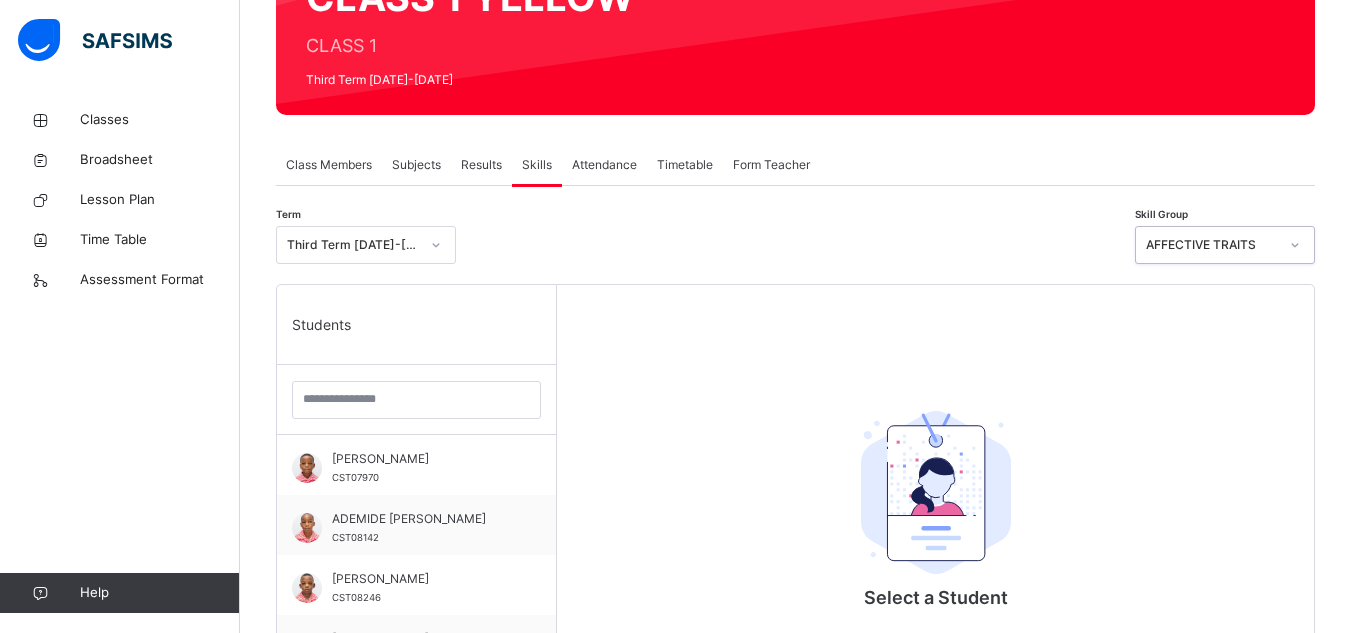 scroll, scrollTop: 294, scrollLeft: 0, axis: vertical 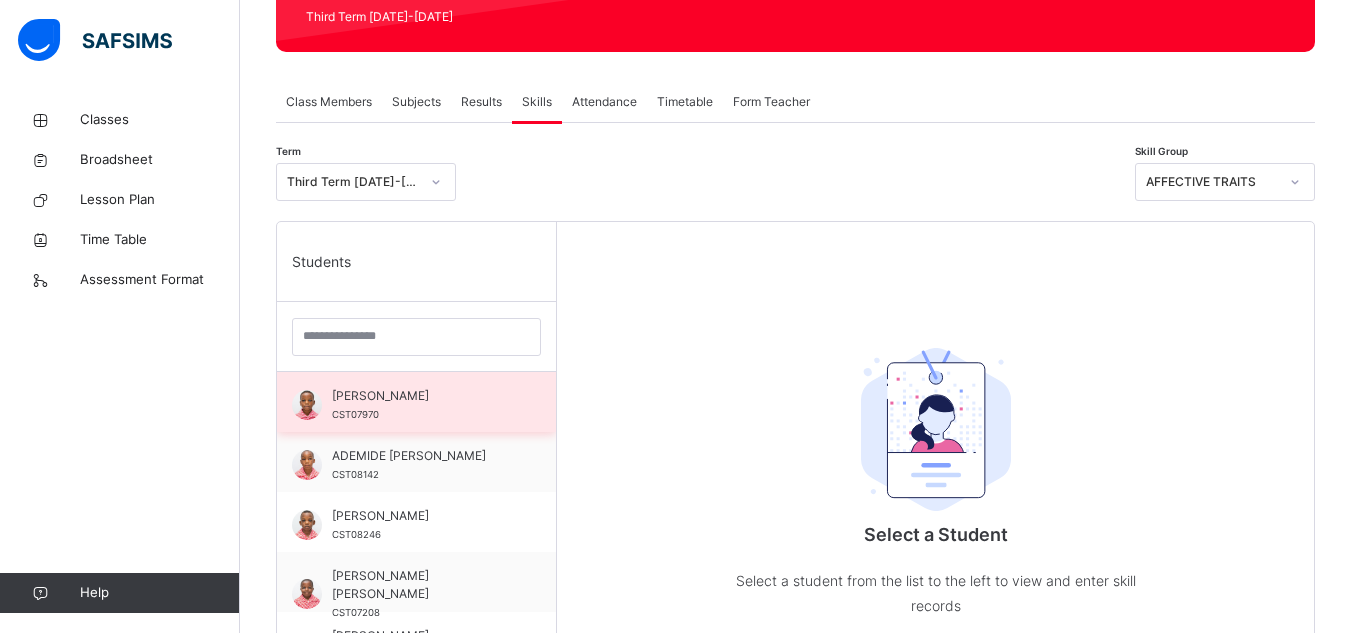 click on "[PERSON_NAME]" at bounding box center (421, 396) 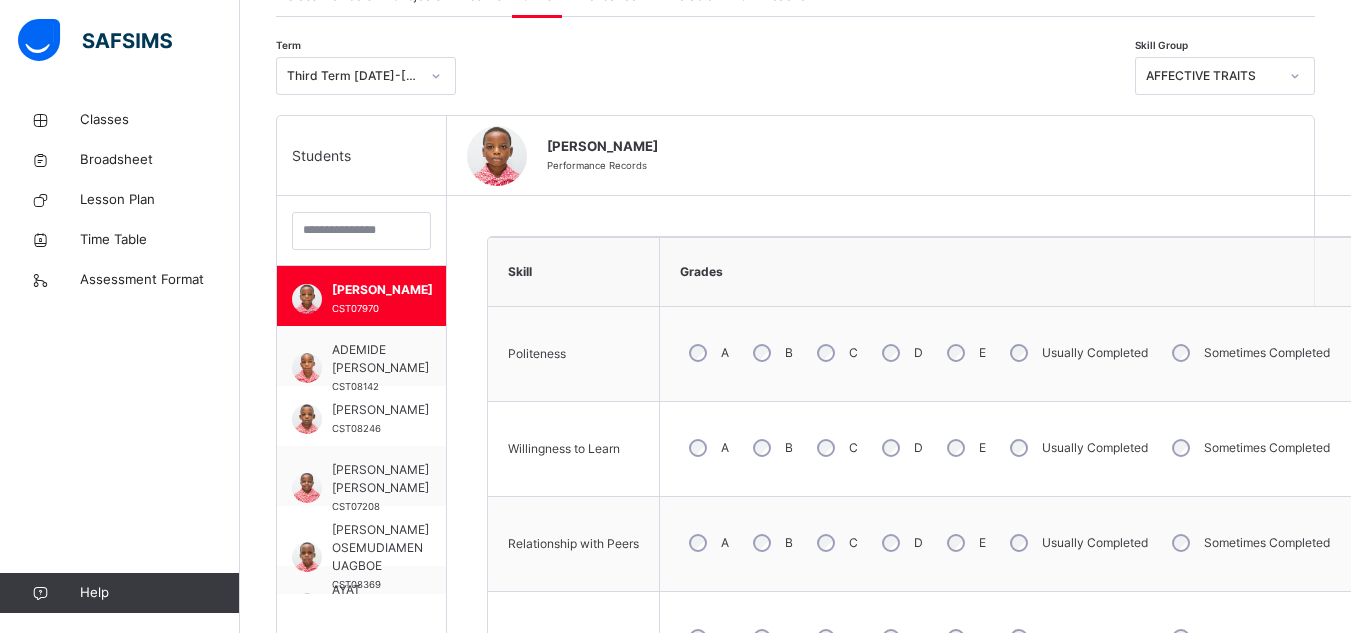 scroll, scrollTop: 413, scrollLeft: 0, axis: vertical 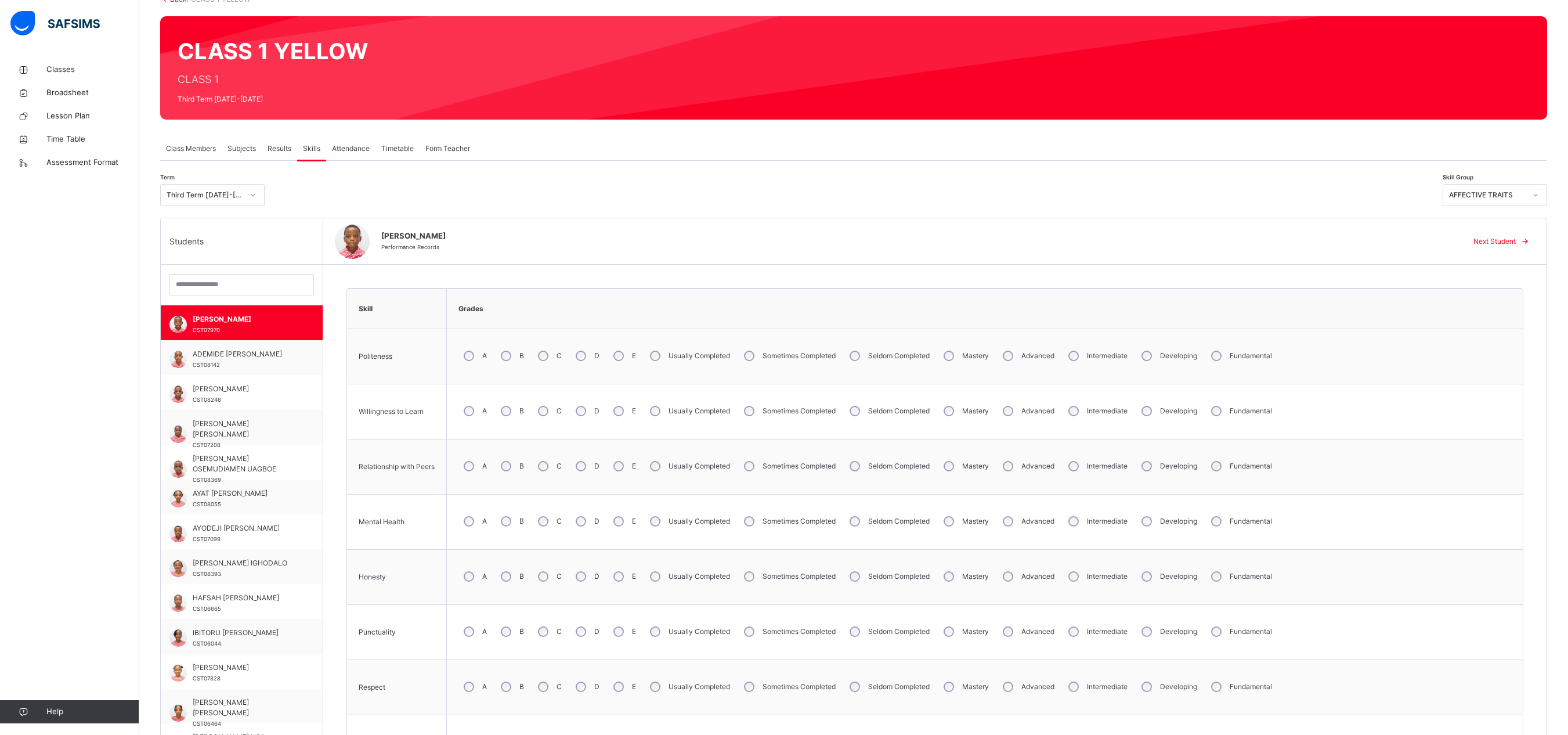 drag, startPoint x: 744, startPoint y: 1, endPoint x: 1039, endPoint y: 257, distance: 390.59058 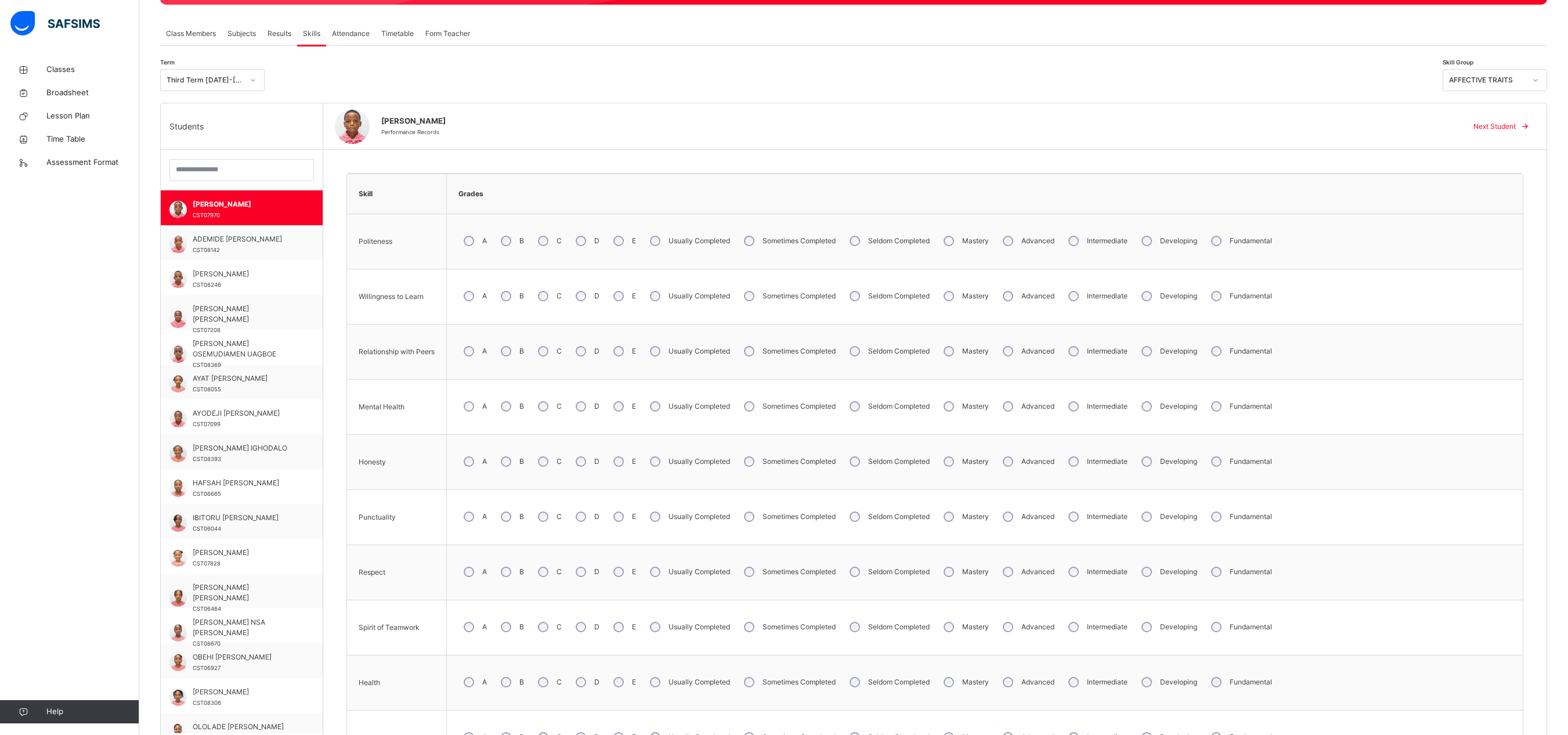 scroll, scrollTop: 332, scrollLeft: 0, axis: vertical 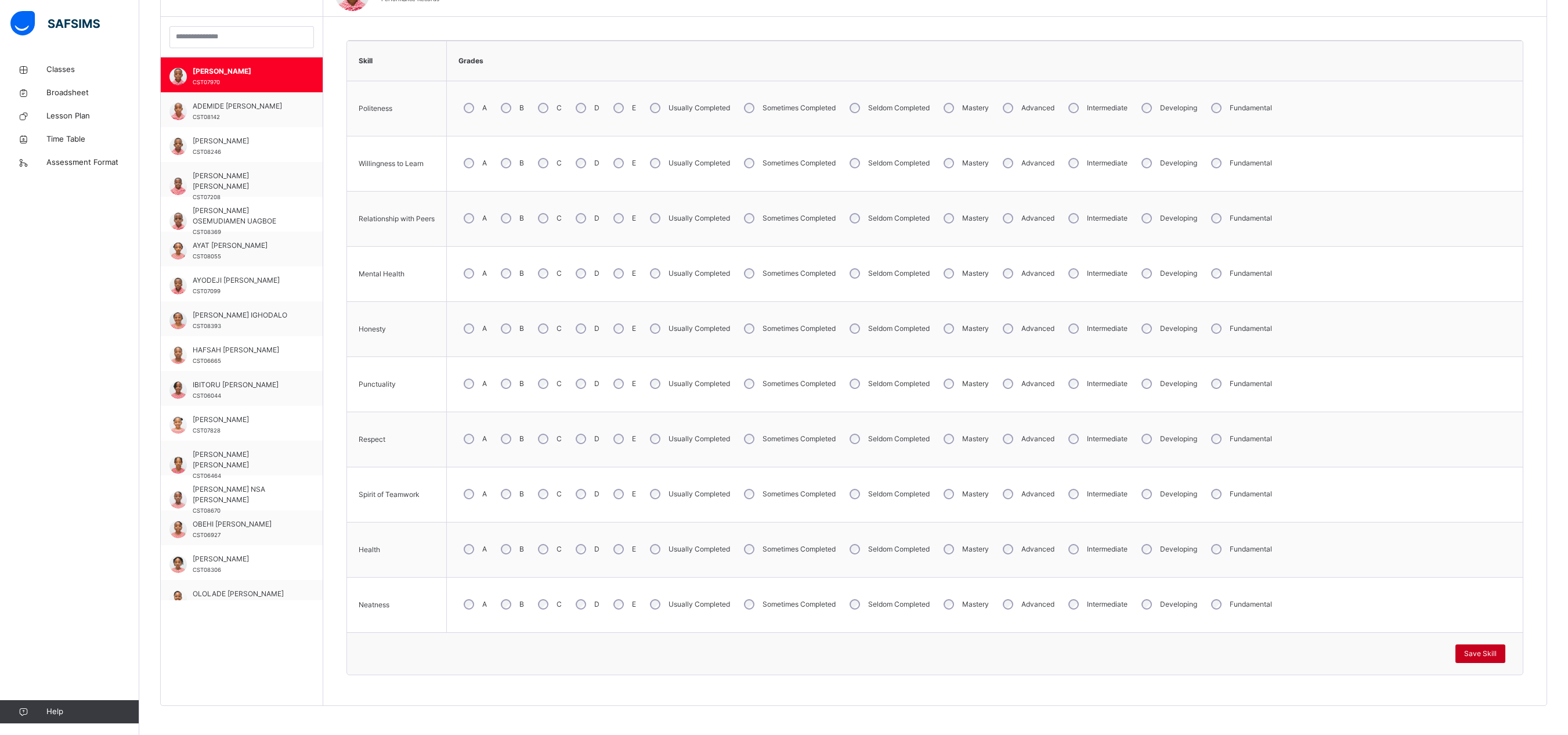 click on "Save Skill" at bounding box center [1480, 654] 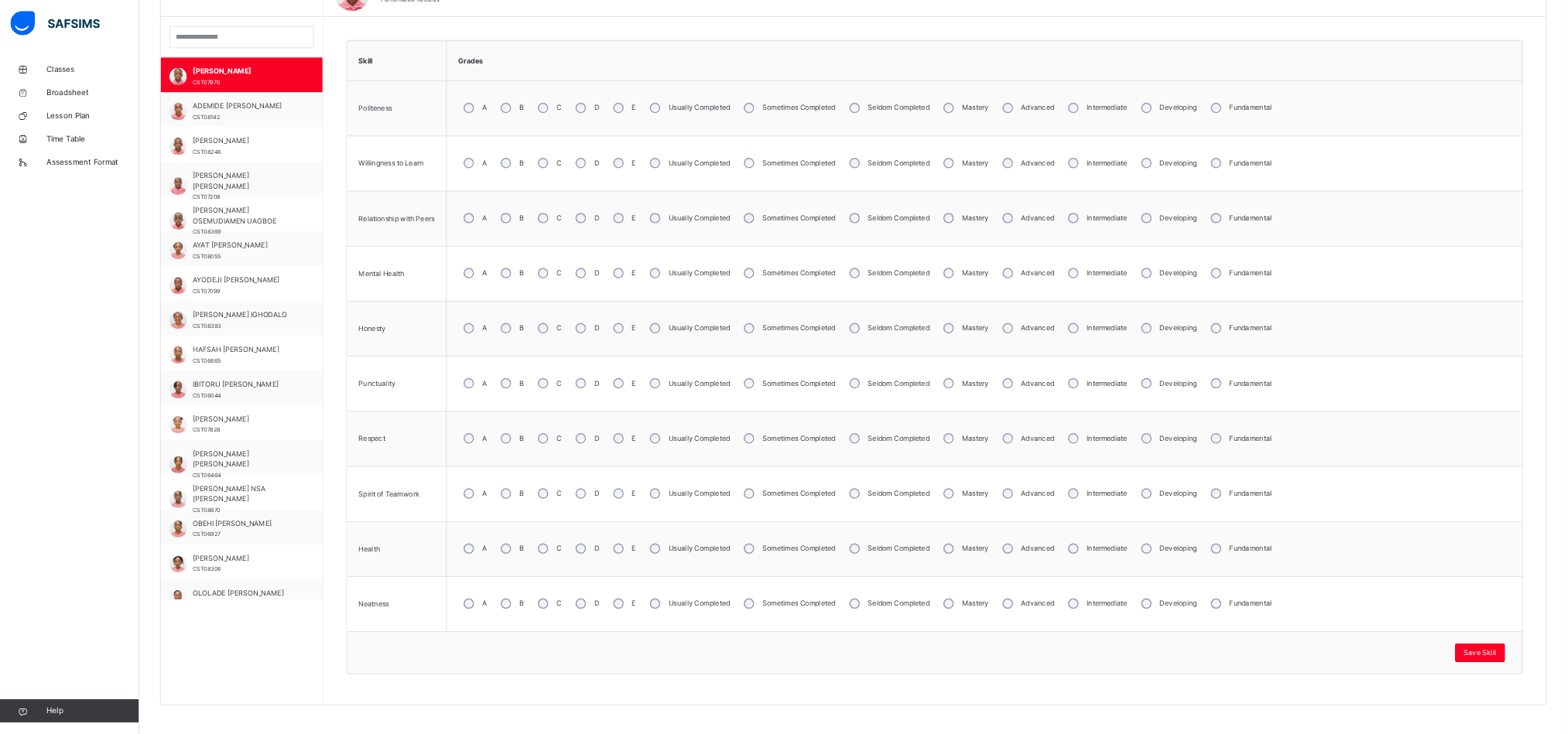 scroll, scrollTop: 442, scrollLeft: 0, axis: vertical 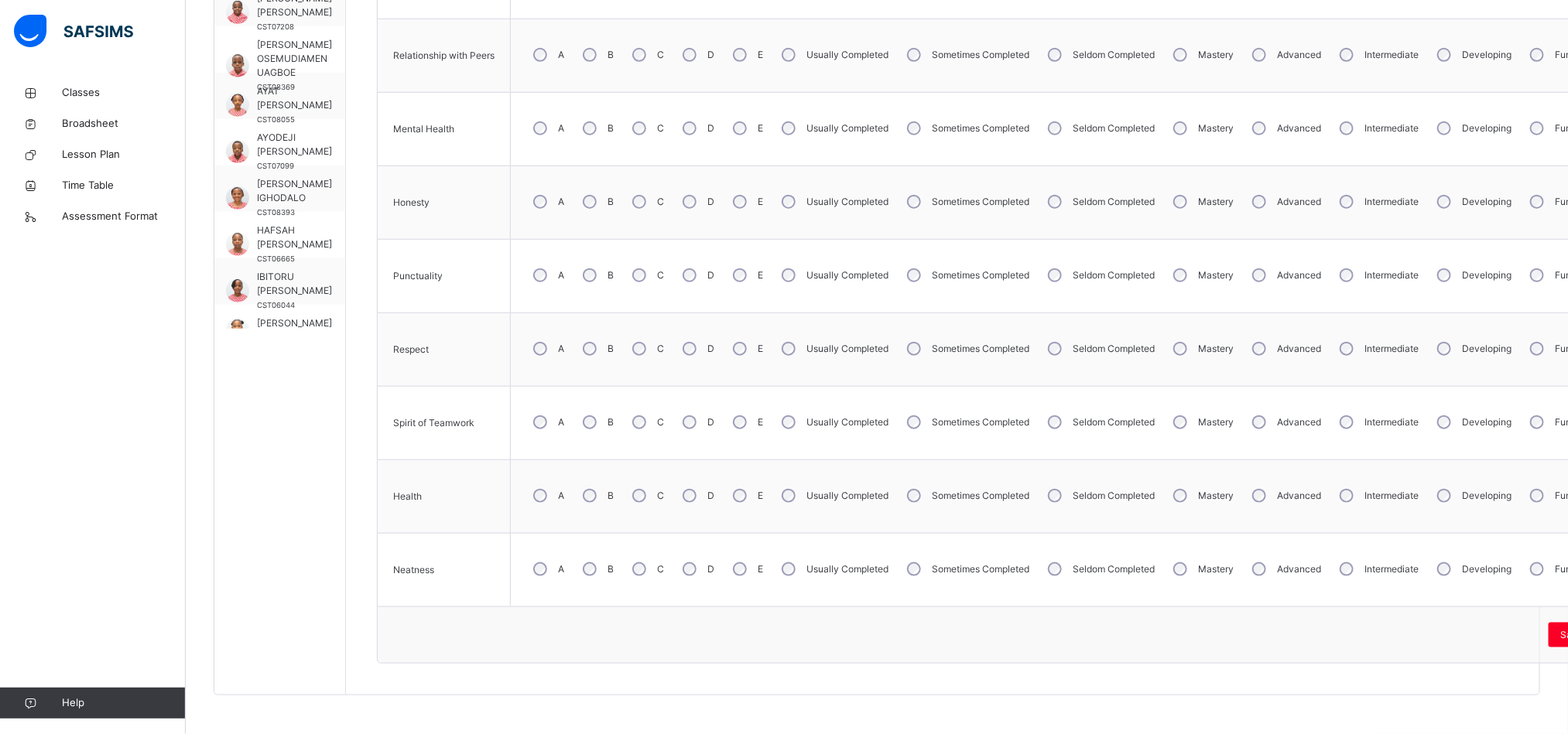 drag, startPoint x: 1399, startPoint y: 687, endPoint x: 1533, endPoint y: 654, distance: 138.00362 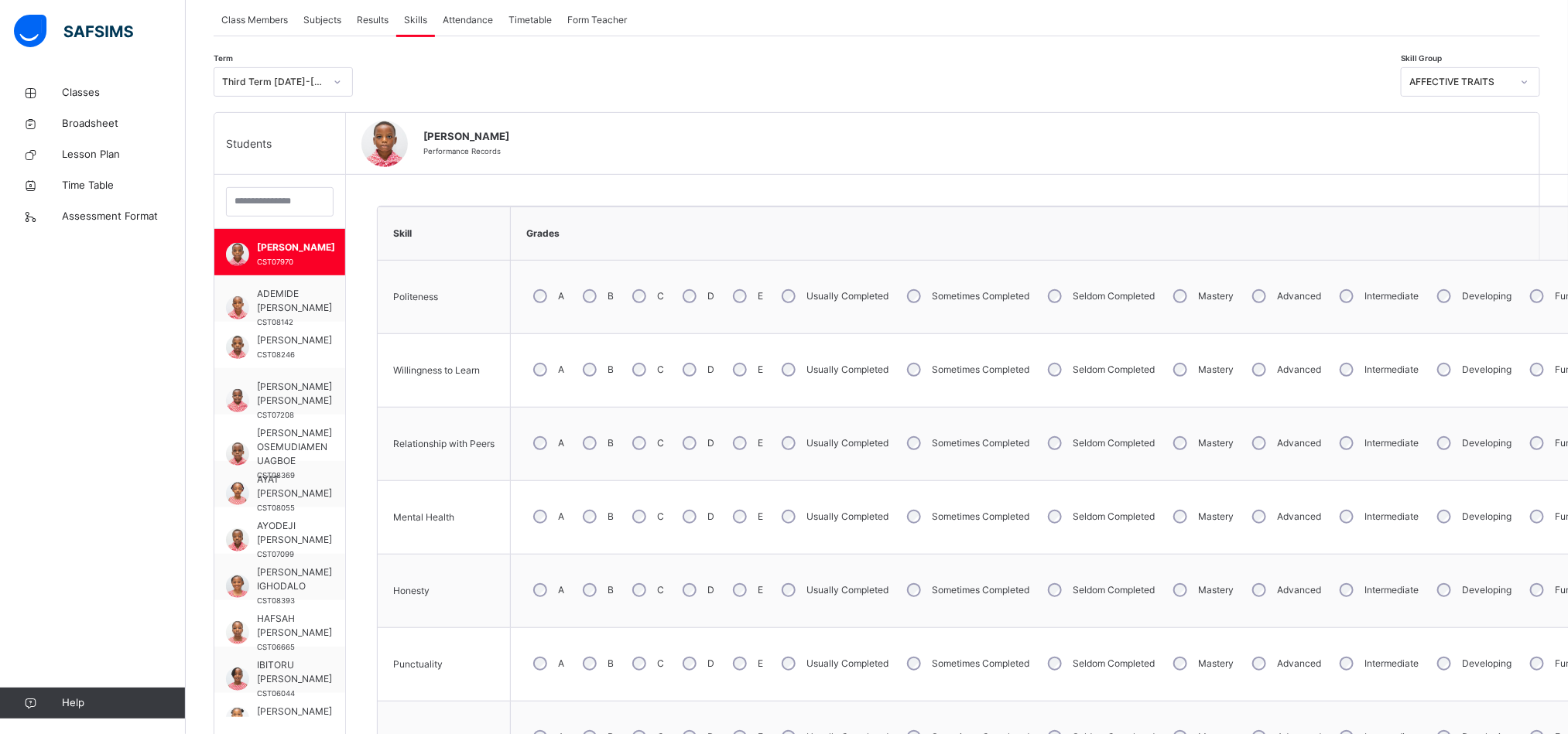 scroll, scrollTop: 275, scrollLeft: 0, axis: vertical 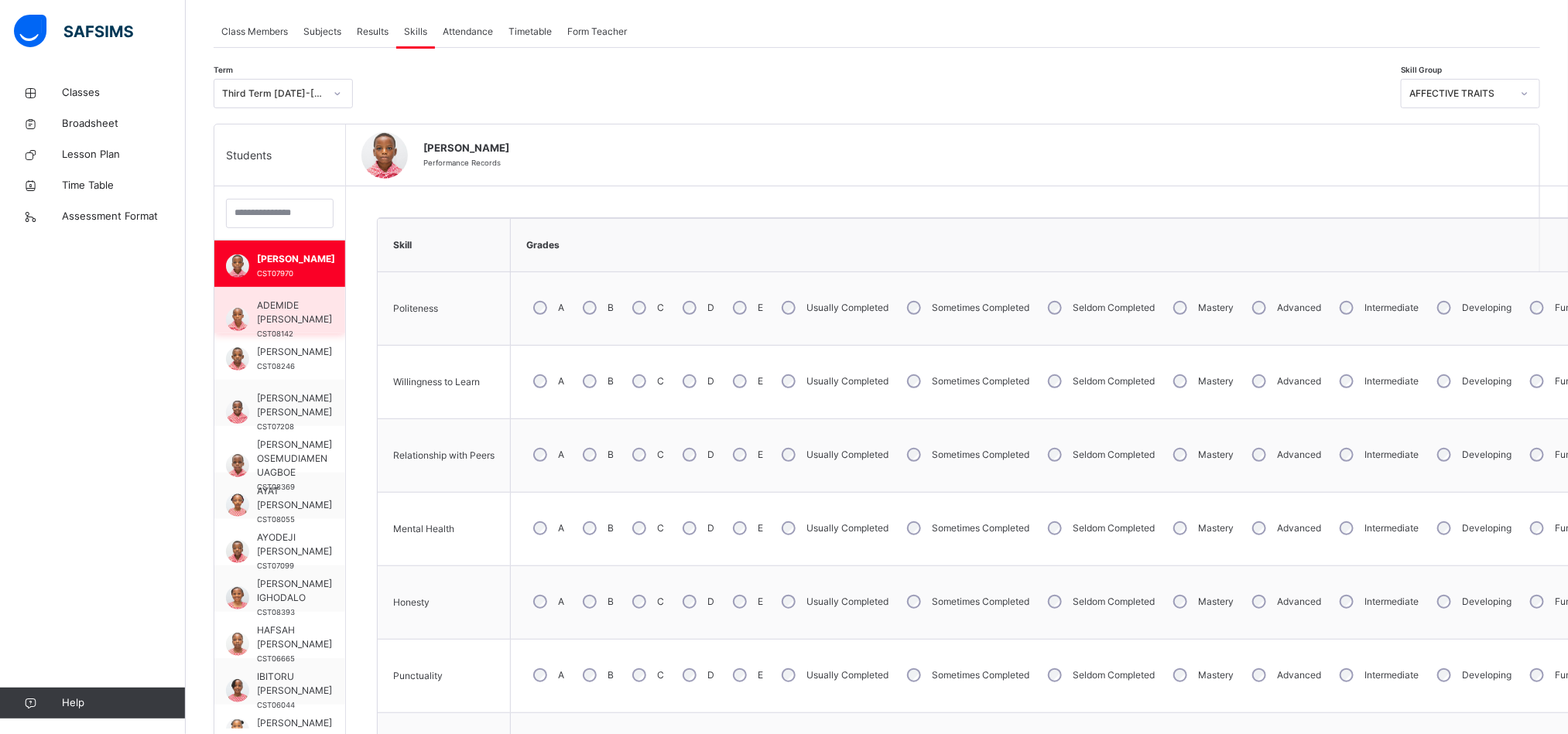 click on "ADEMIDE [PERSON_NAME]" at bounding box center [294, 312] 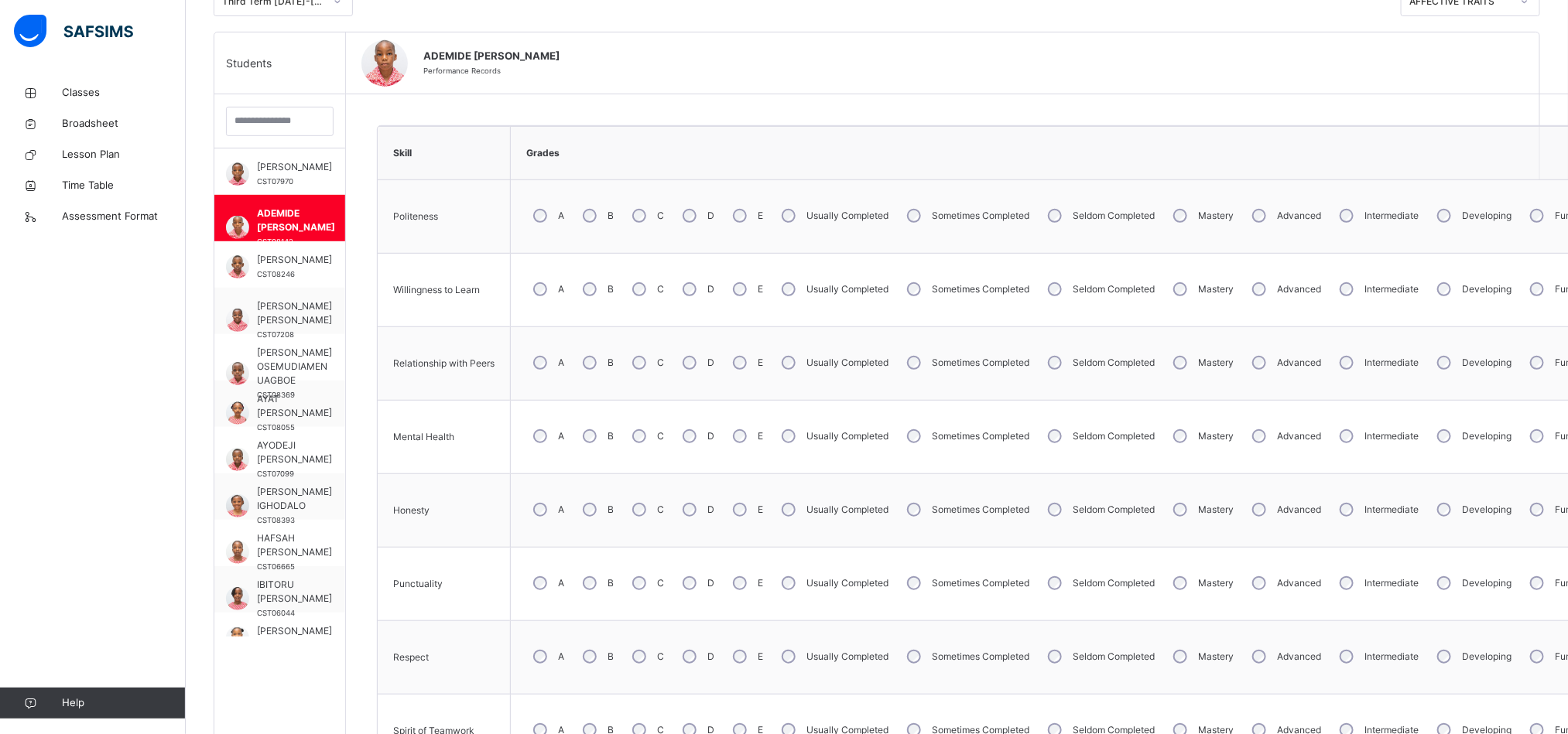 scroll, scrollTop: 379, scrollLeft: 0, axis: vertical 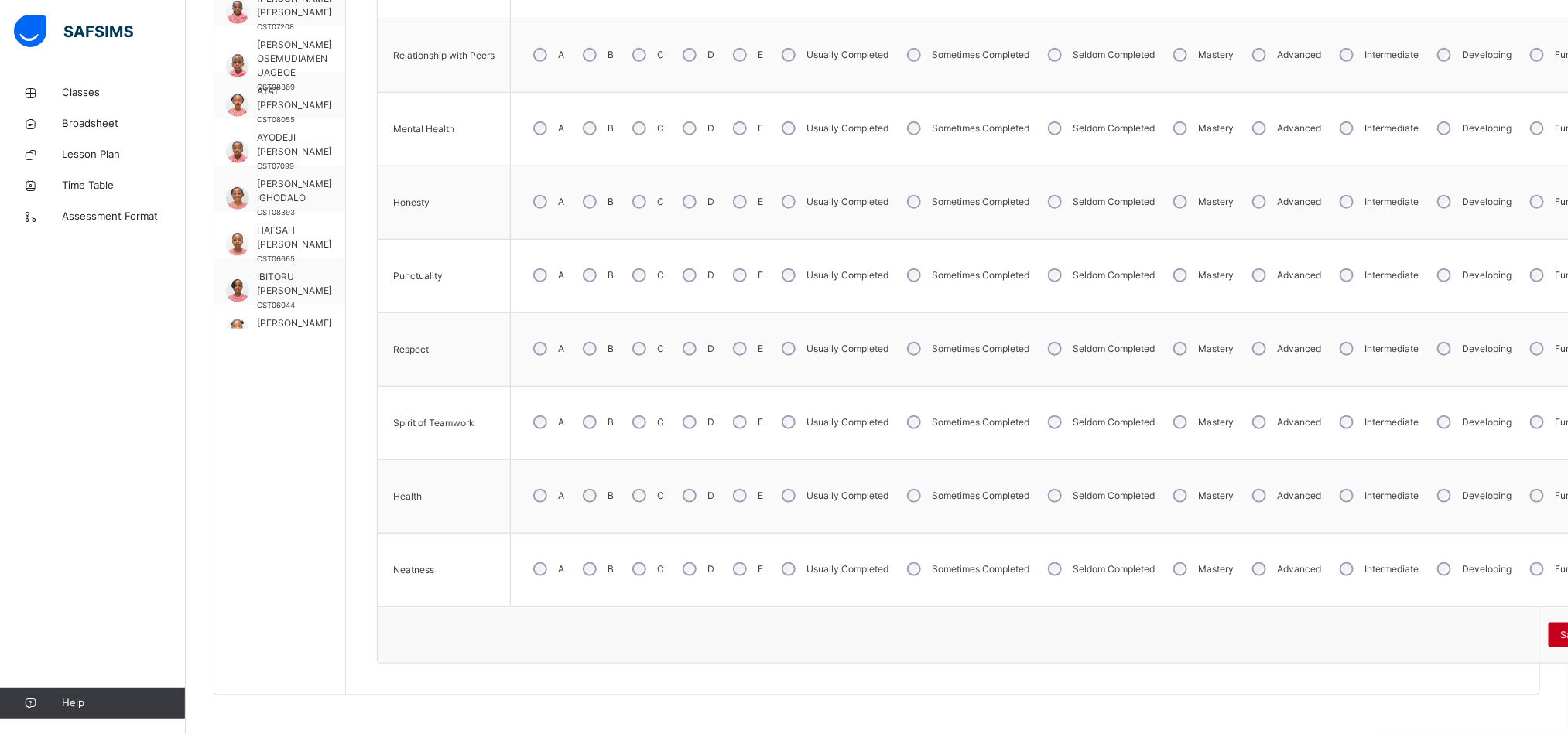 click on "Save Skill" at bounding box center (1582, 635) 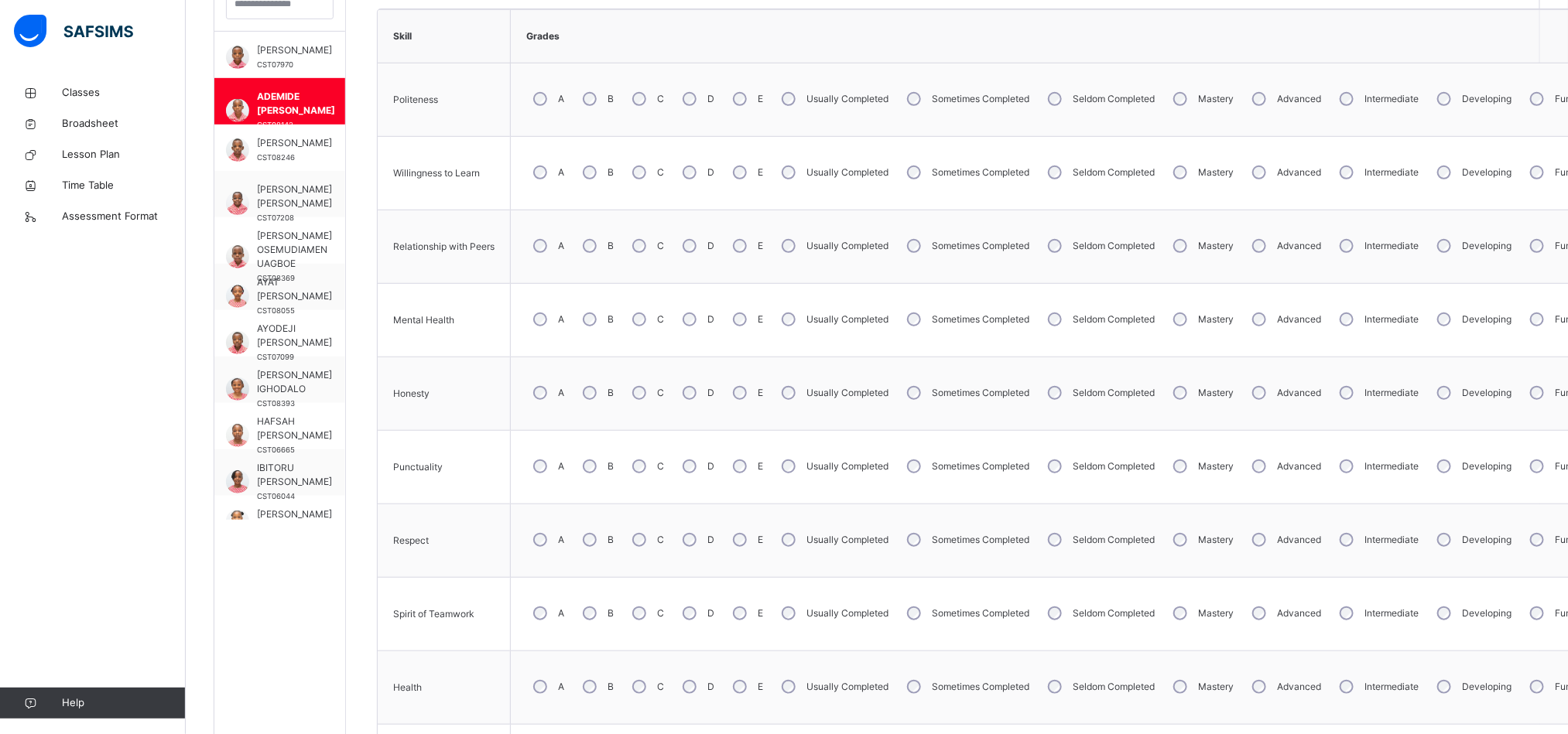 scroll, scrollTop: 469, scrollLeft: 0, axis: vertical 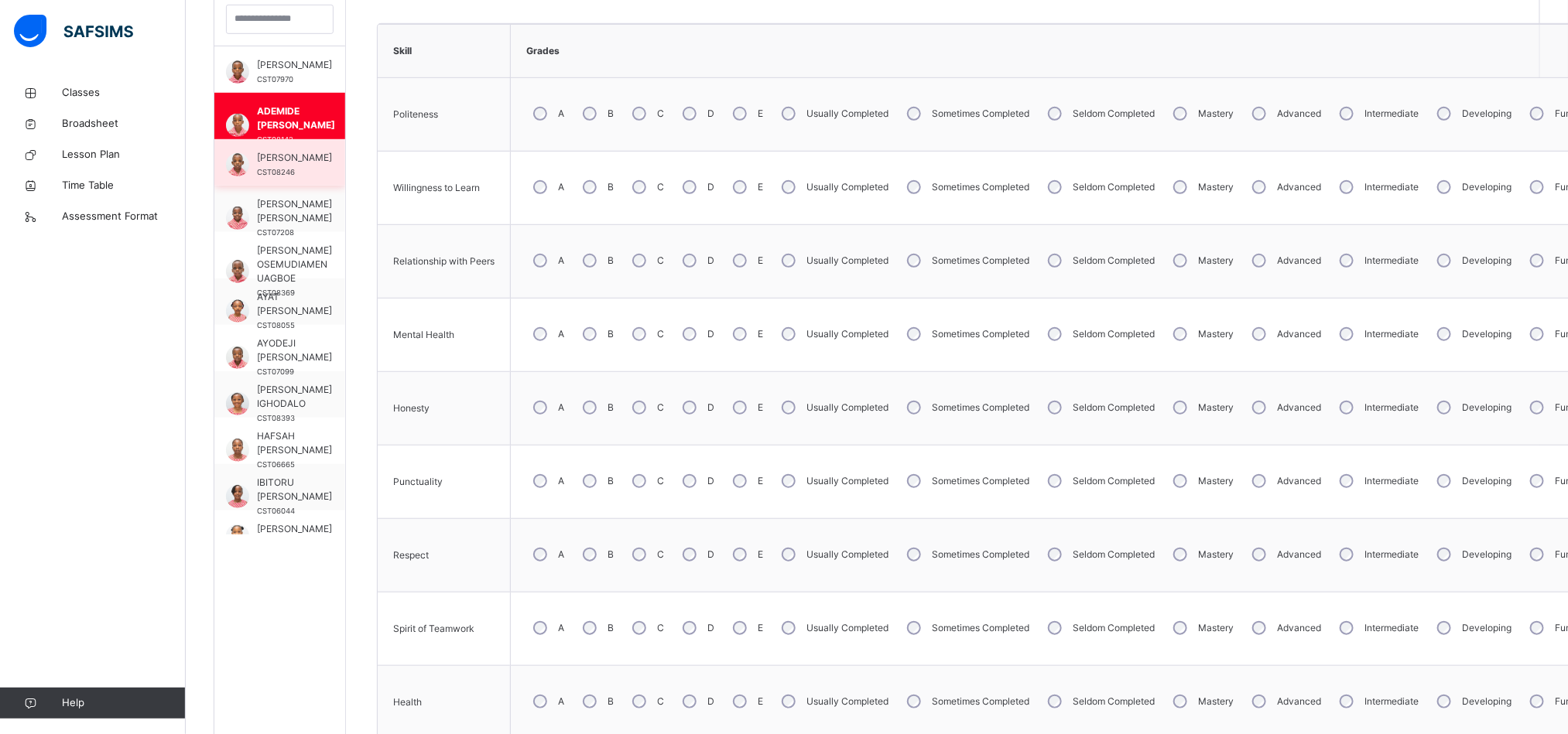 click on "[PERSON_NAME]" at bounding box center [294, 158] 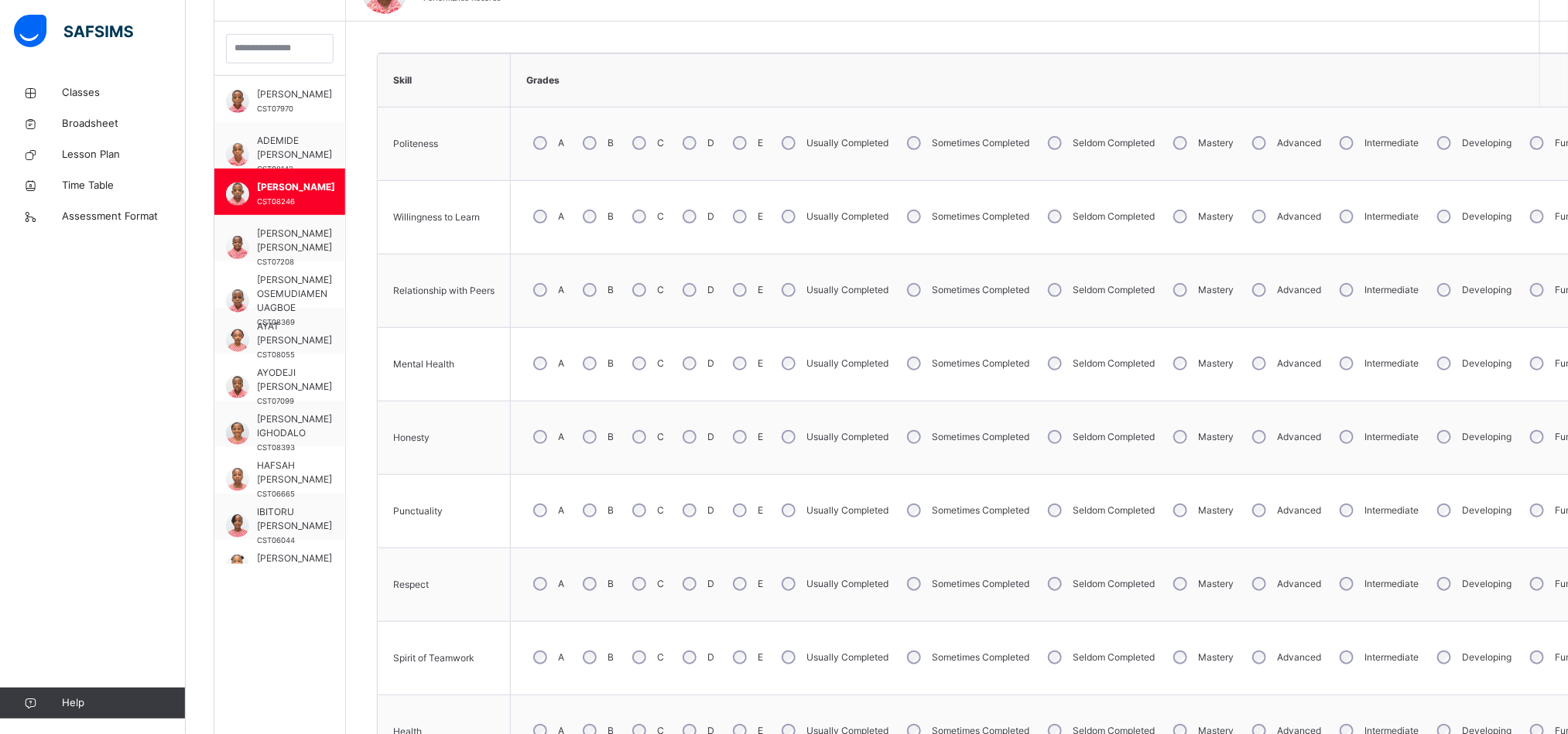 scroll, scrollTop: 469, scrollLeft: 0, axis: vertical 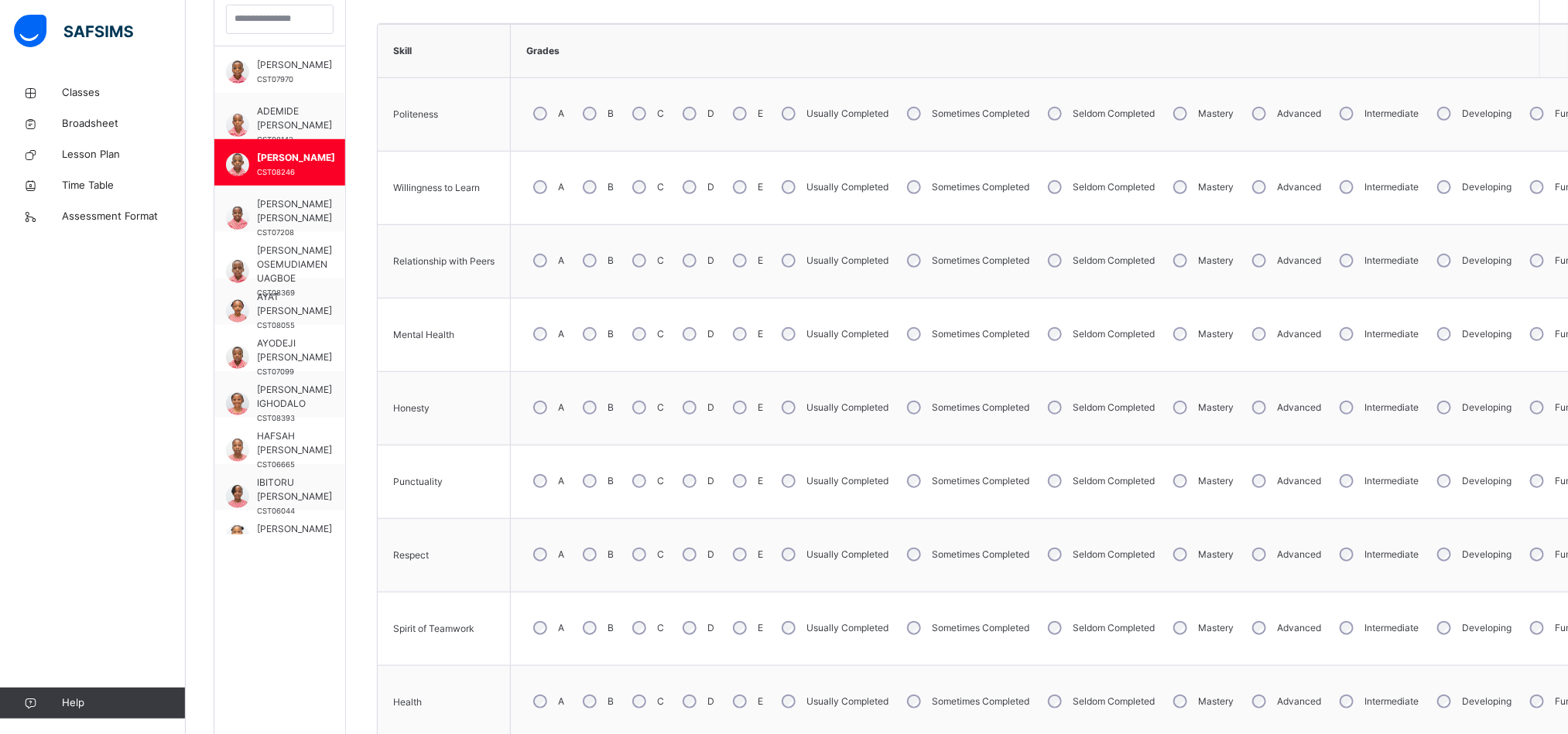 click on "A" at bounding box center (547, 187) 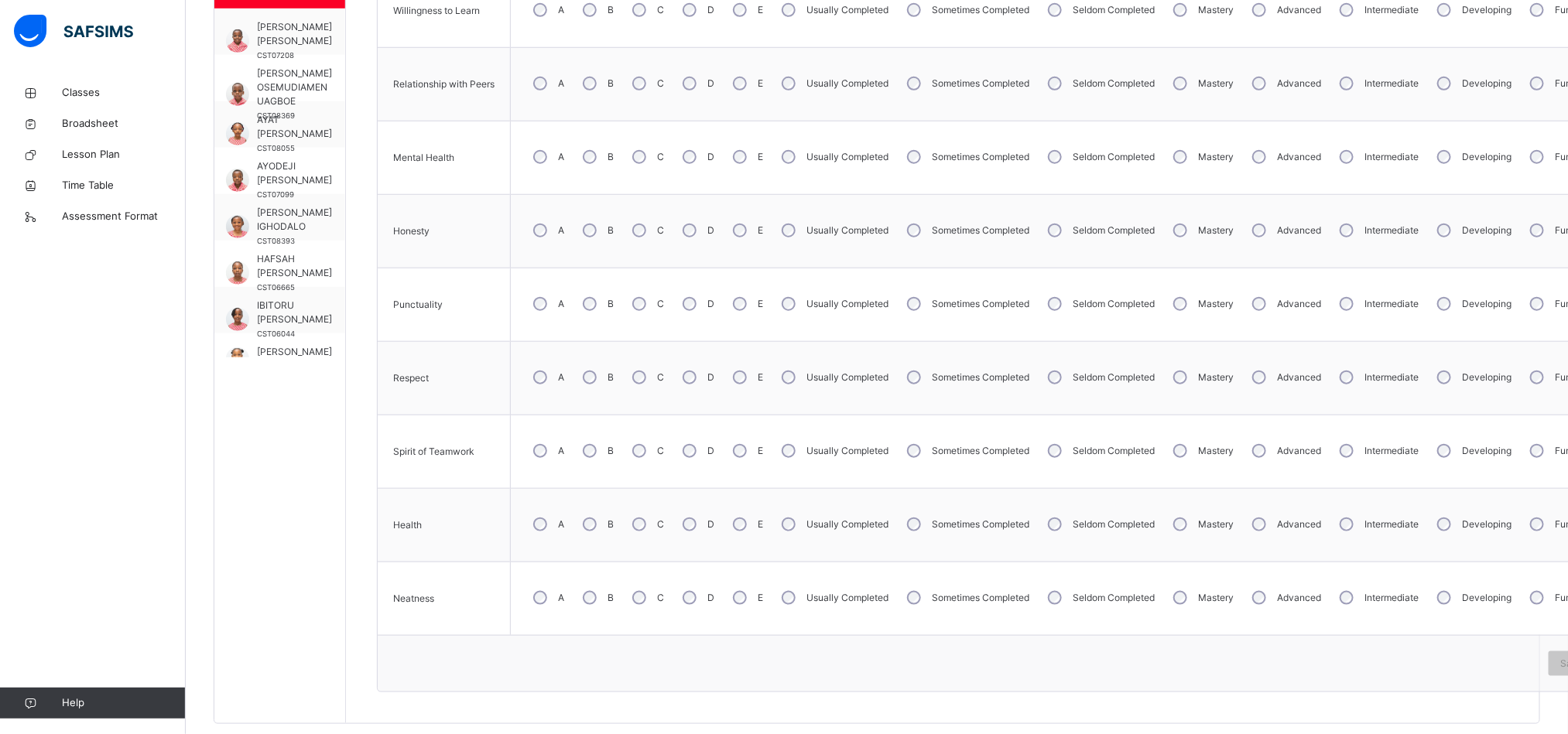scroll, scrollTop: 680, scrollLeft: 0, axis: vertical 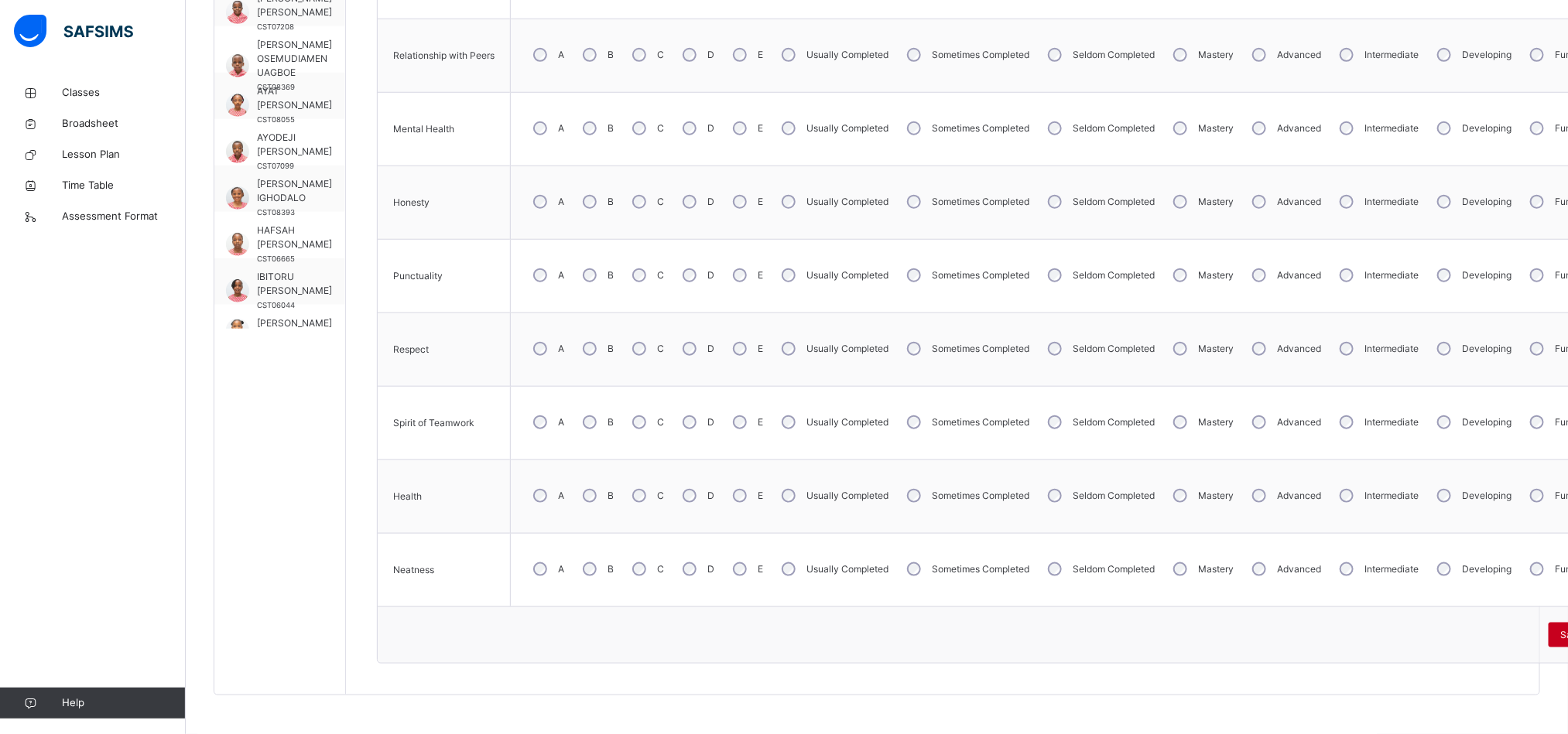click on "Save Skill" at bounding box center [1582, 635] 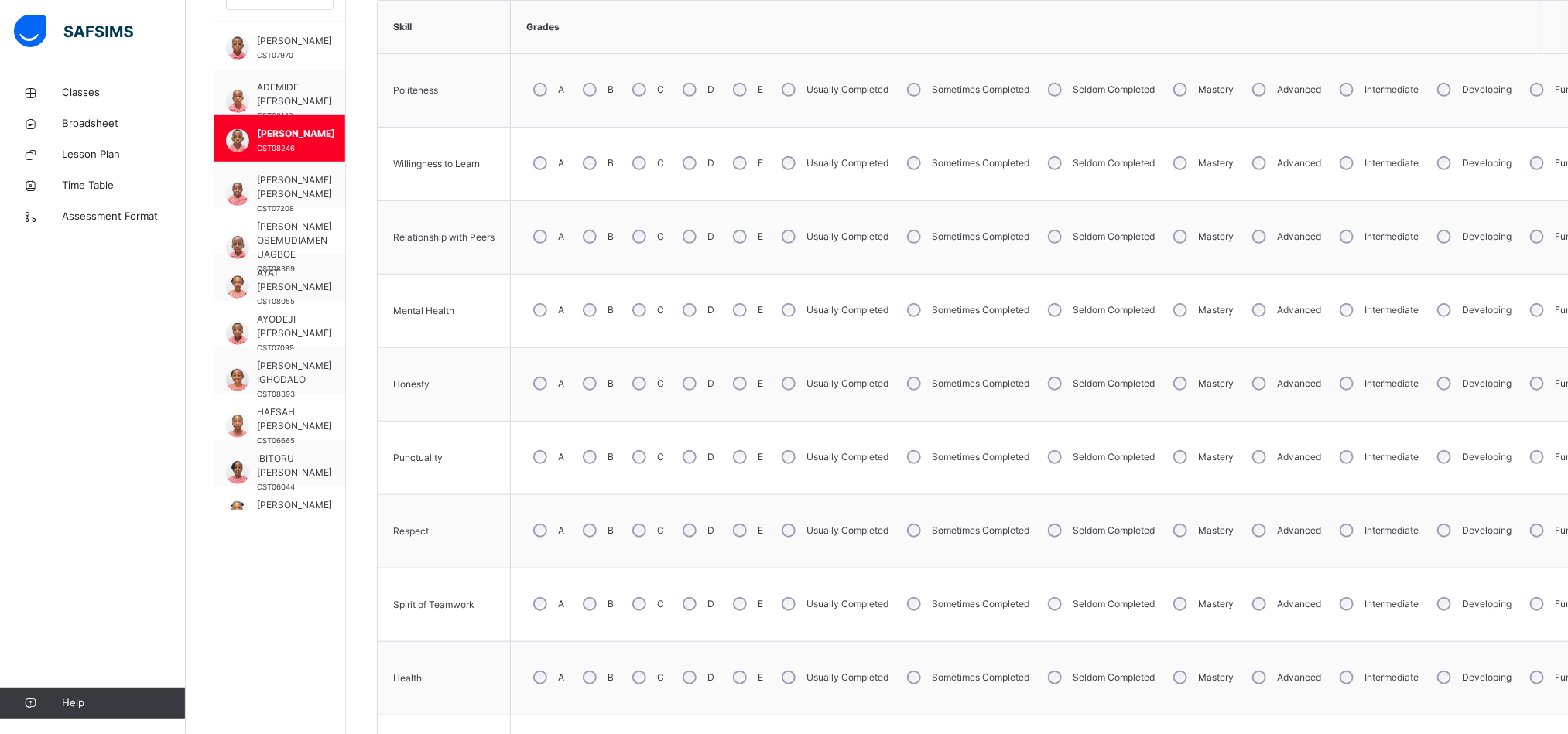 scroll, scrollTop: 483, scrollLeft: 0, axis: vertical 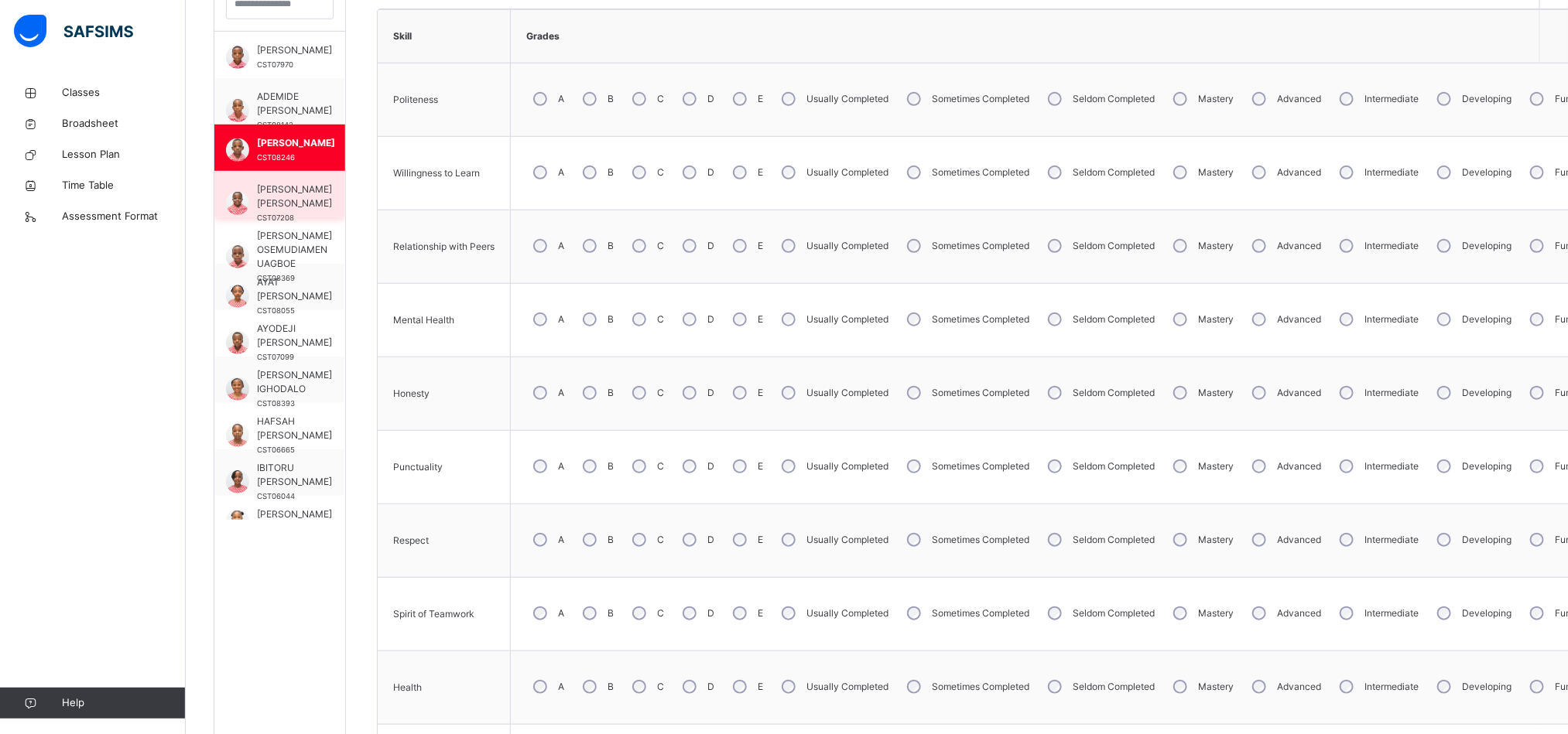 click on "[PERSON_NAME] [PERSON_NAME]" at bounding box center [294, 196] 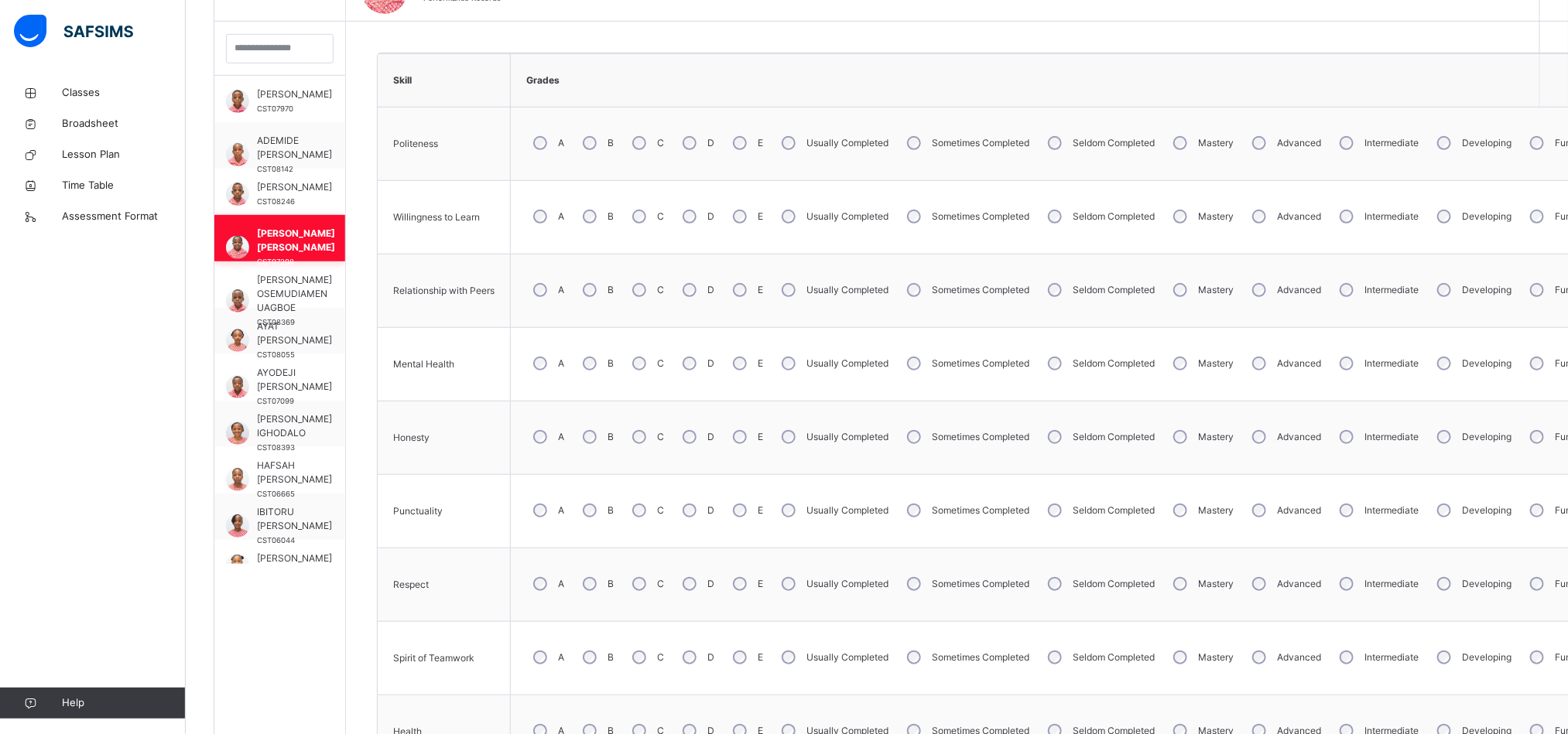 scroll, scrollTop: 483, scrollLeft: 0, axis: vertical 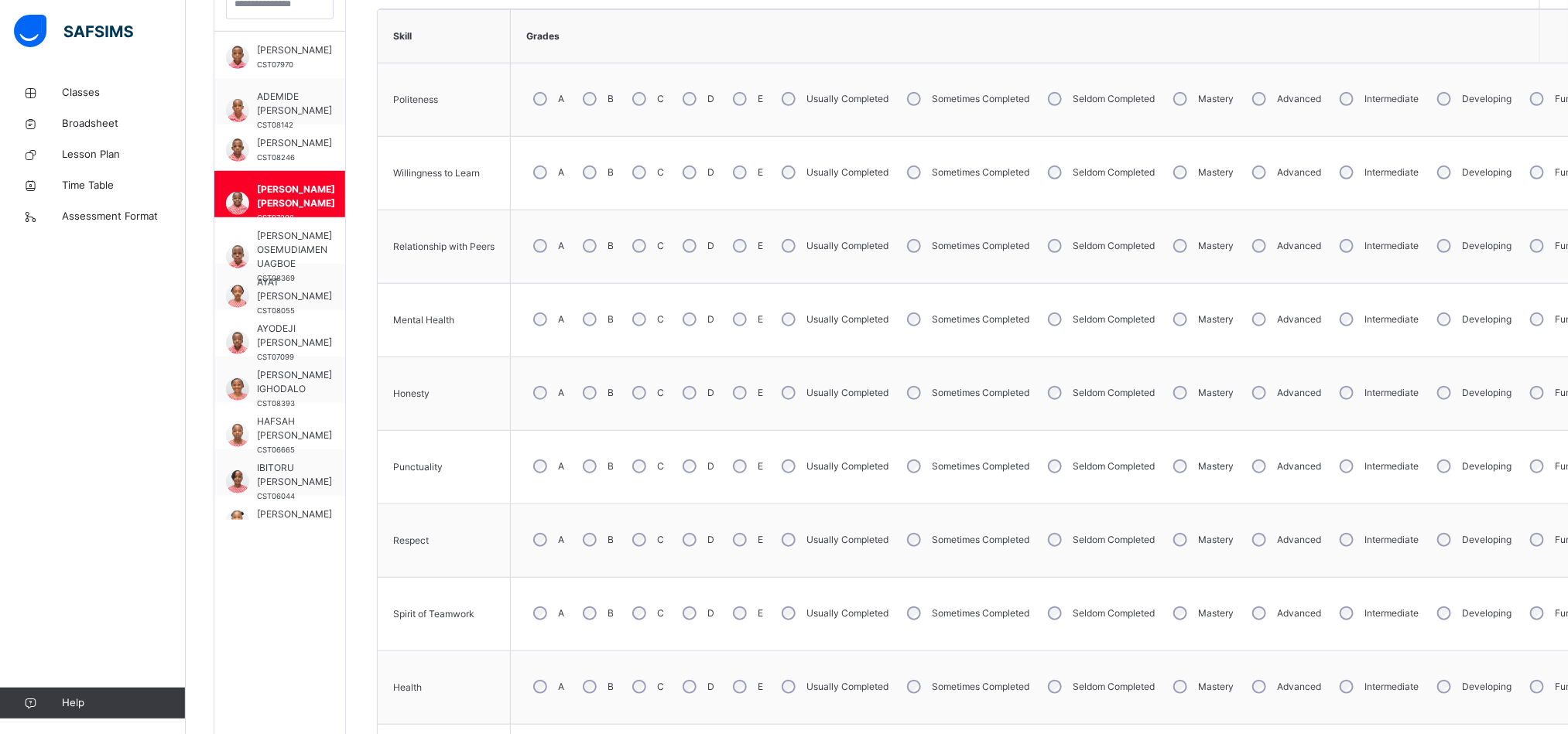 click on "A" at bounding box center [547, 466] 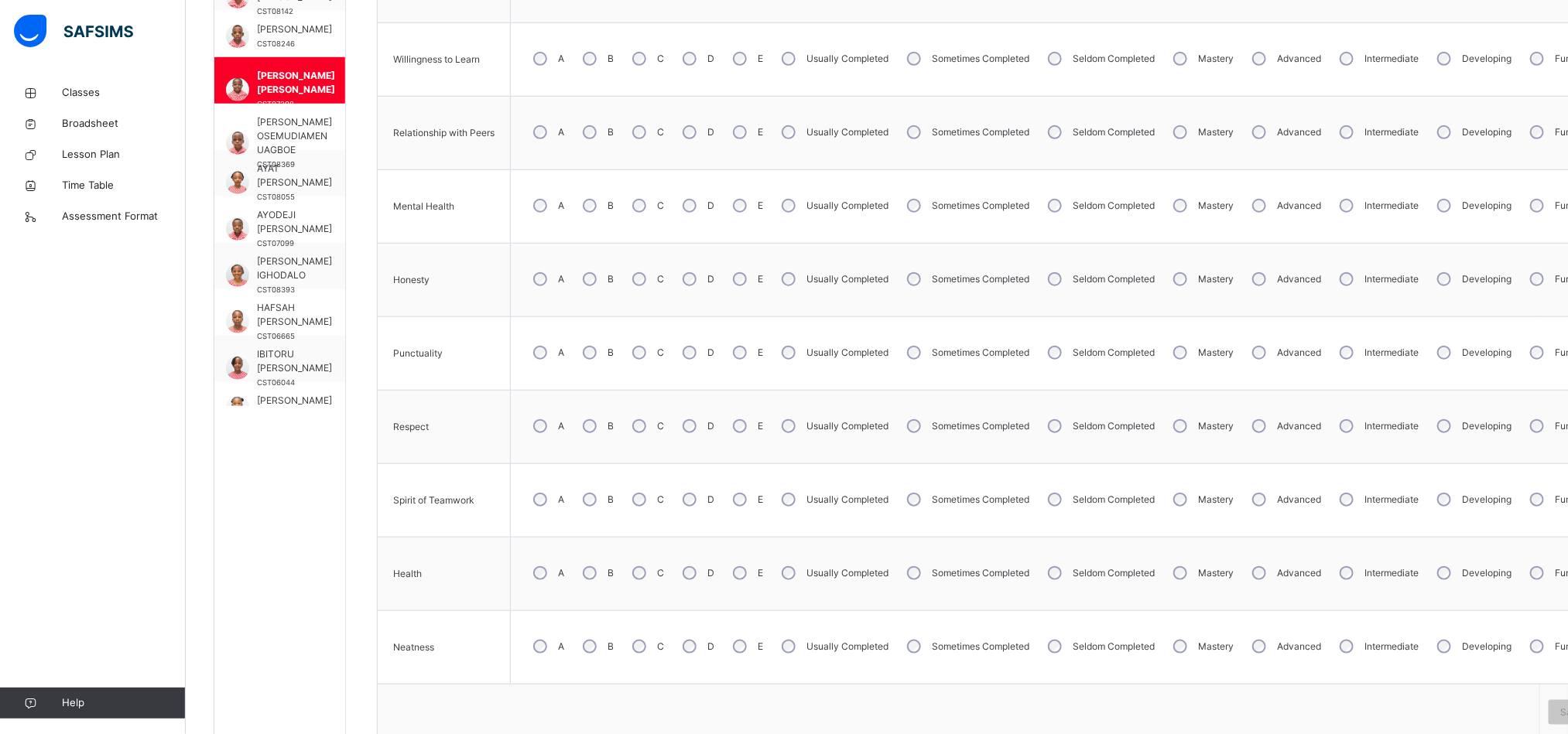 scroll, scrollTop: 611, scrollLeft: 0, axis: vertical 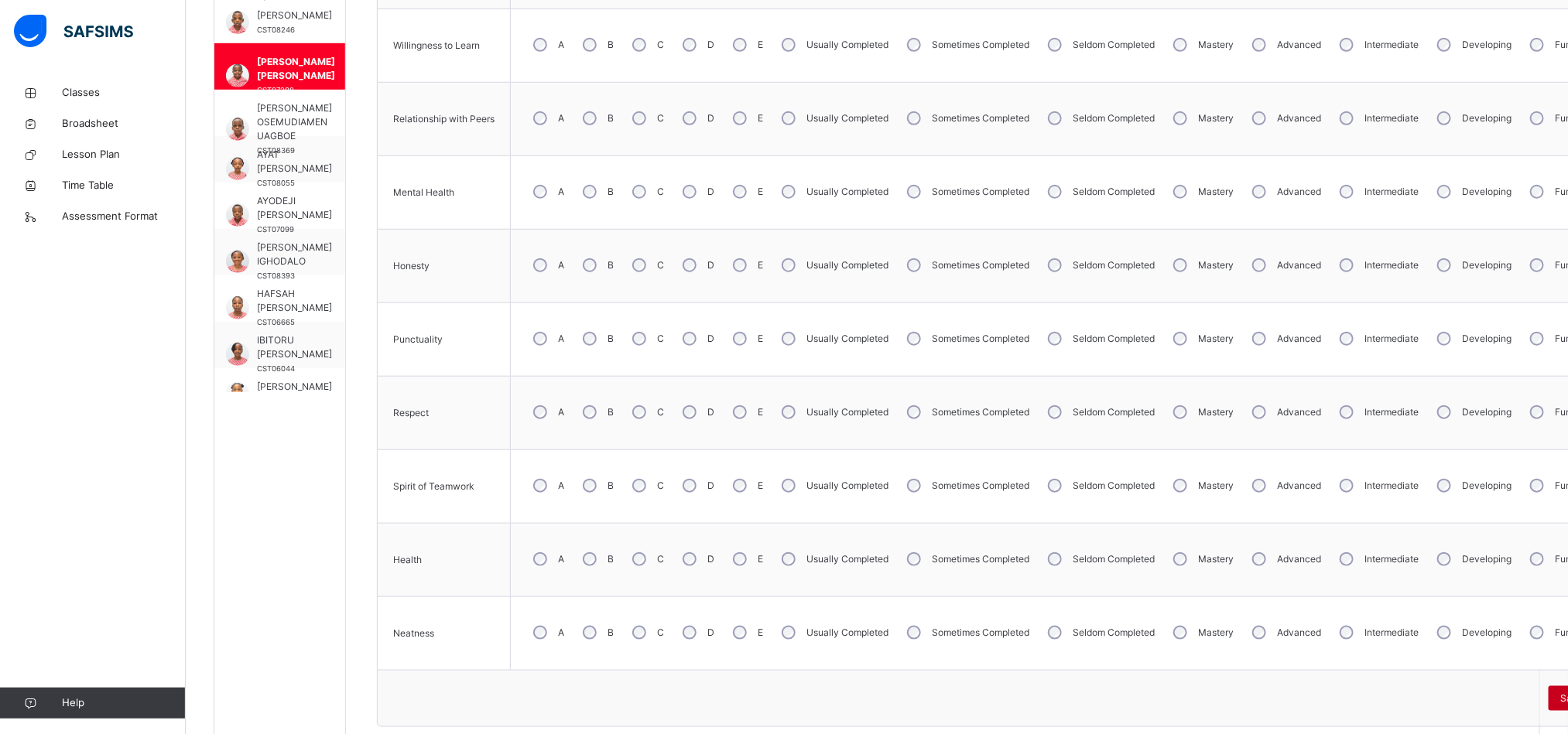 click on "Save Skill" at bounding box center [1582, 698] 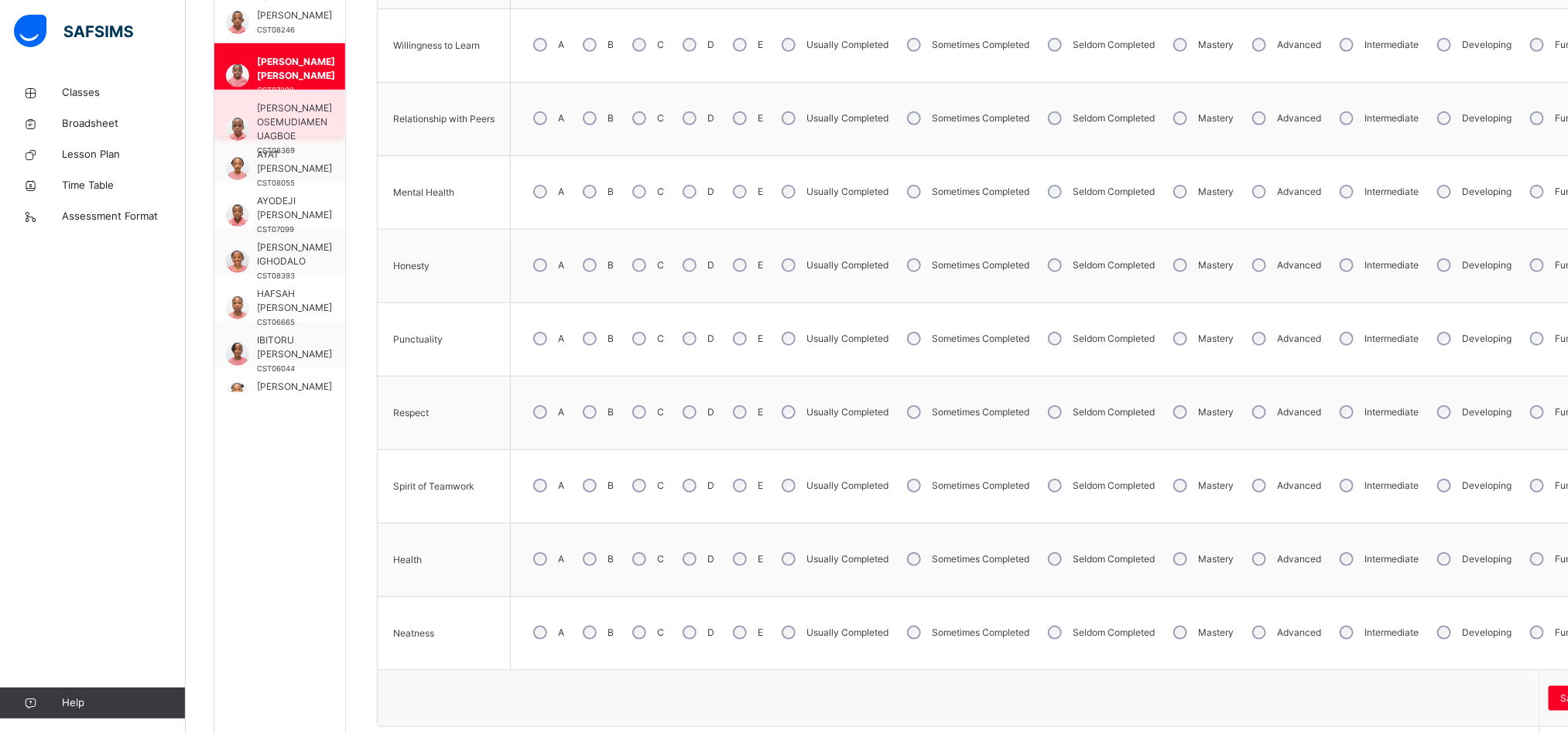 click on "[PERSON_NAME] OSEMUDIAMEN  UAGBOE" at bounding box center [294, 122] 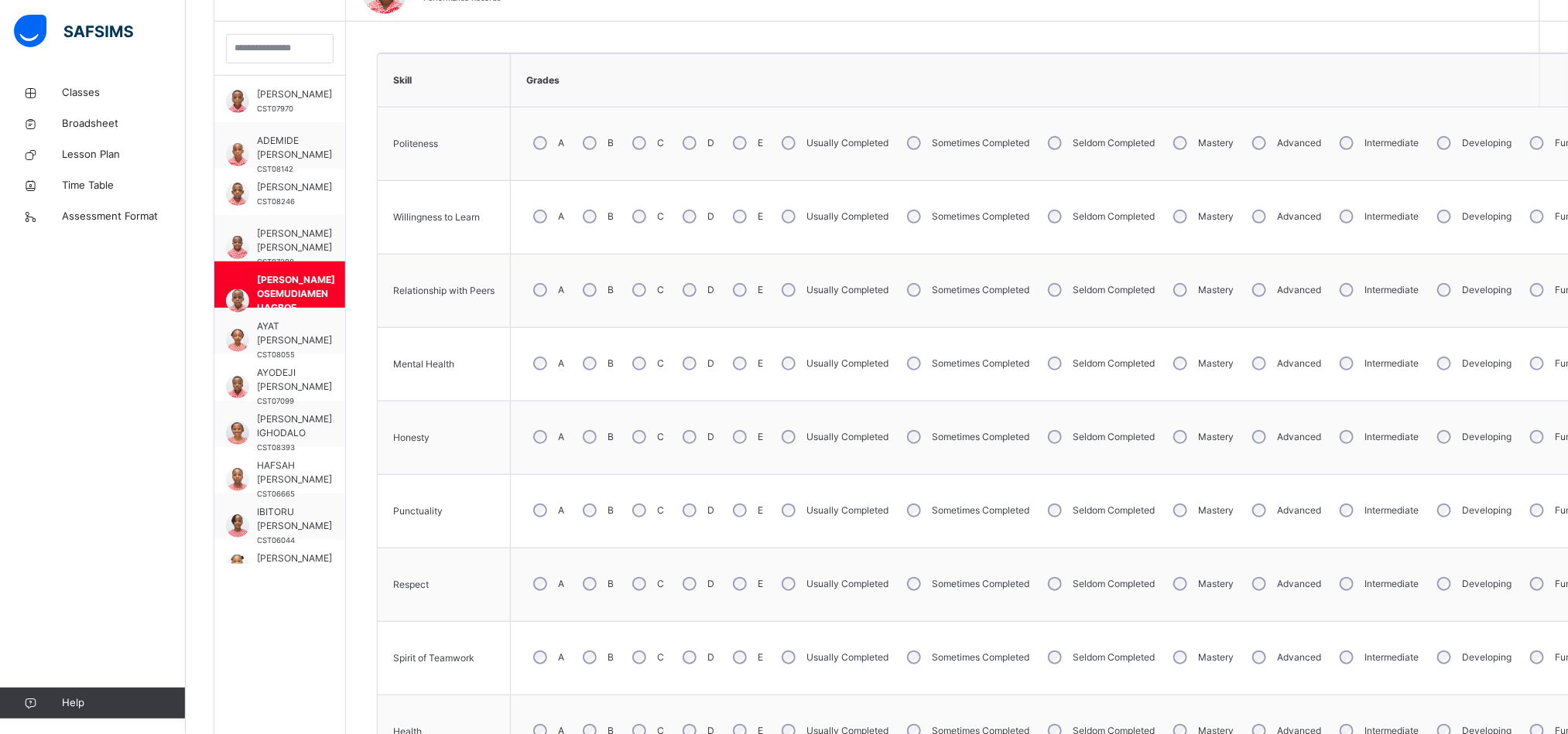 scroll, scrollTop: 611, scrollLeft: 0, axis: vertical 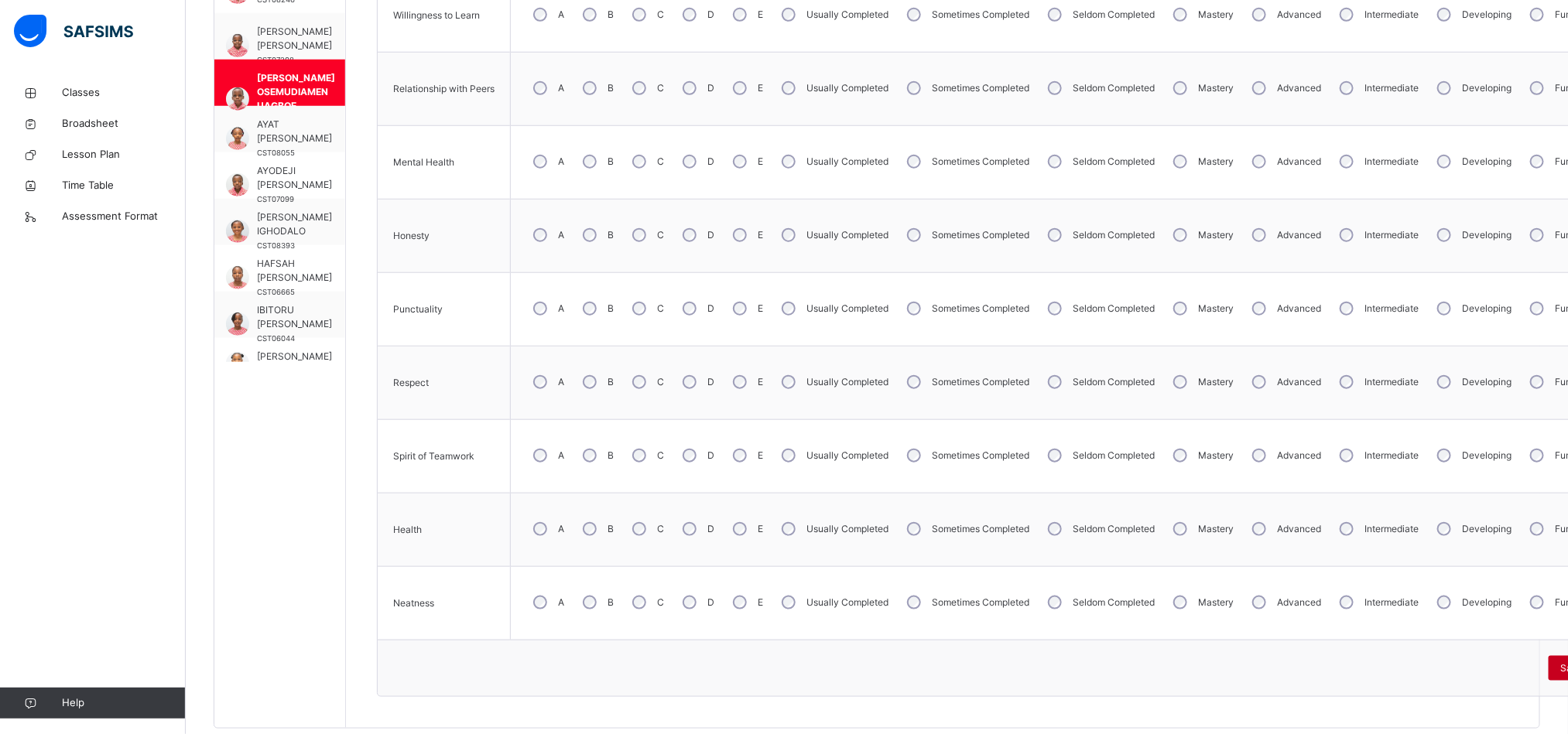 click on "Save Skill" at bounding box center (1582, 668) 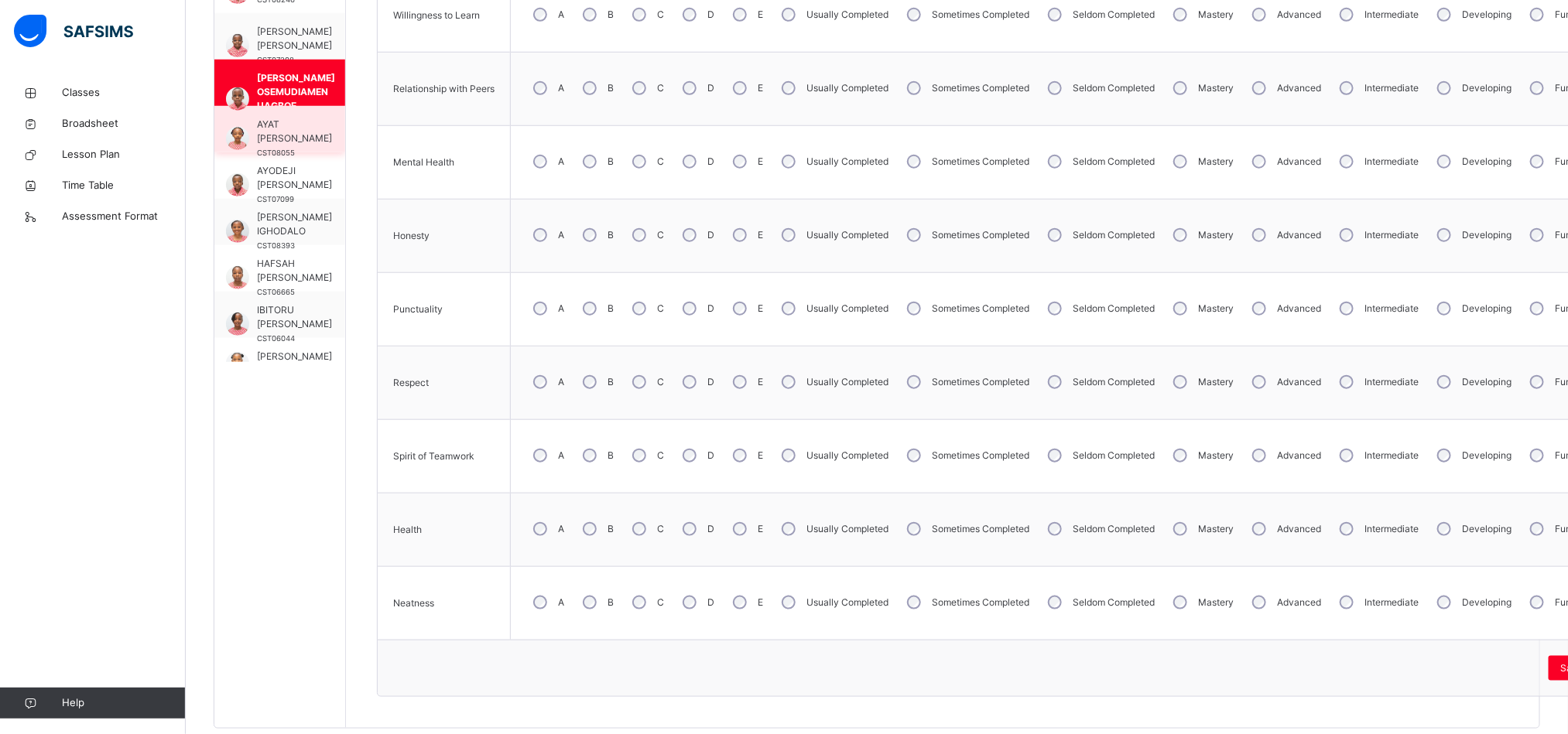 click on "AYAT [PERSON_NAME]" at bounding box center (294, 131) 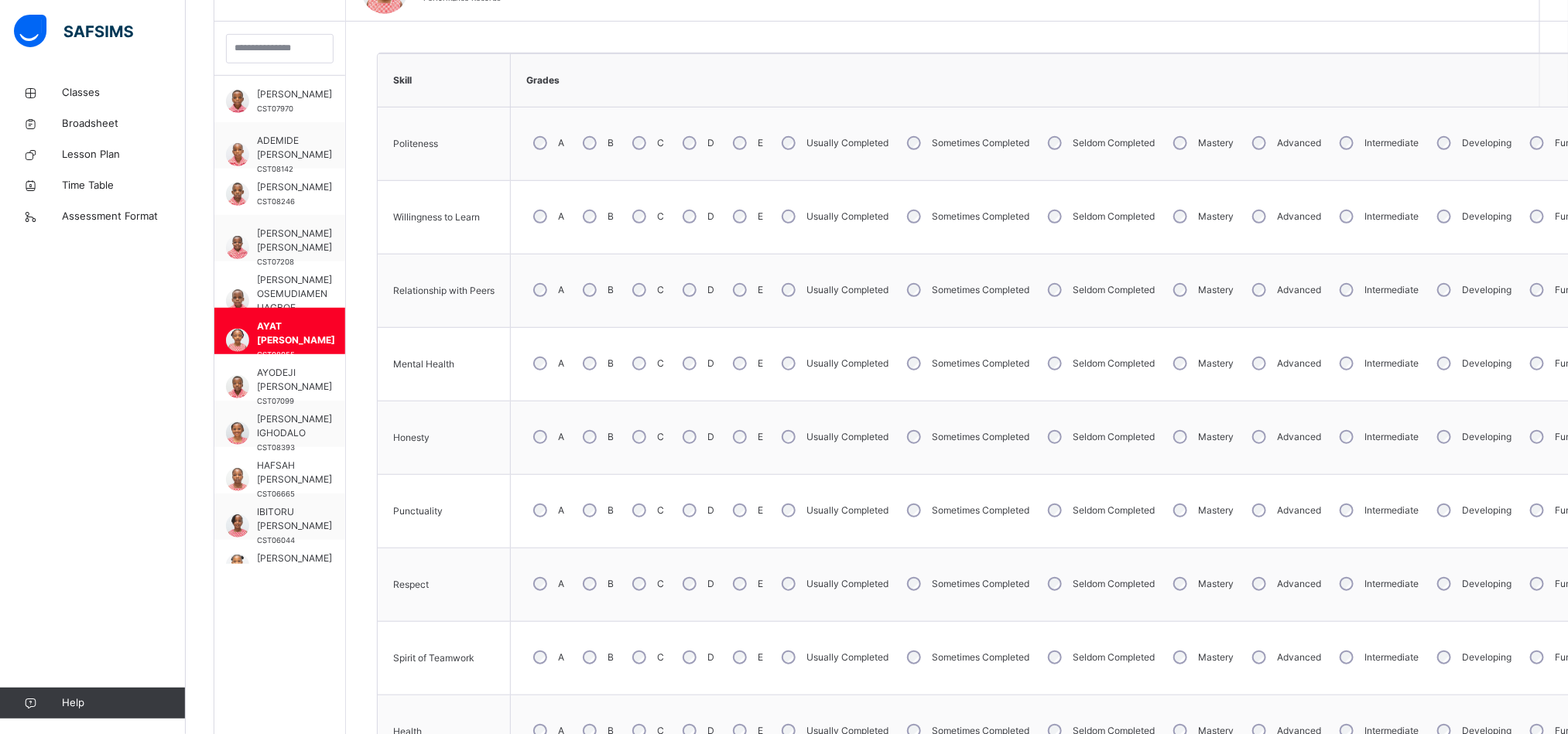 scroll, scrollTop: 641, scrollLeft: 0, axis: vertical 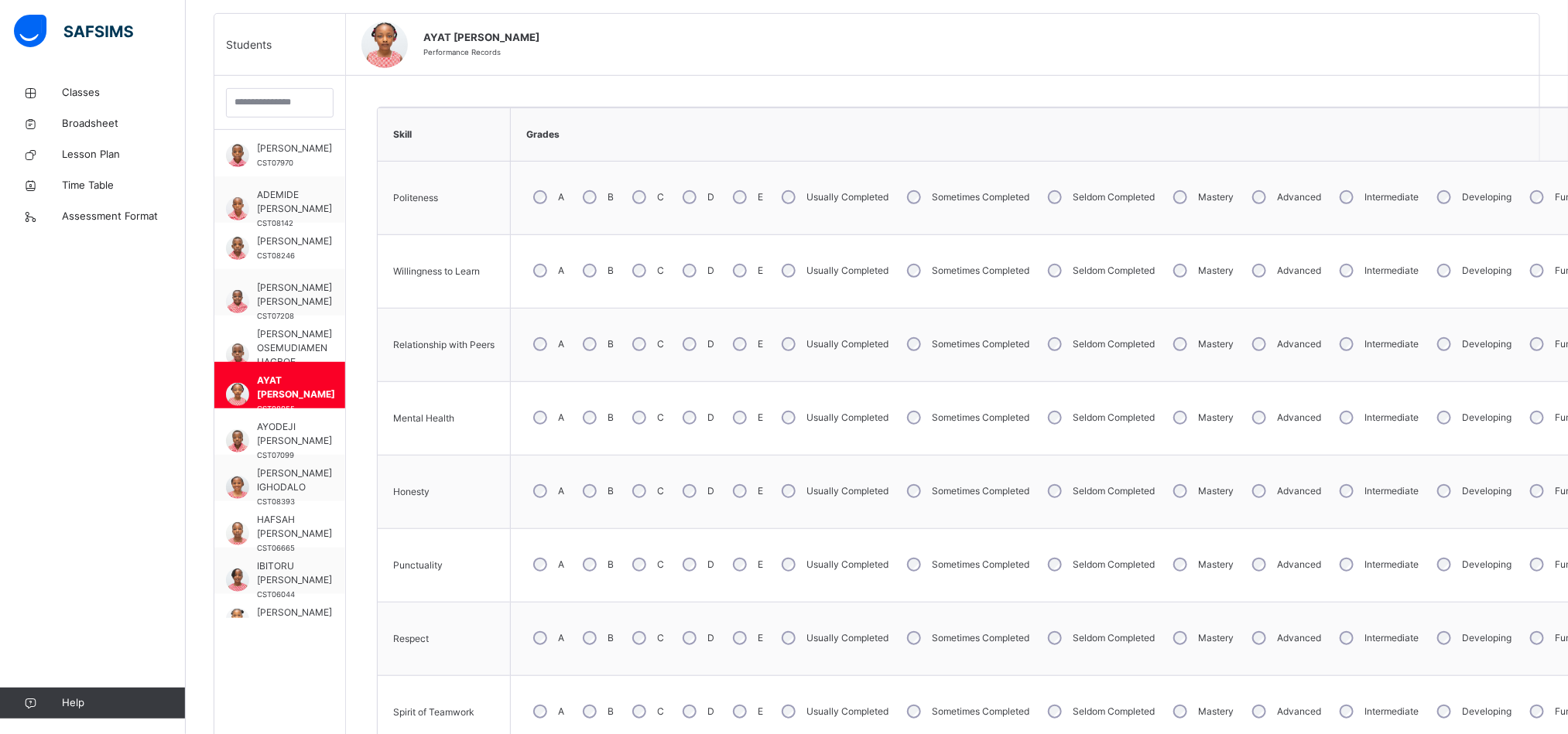click on "A" at bounding box center (547, 197) 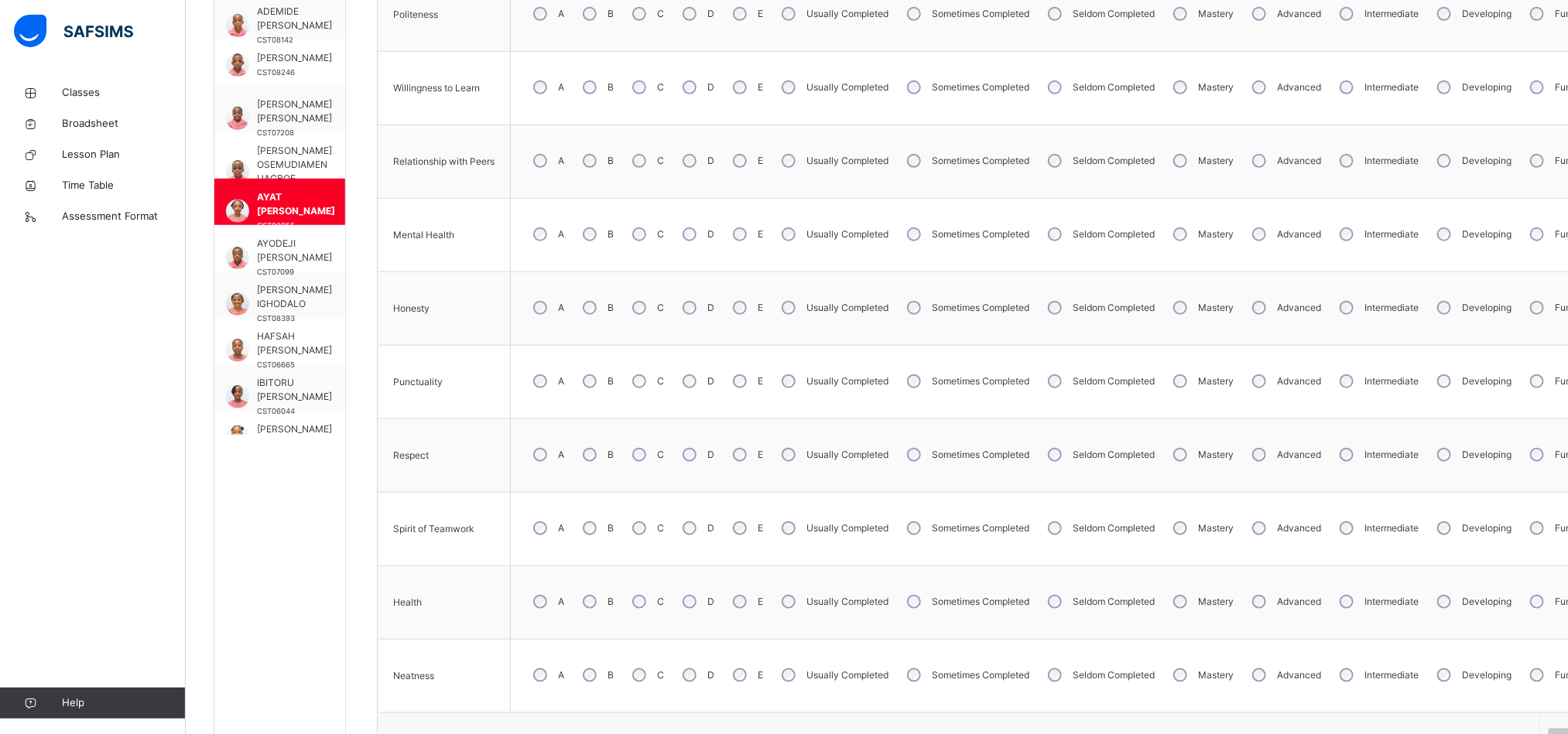 scroll, scrollTop: 573, scrollLeft: 0, axis: vertical 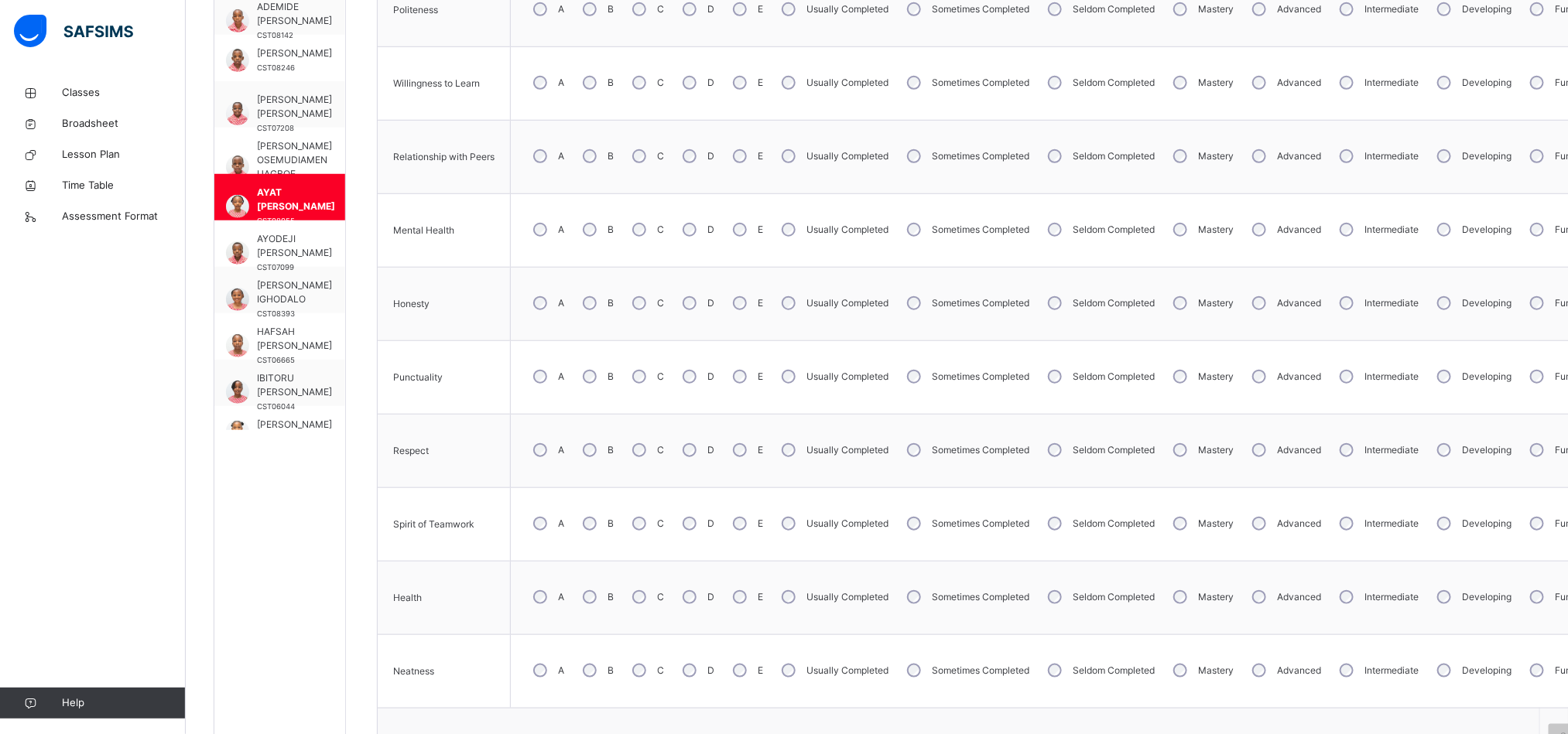 click on "A" at bounding box center (547, 671) 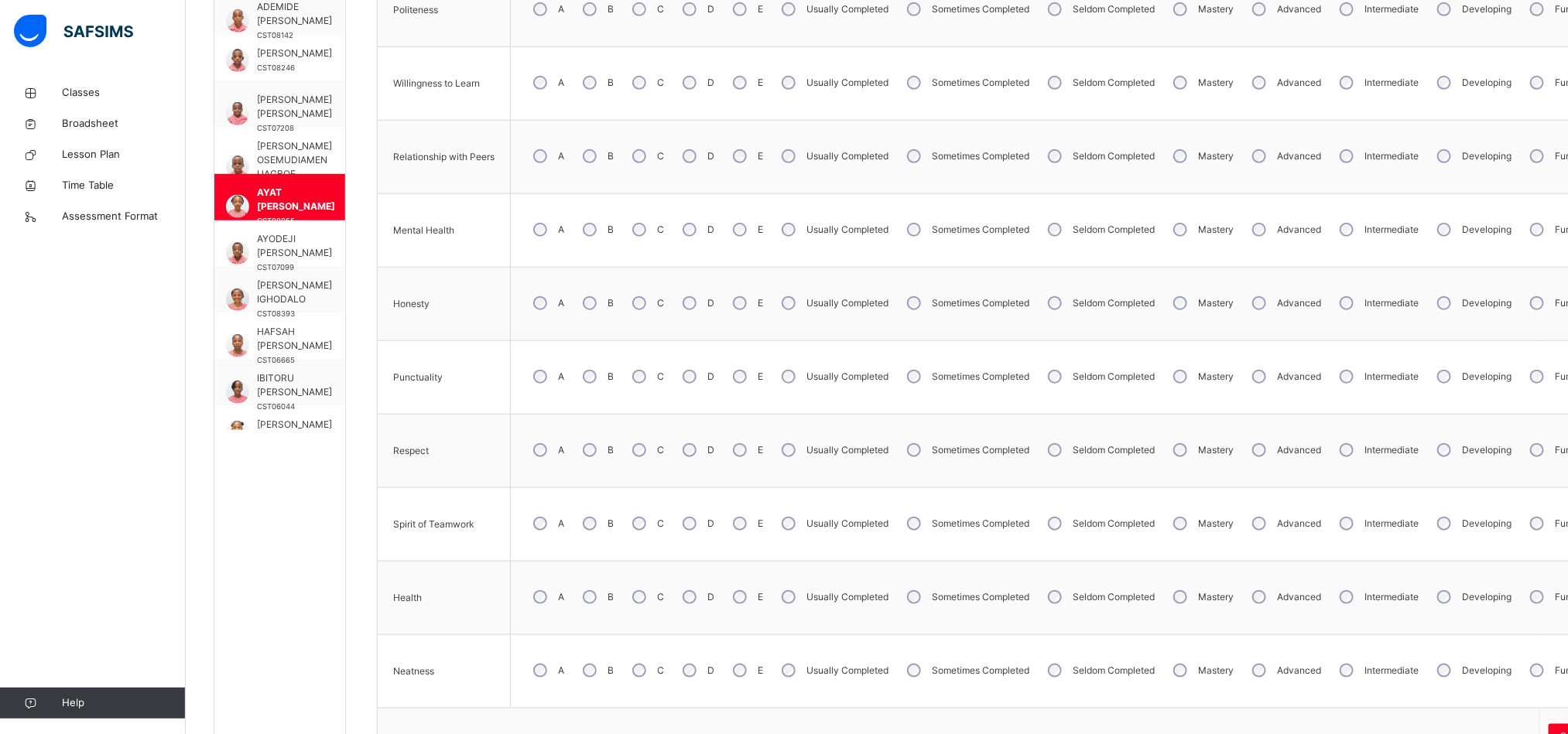 scroll, scrollTop: 680, scrollLeft: 0, axis: vertical 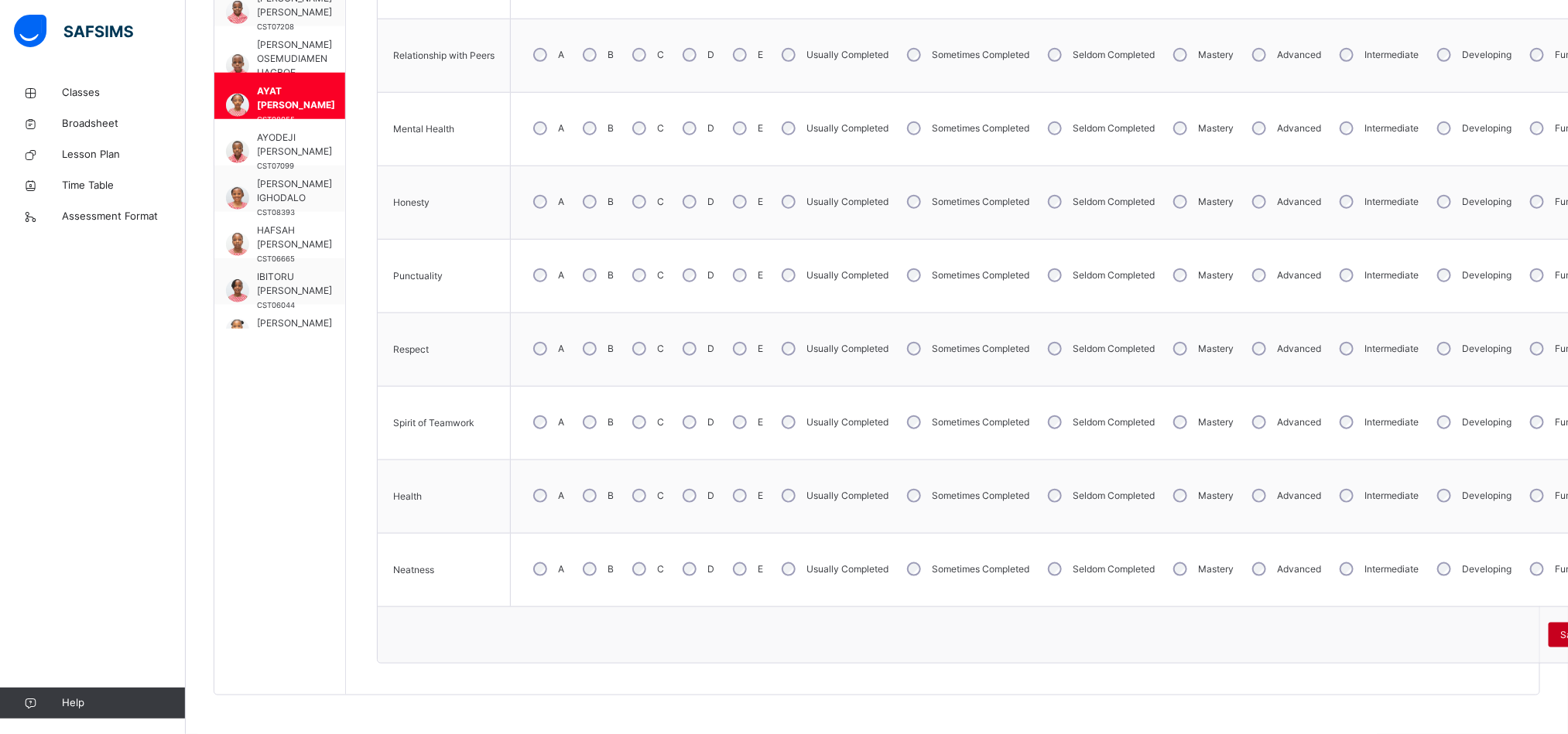 click on "Save Skill" at bounding box center (1582, 635) 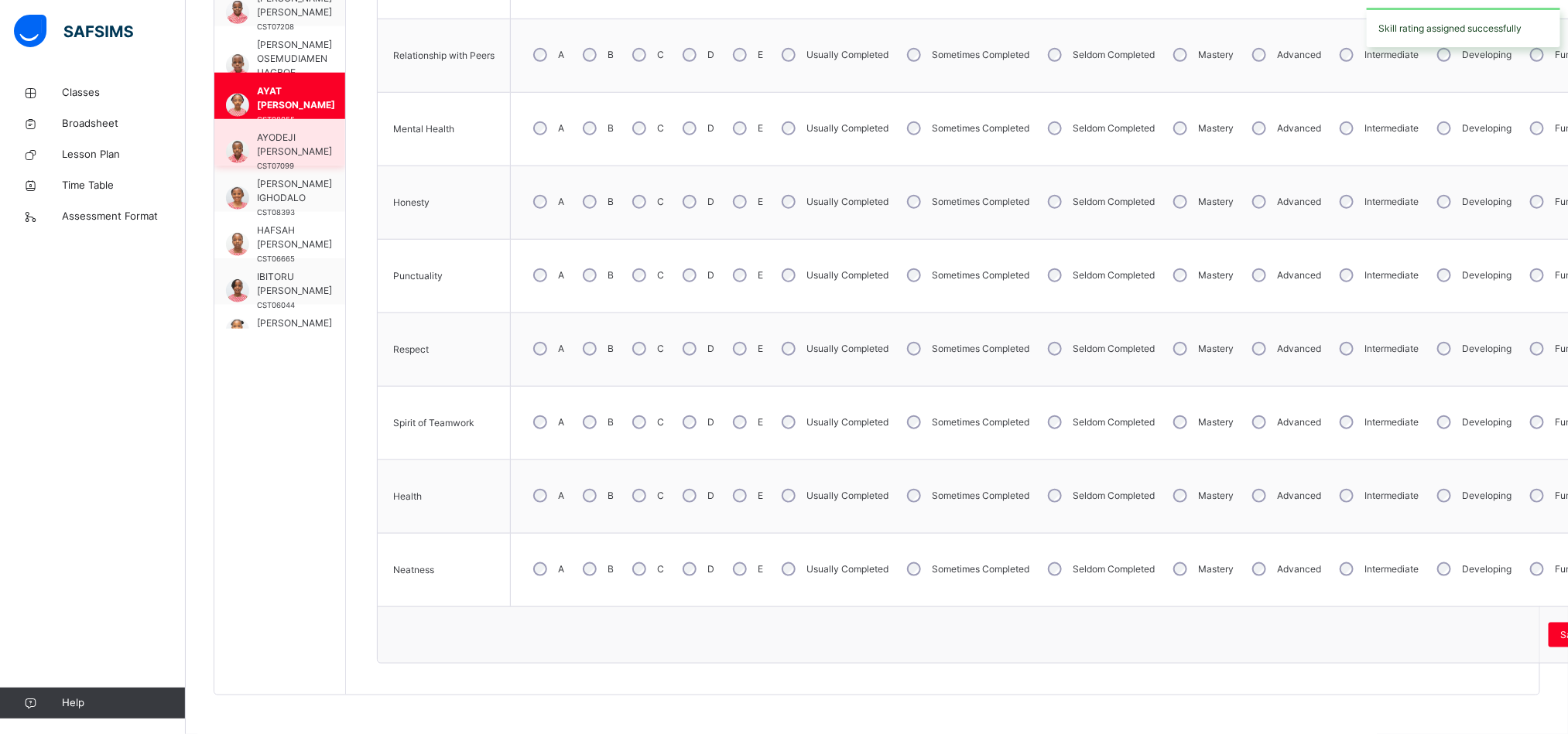 click on "AYODEJI [PERSON_NAME]" at bounding box center (294, 145) 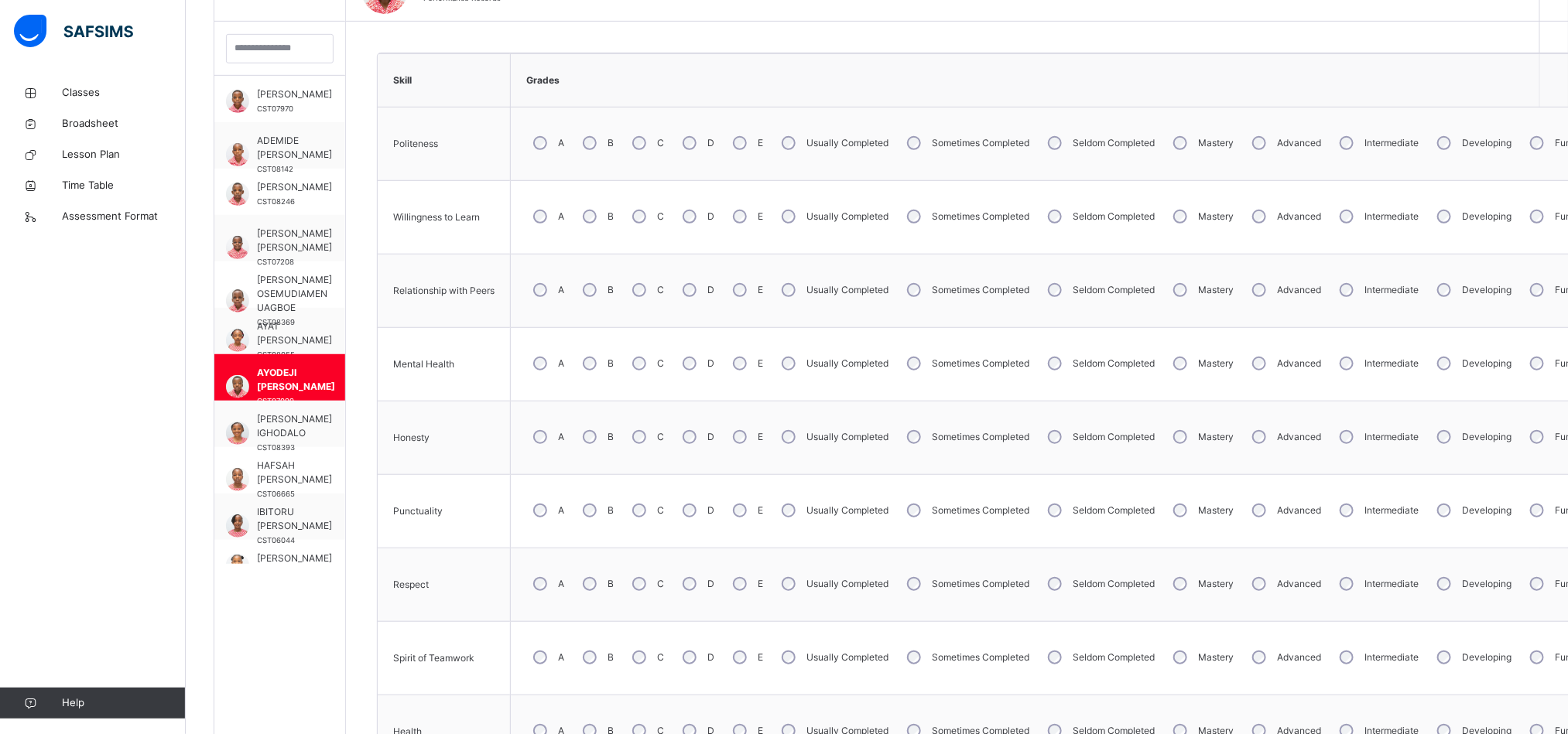 scroll, scrollTop: 680, scrollLeft: 0, axis: vertical 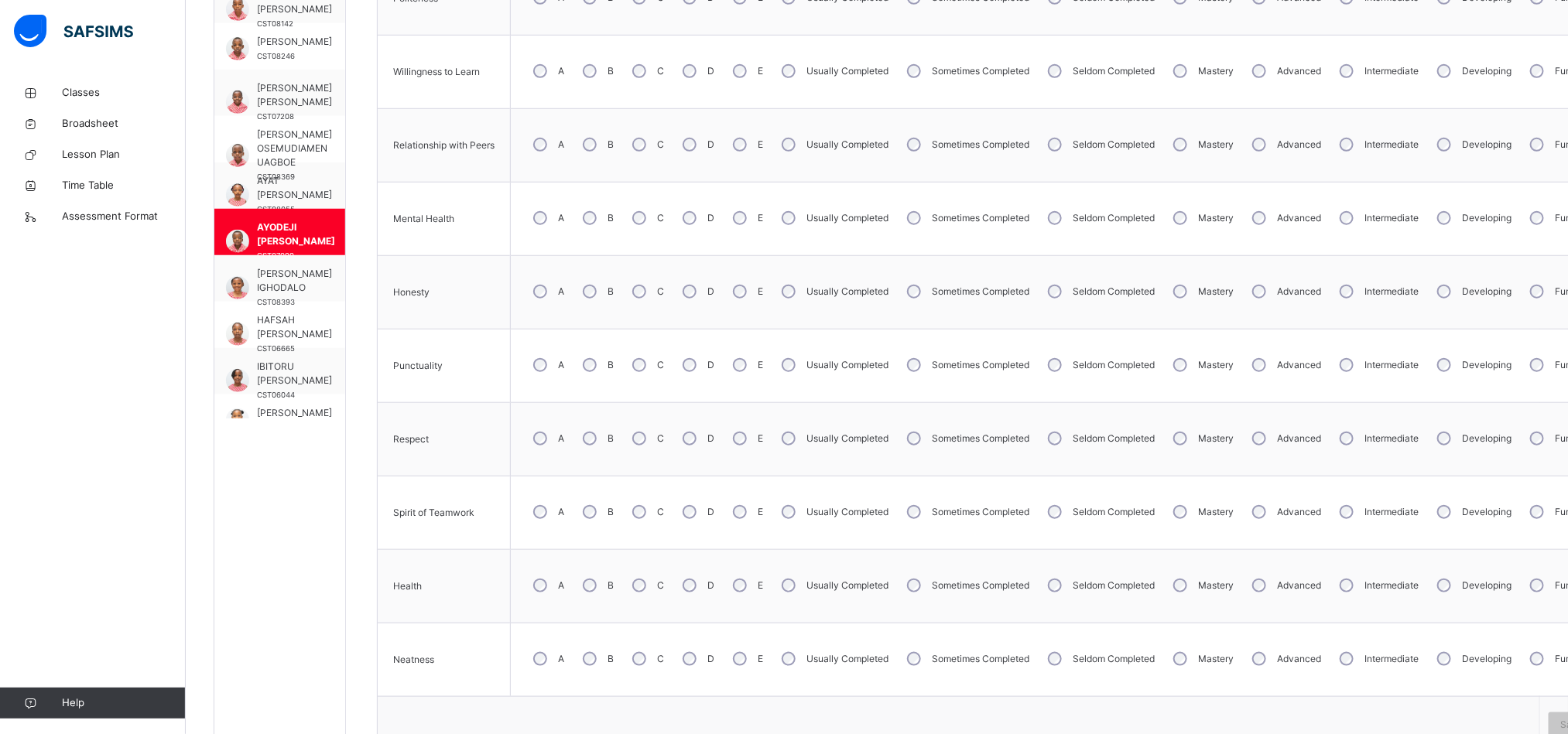 click on "A" at bounding box center (547, 512) 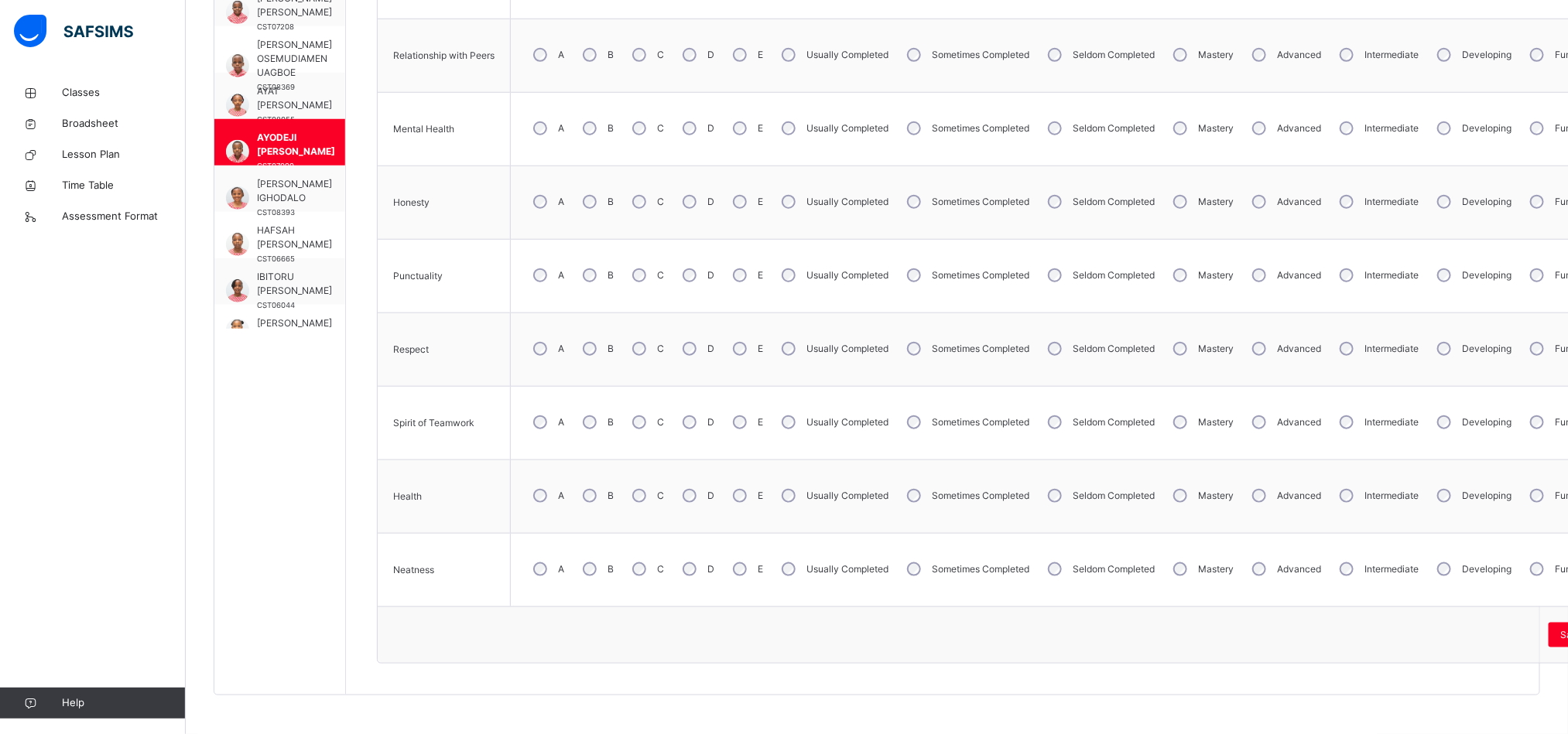 scroll, scrollTop: 680, scrollLeft: 0, axis: vertical 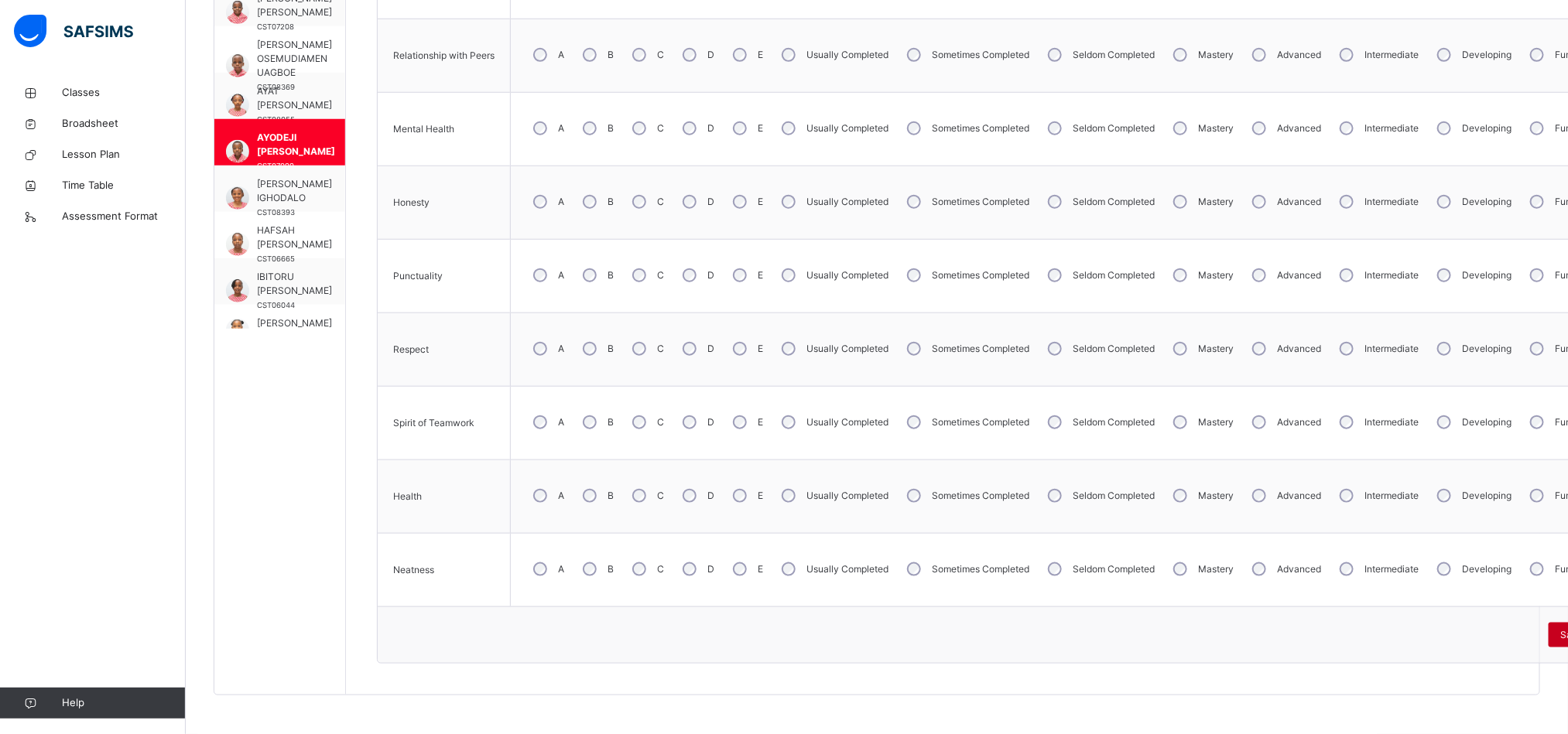 click on "Save Skill" at bounding box center [1582, 635] 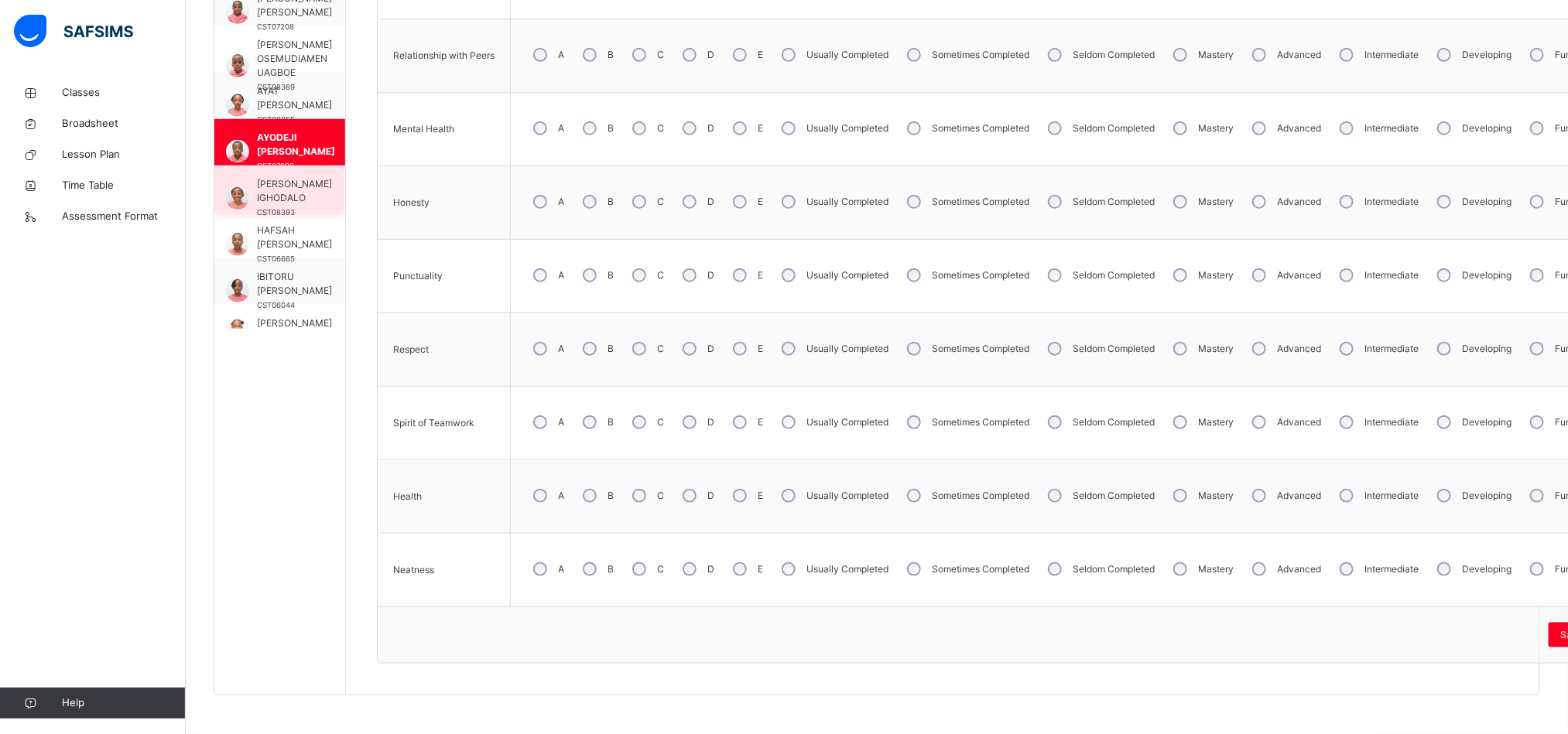 click on "[PERSON_NAME]  IGHODALO" at bounding box center [294, 191] 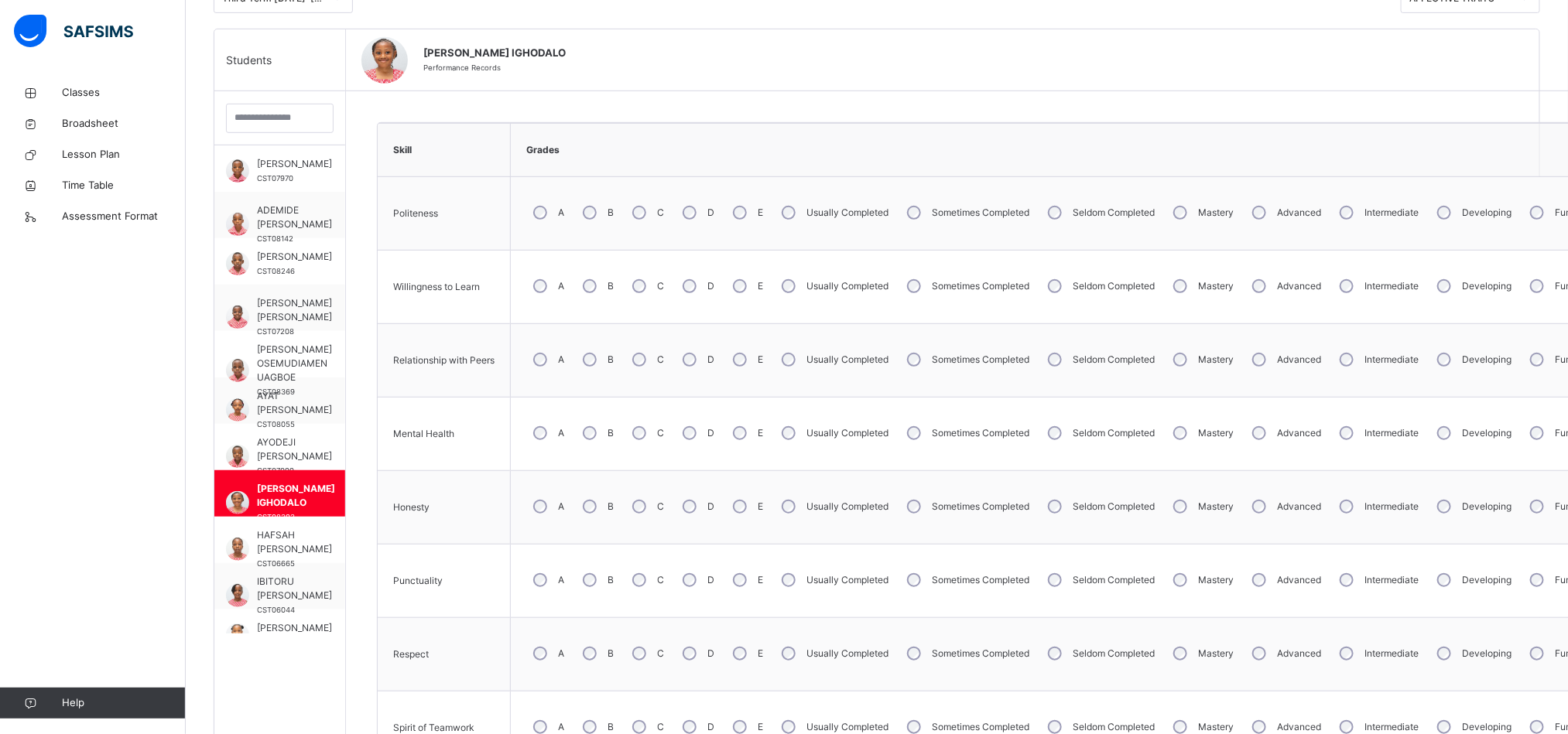 scroll, scrollTop: 360, scrollLeft: 0, axis: vertical 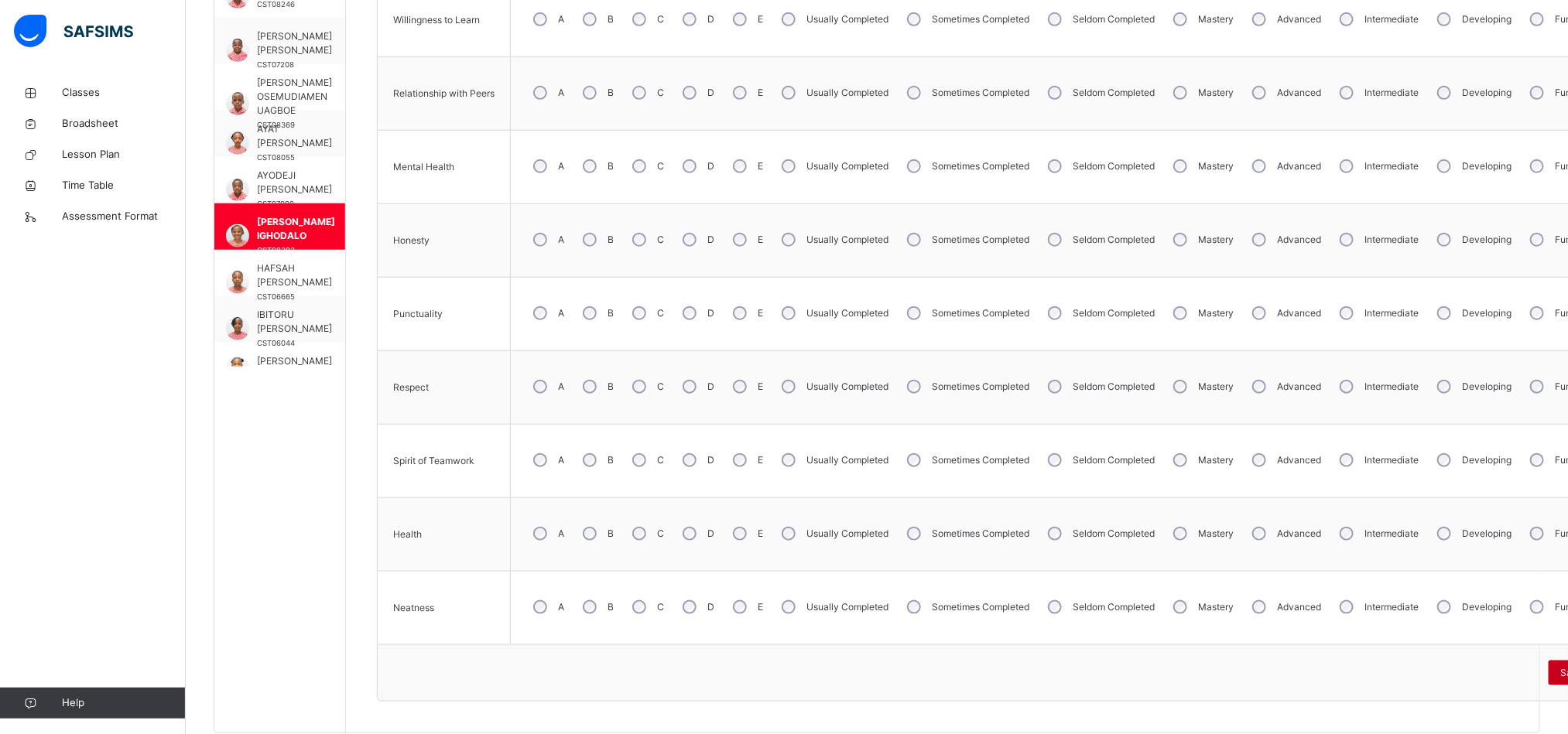 click on "Save Skill" at bounding box center (1582, 673) 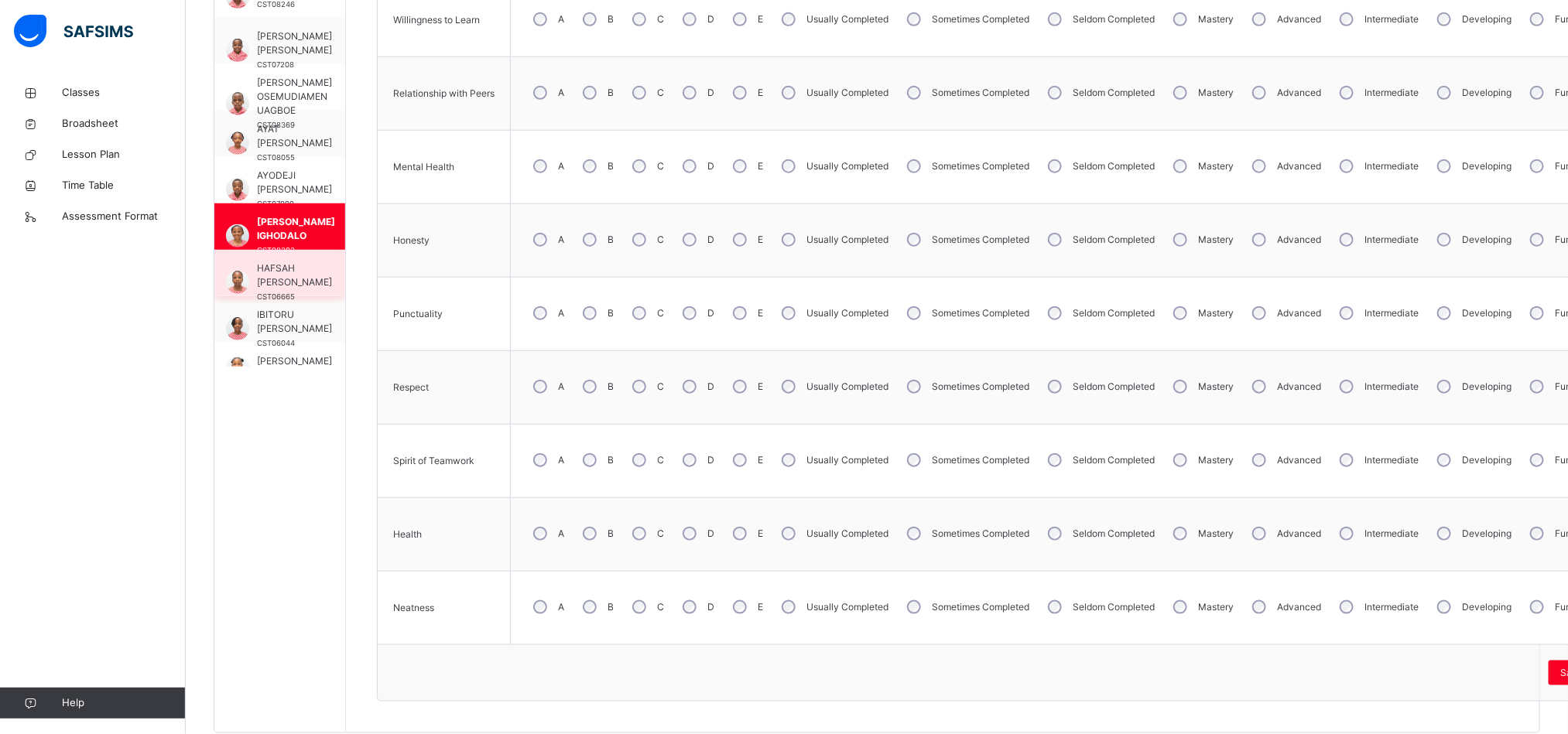 click on "HAFSAH [PERSON_NAME]" at bounding box center [294, 275] 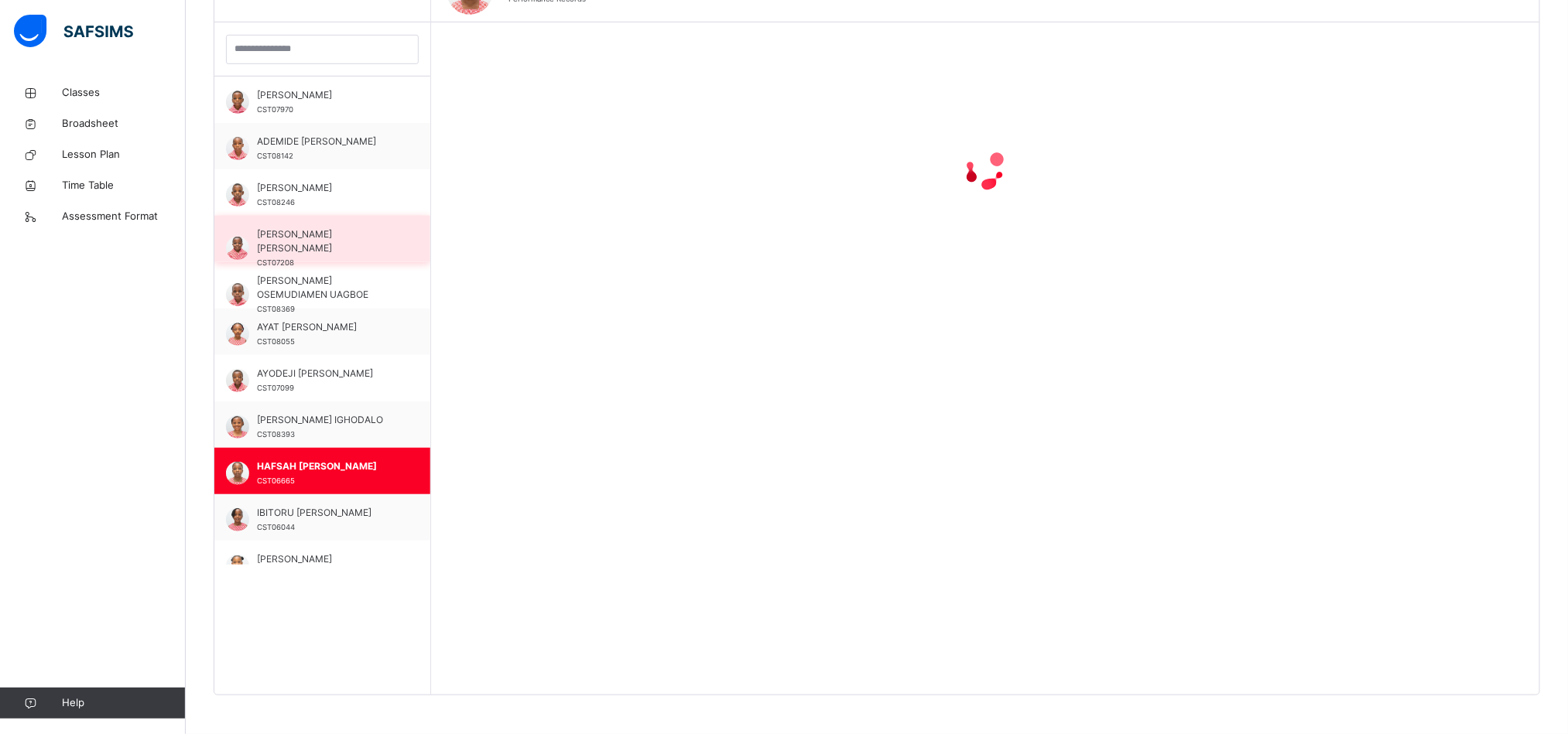 scroll, scrollTop: 637, scrollLeft: 0, axis: vertical 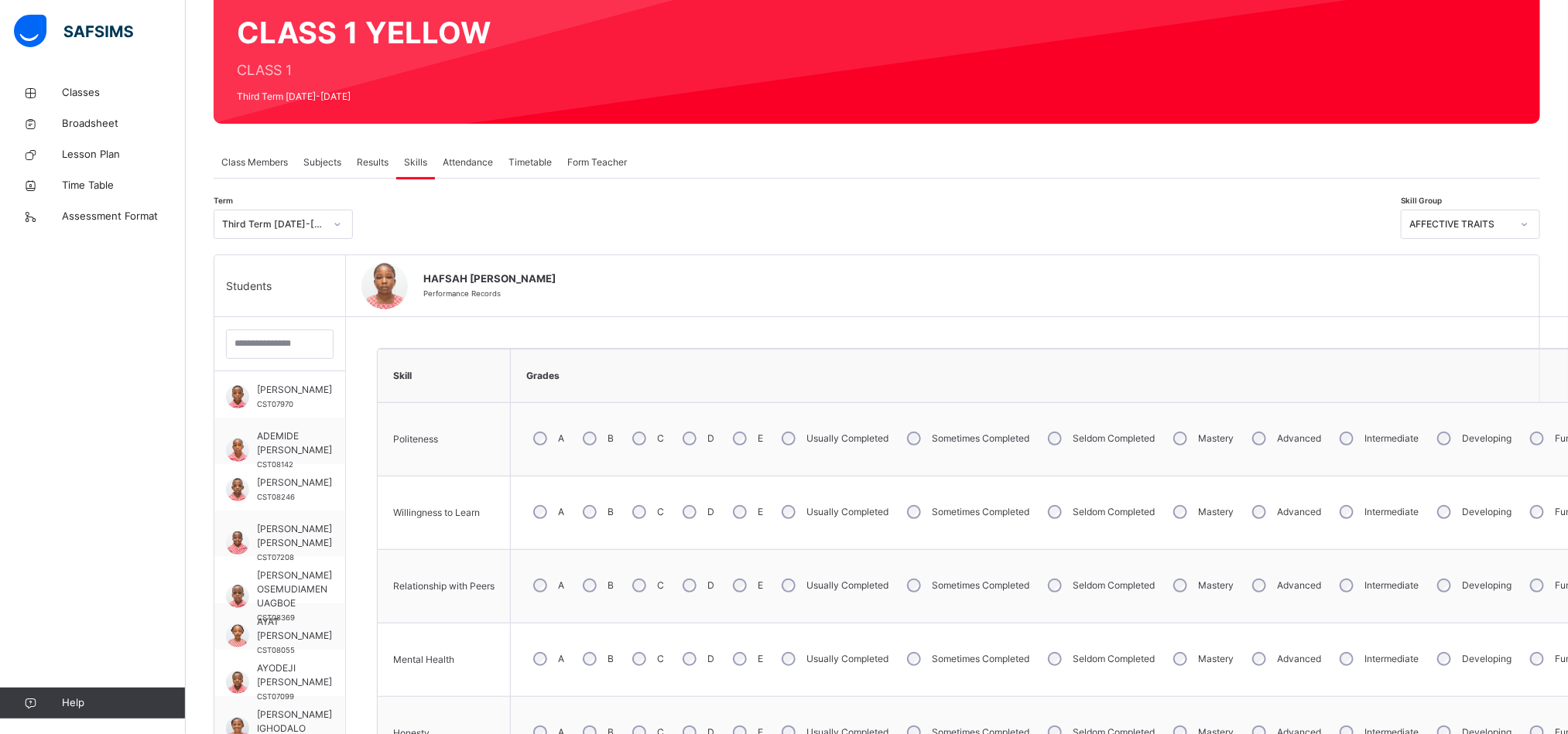 click on "A" at bounding box center (547, 659) 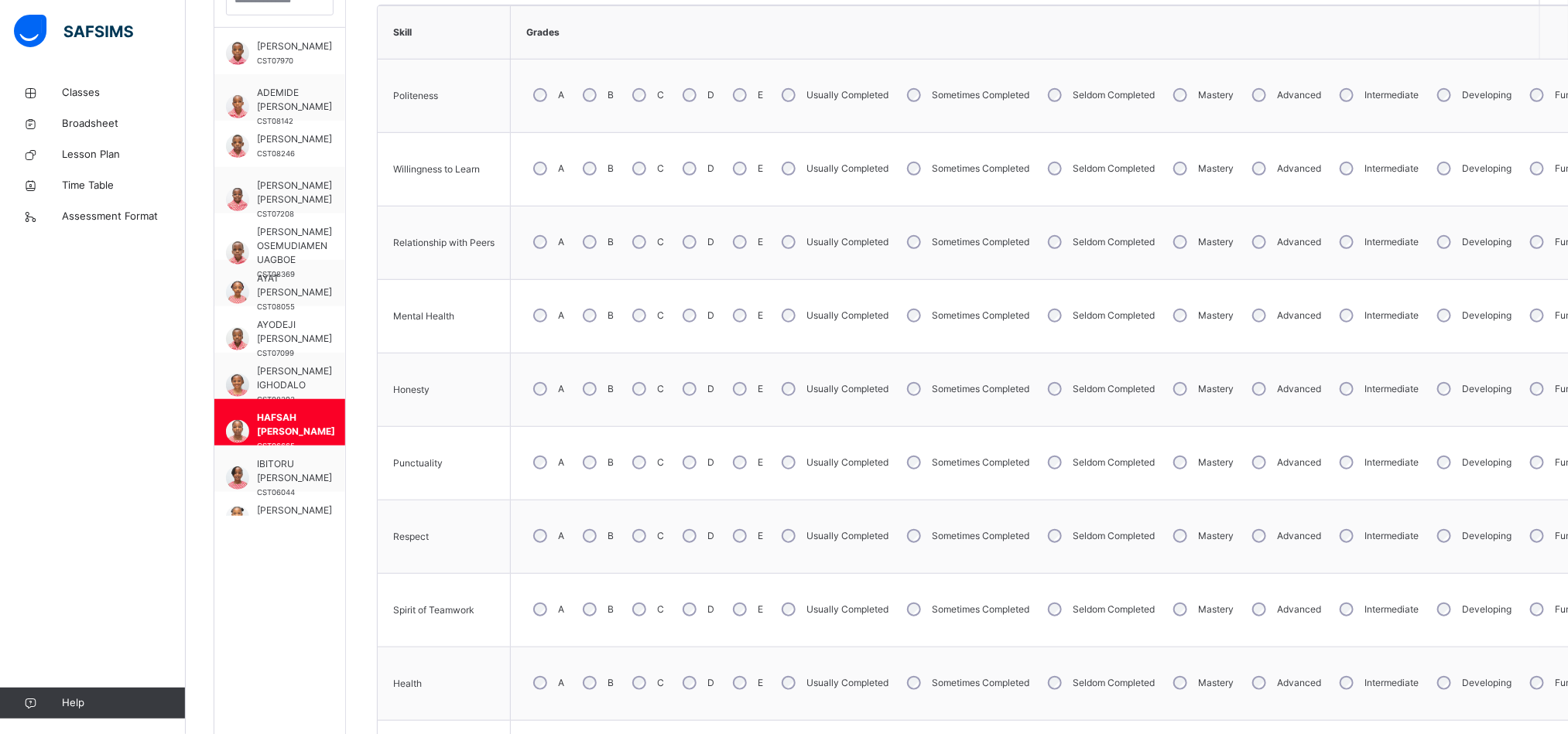 scroll, scrollTop: 490, scrollLeft: 0, axis: vertical 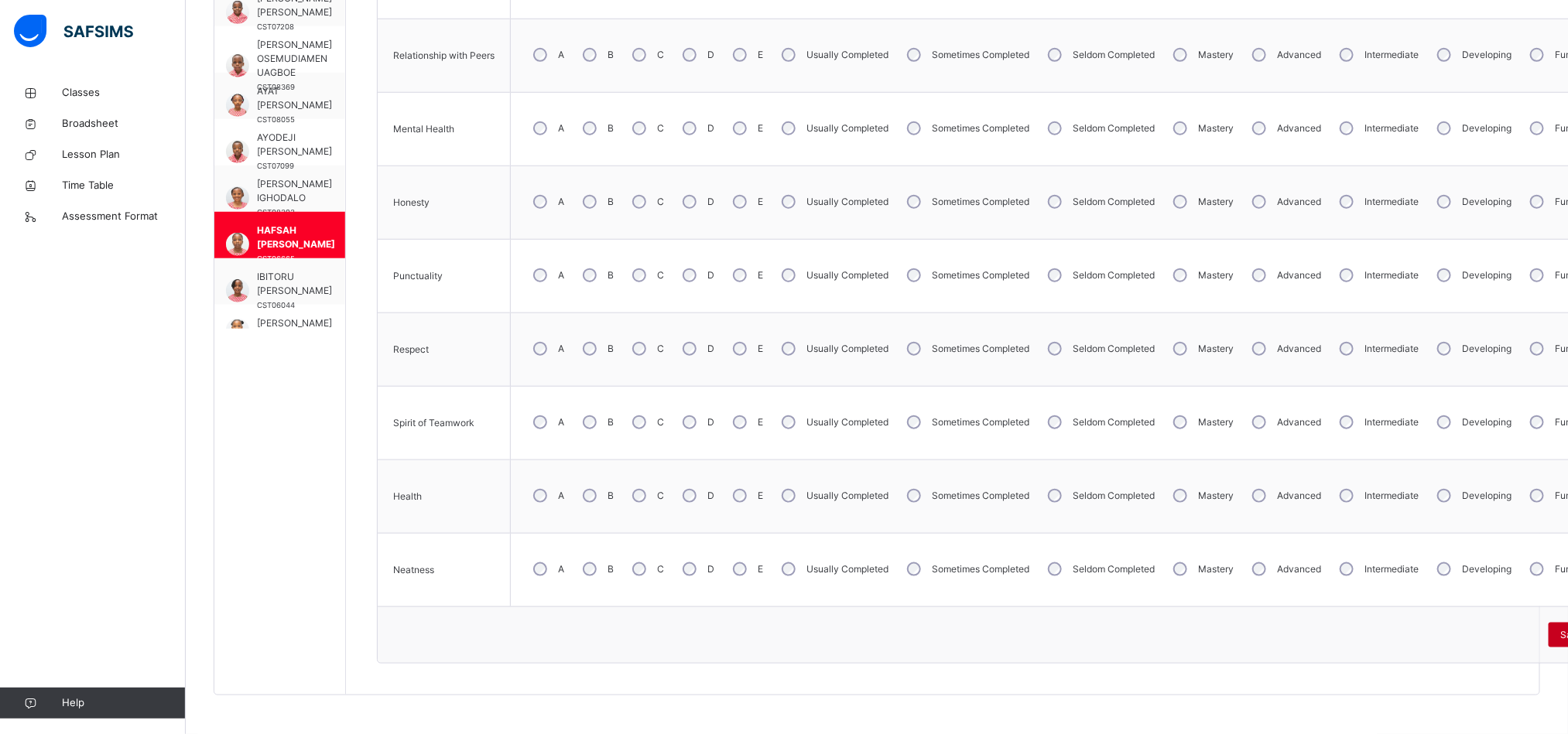 click on "Save Skill" at bounding box center (1582, 635) 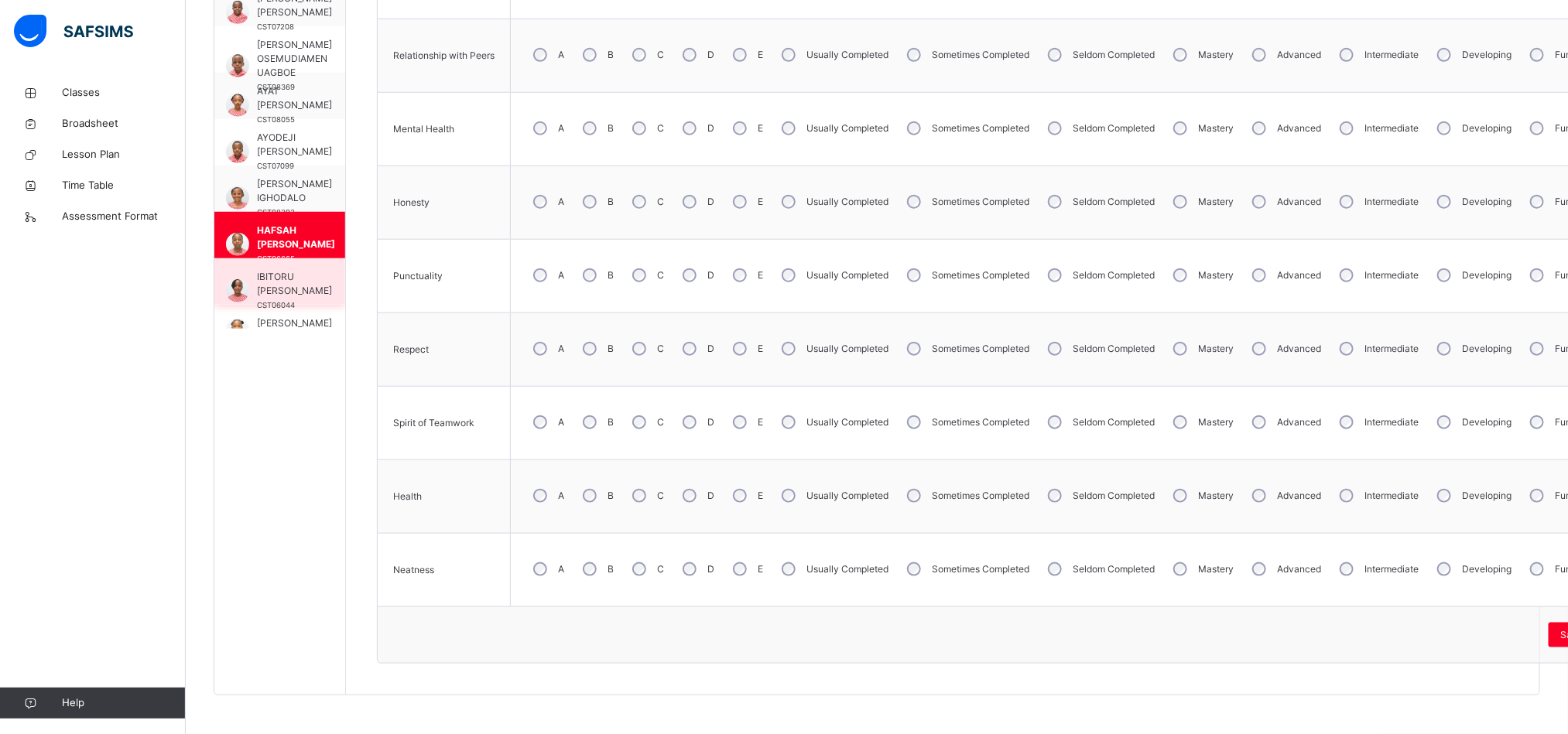 click on "IBITORU [PERSON_NAME]" at bounding box center [294, 284] 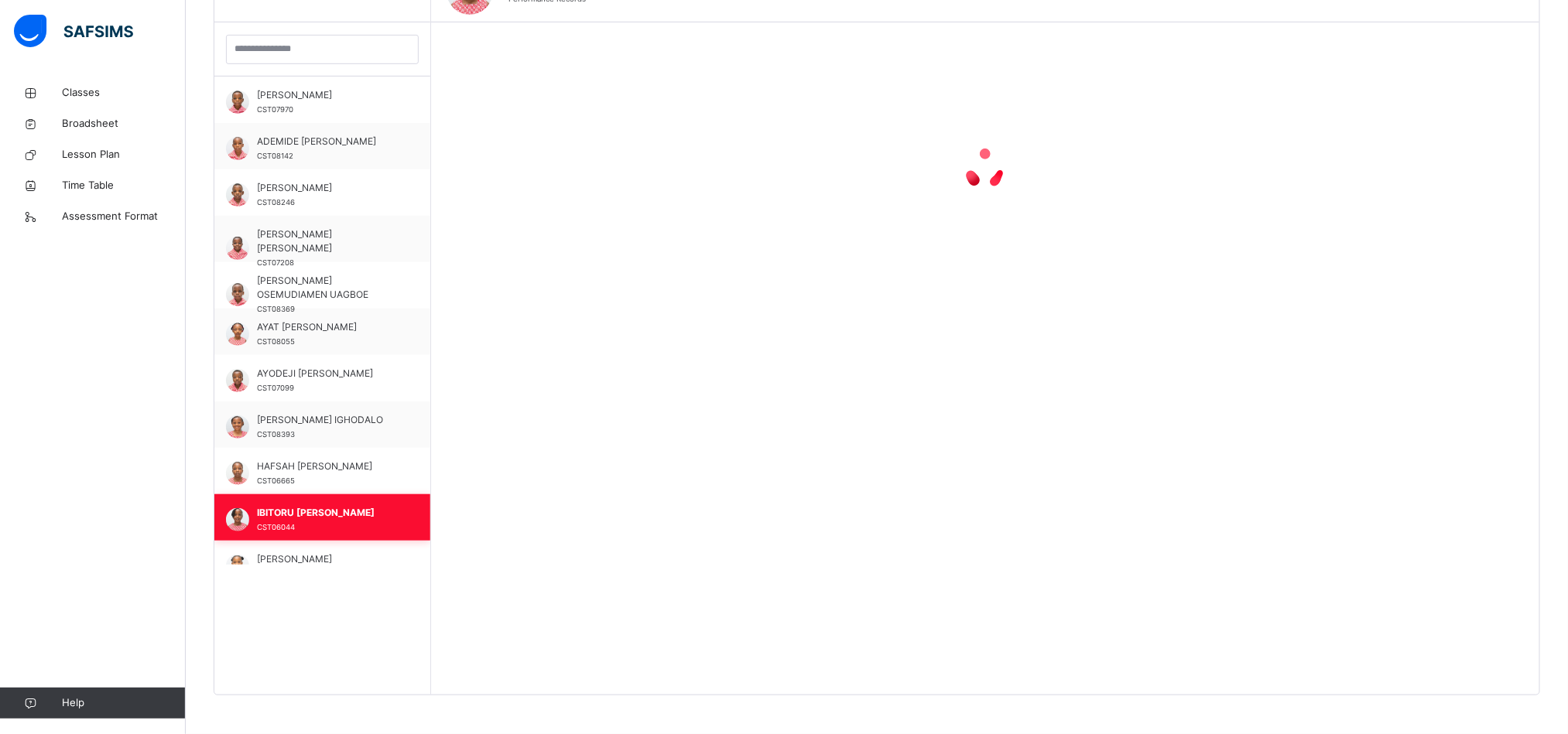 scroll, scrollTop: 680, scrollLeft: 0, axis: vertical 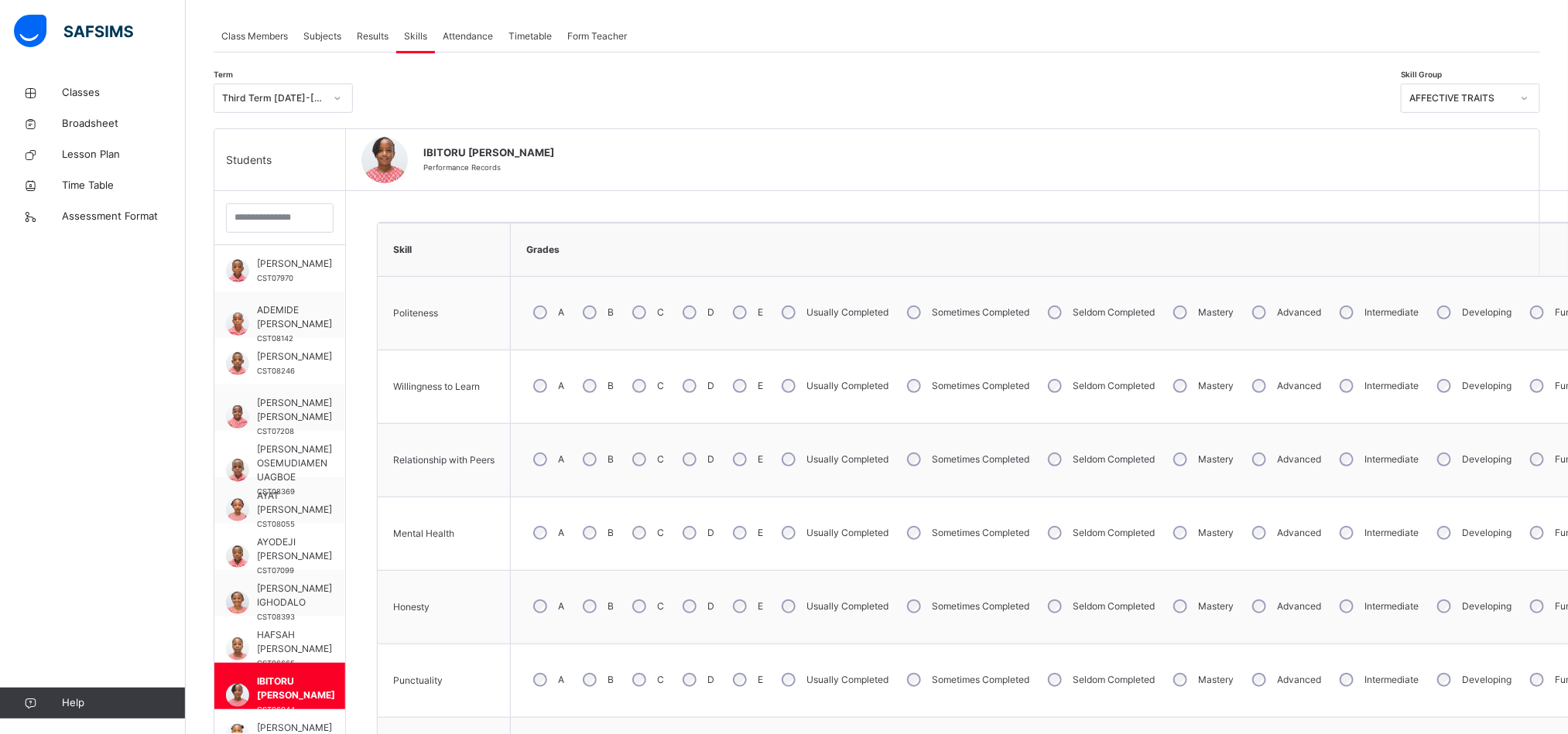 click on "A" at bounding box center [547, 386] 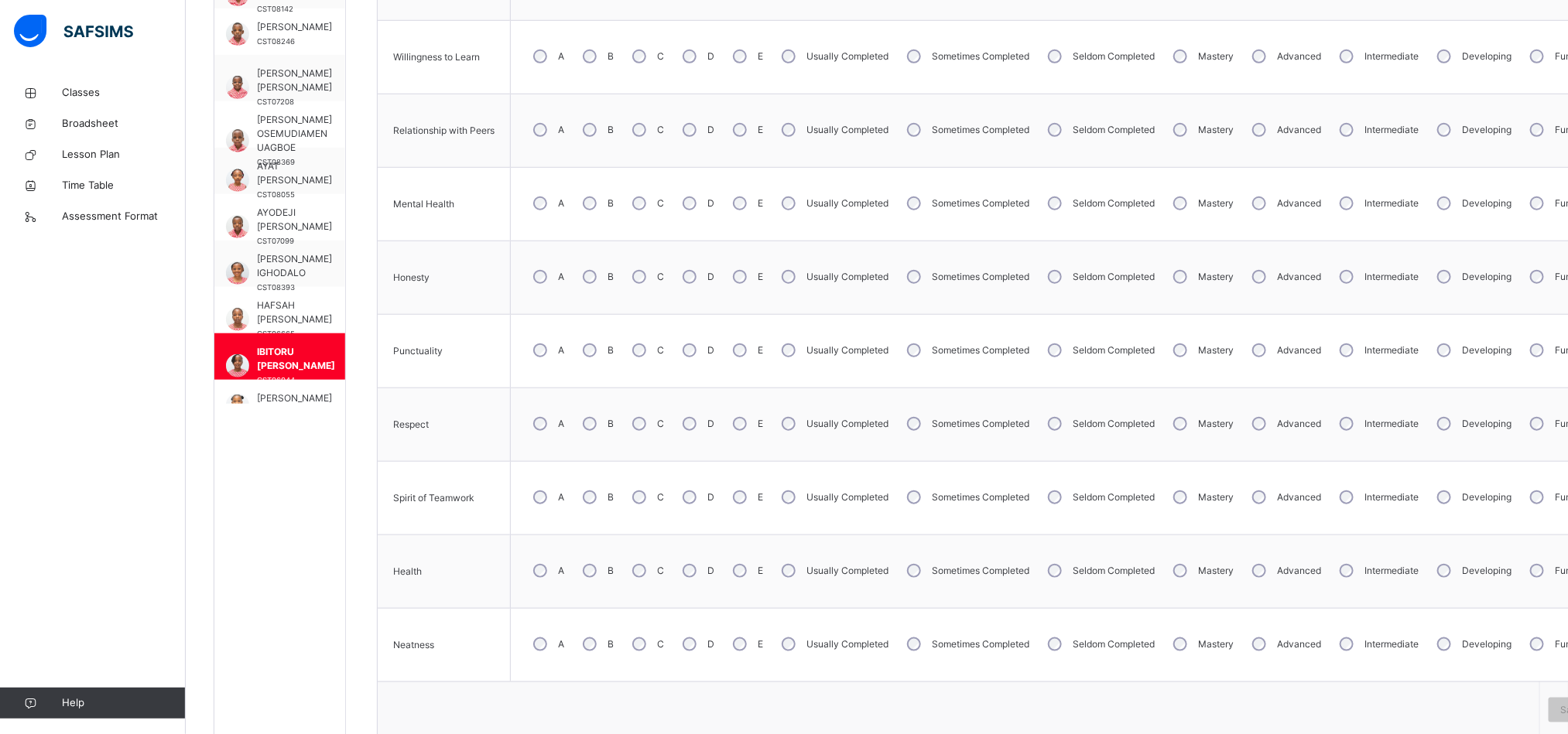 scroll, scrollTop: 604, scrollLeft: 0, axis: vertical 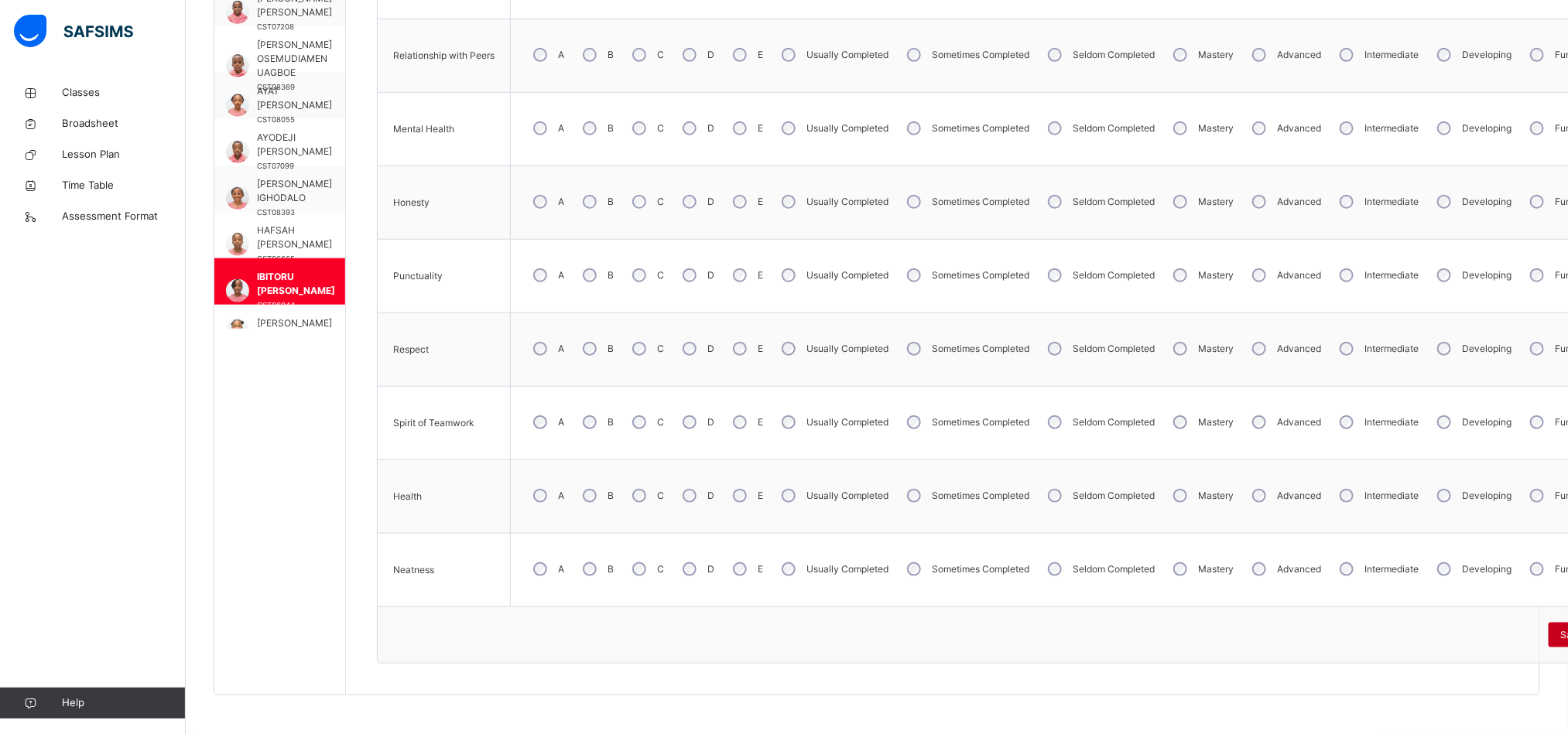click on "Save Skill" at bounding box center [1582, 635] 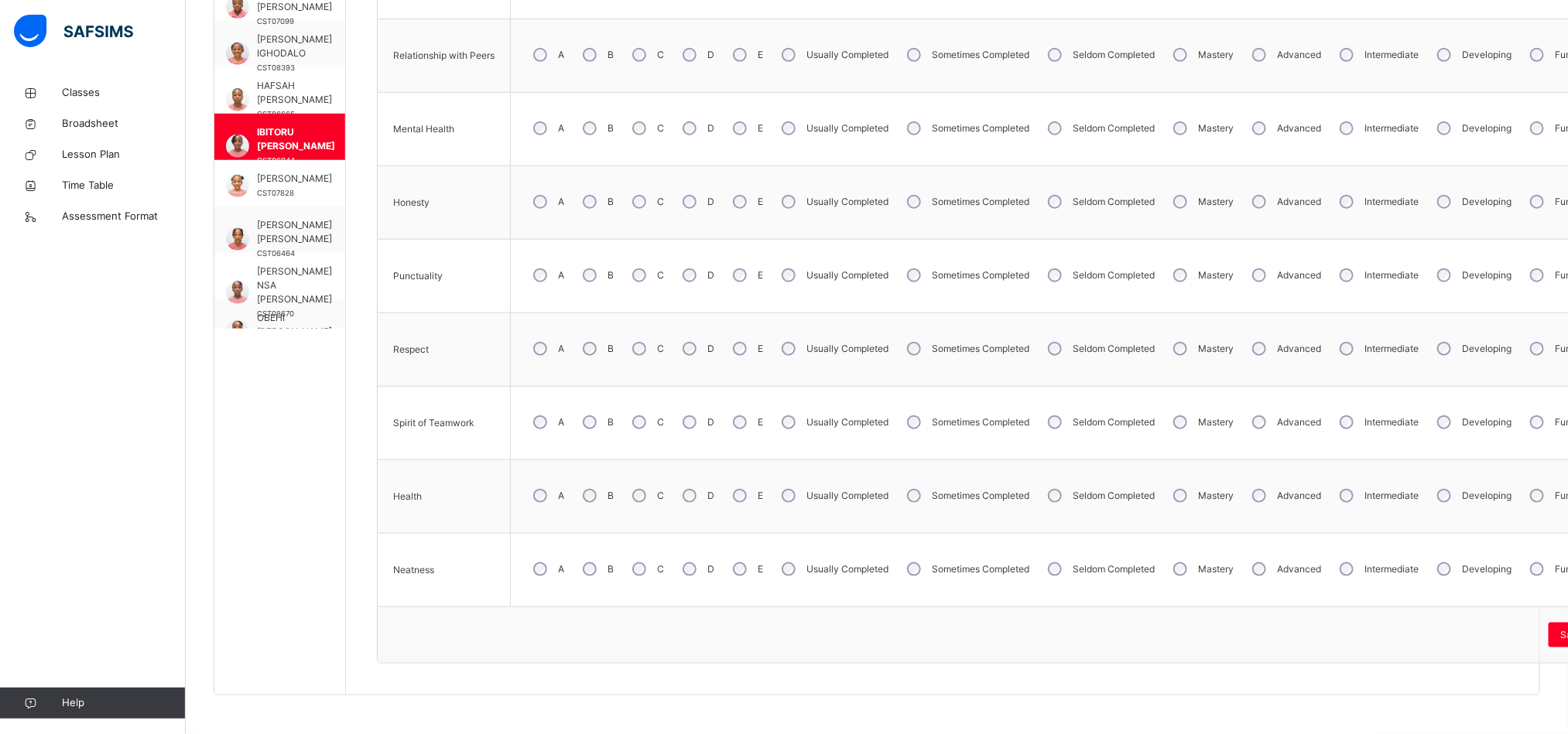 scroll, scrollTop: 186, scrollLeft: 0, axis: vertical 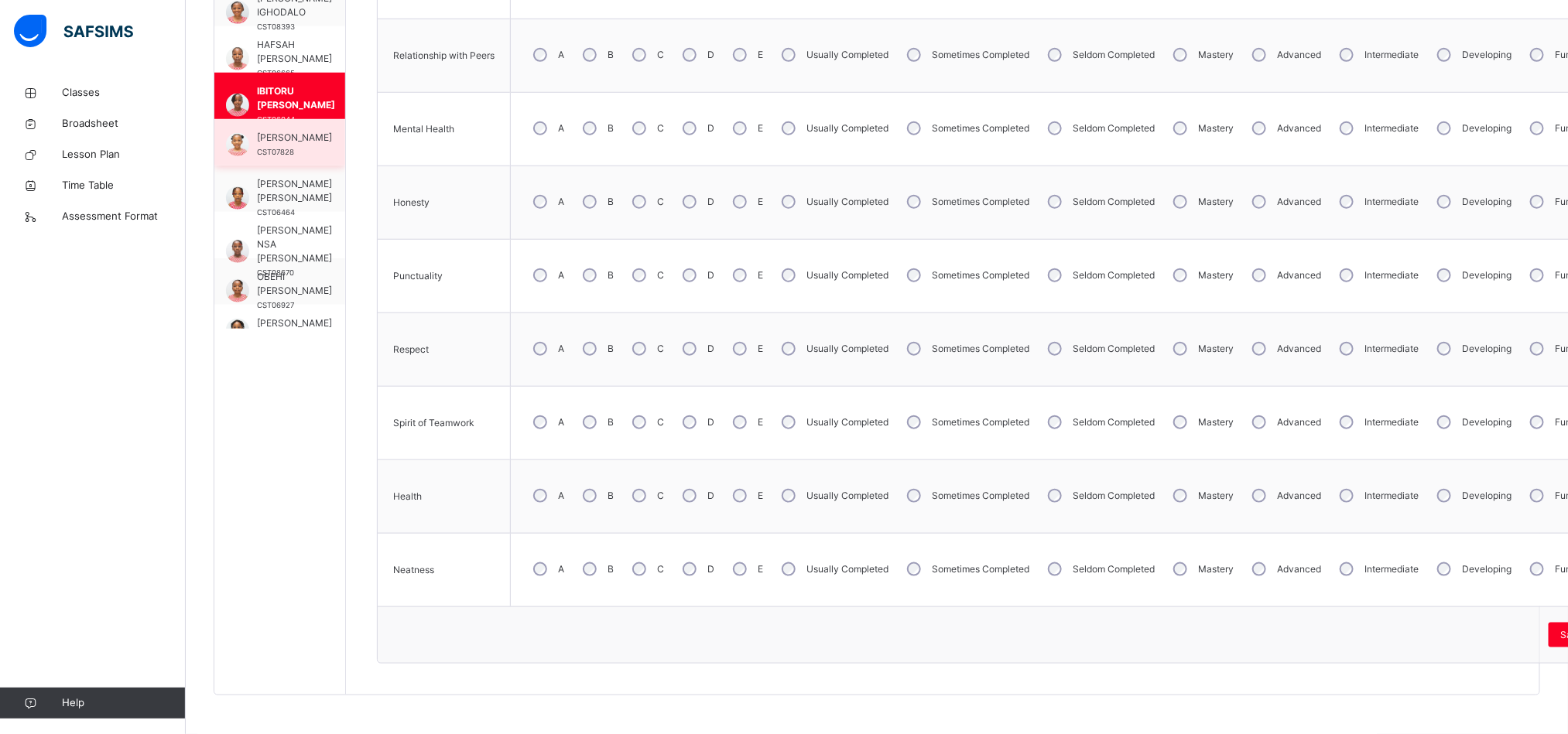 click on "[PERSON_NAME]" at bounding box center [294, 138] 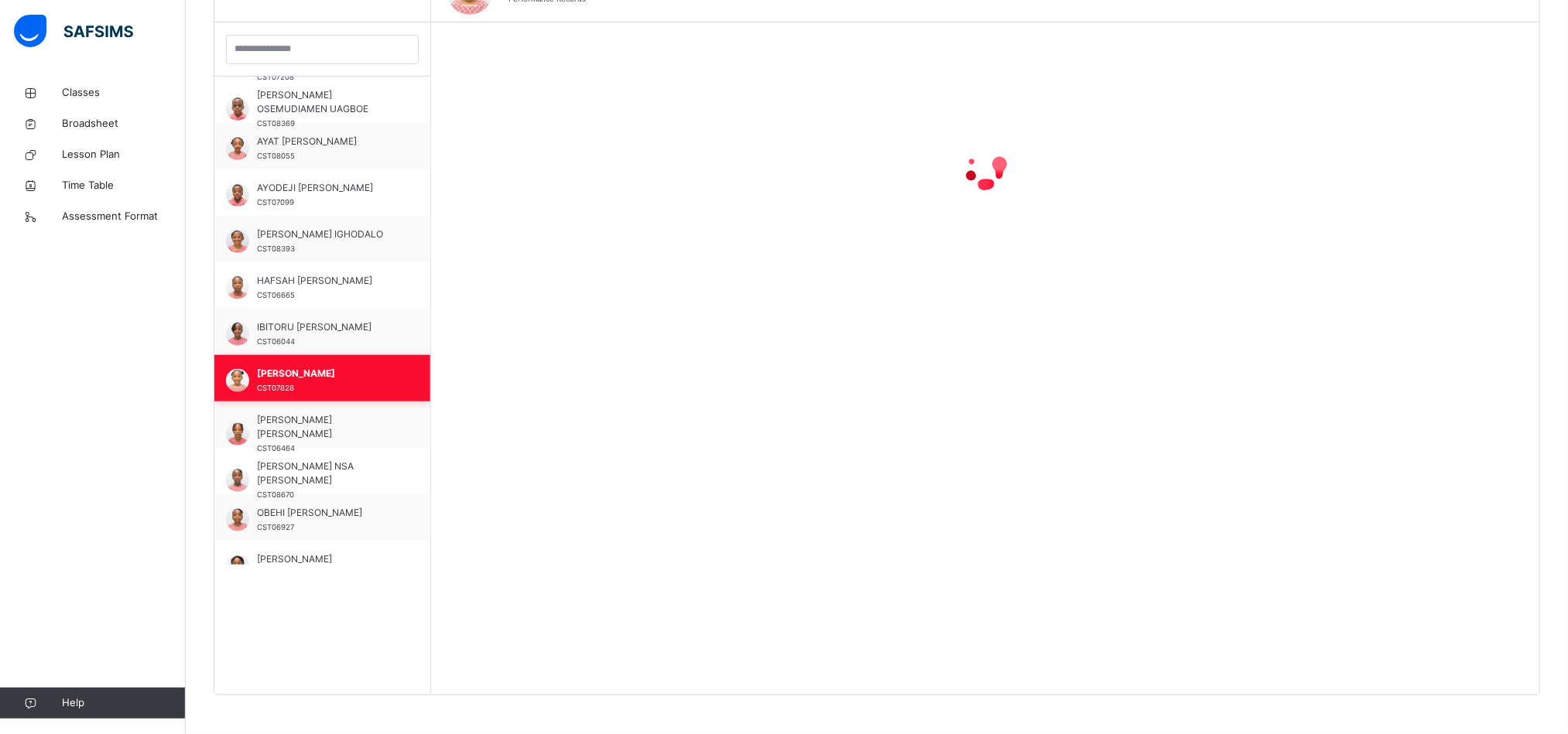 scroll, scrollTop: 439, scrollLeft: 0, axis: vertical 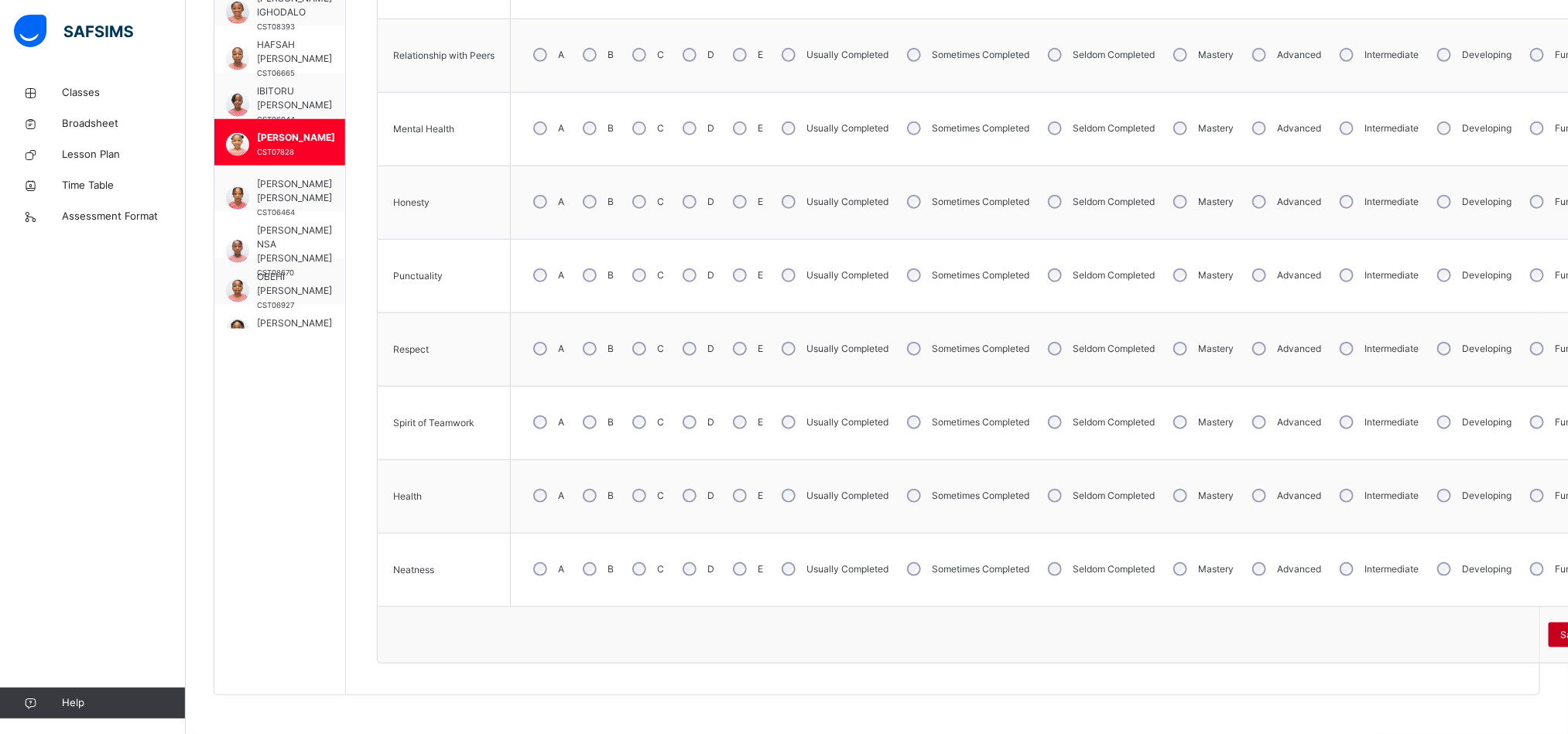 click on "Save Skill" at bounding box center (1582, 635) 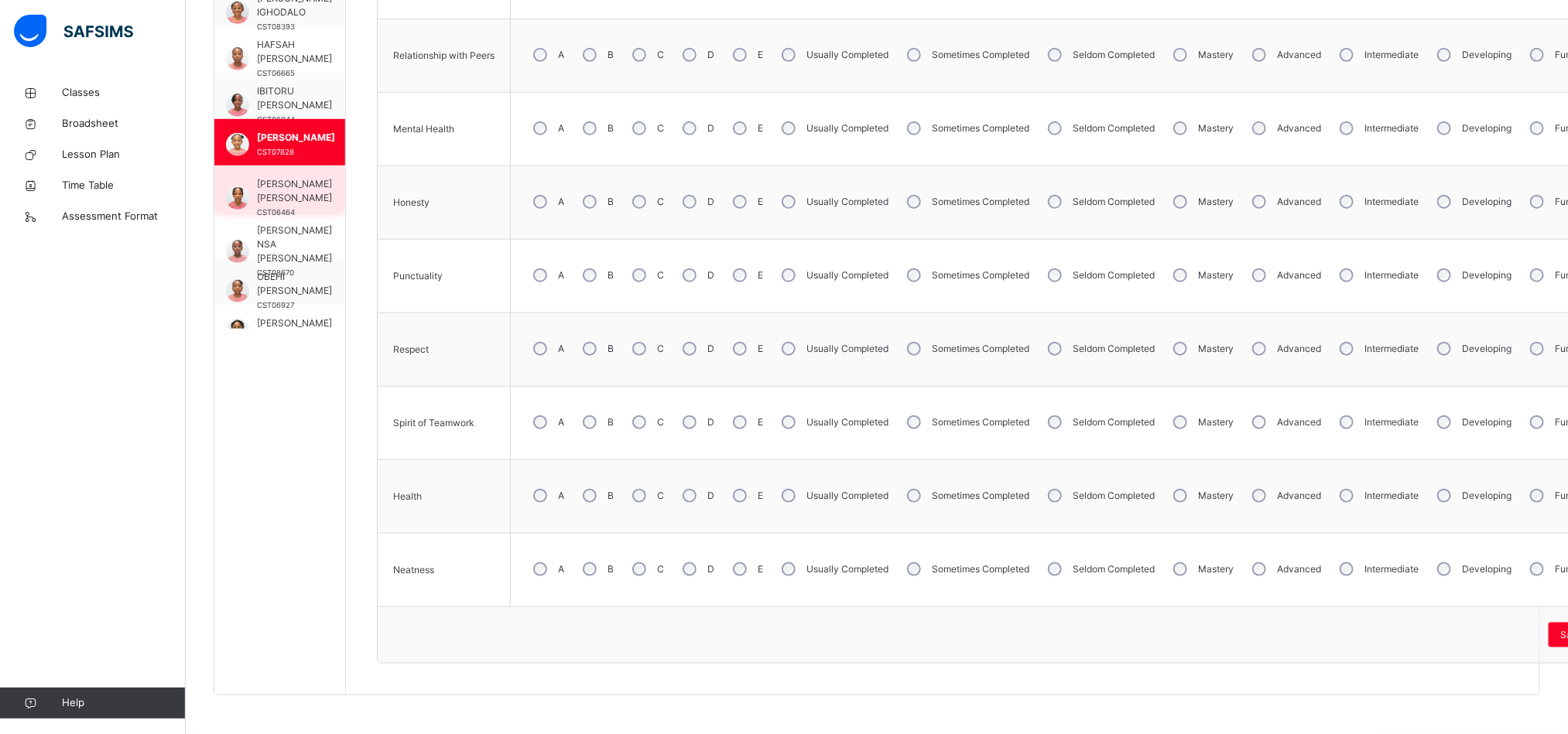 click on "[PERSON_NAME] [PERSON_NAME]" at bounding box center [294, 191] 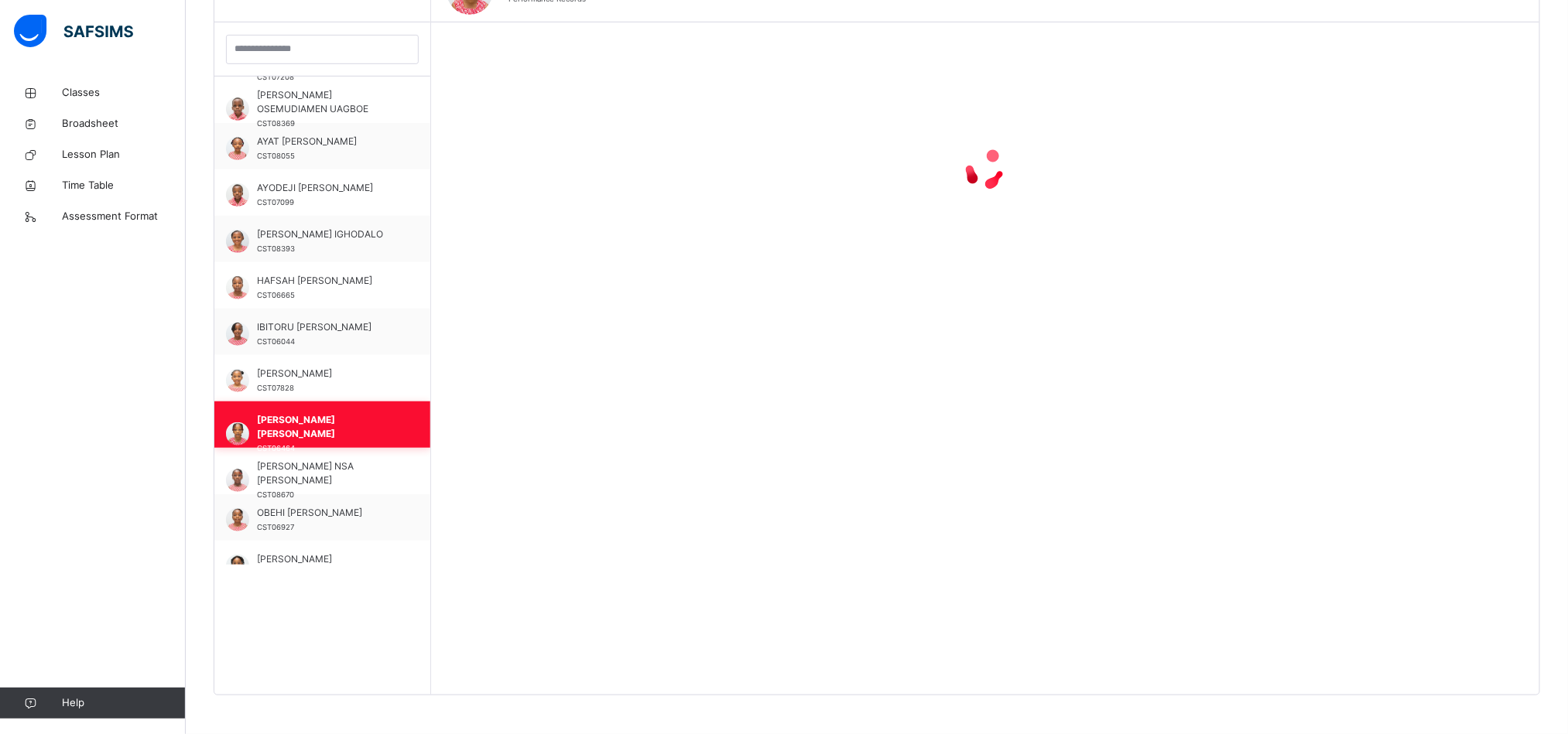 scroll, scrollTop: 439, scrollLeft: 0, axis: vertical 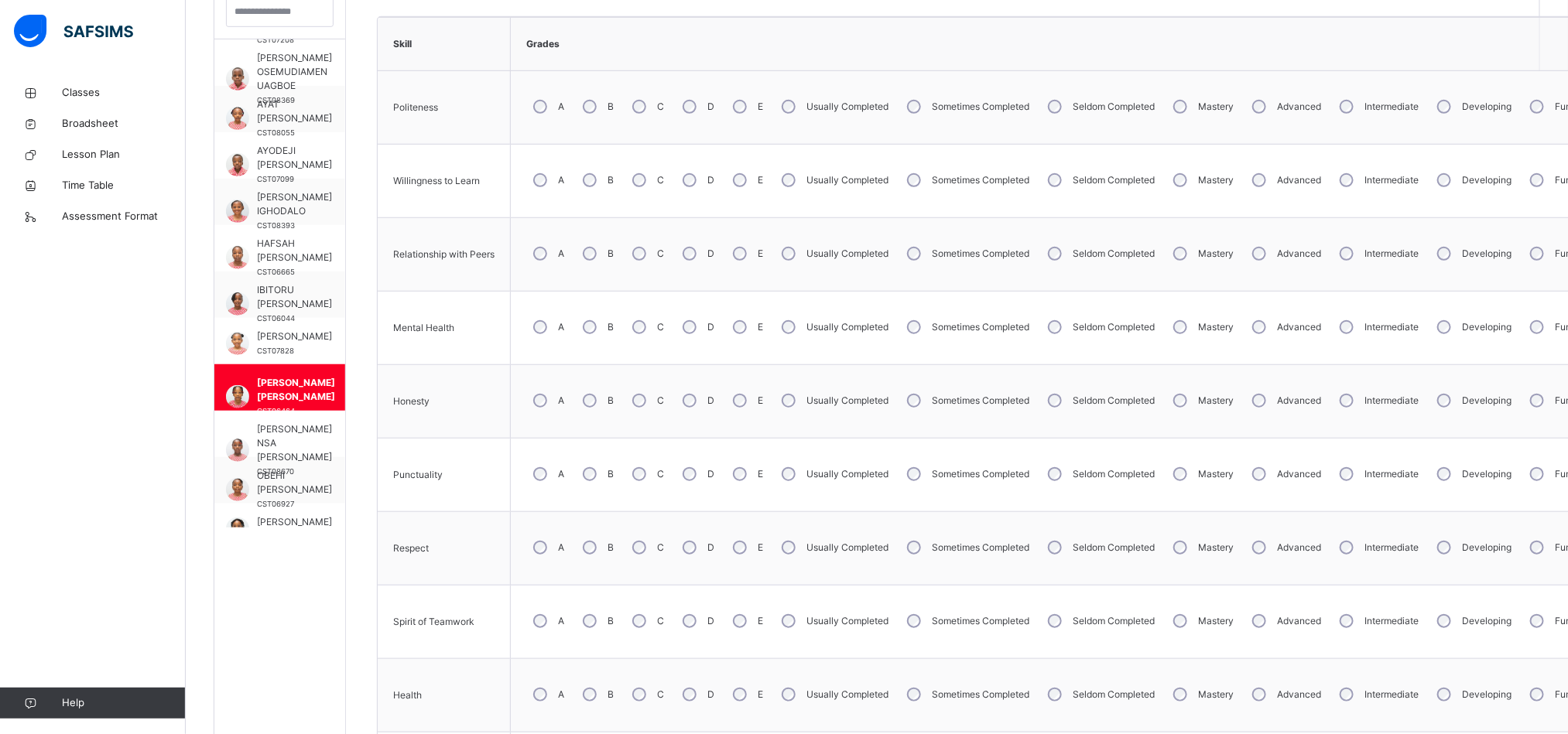 click on "A" at bounding box center [547, 548] 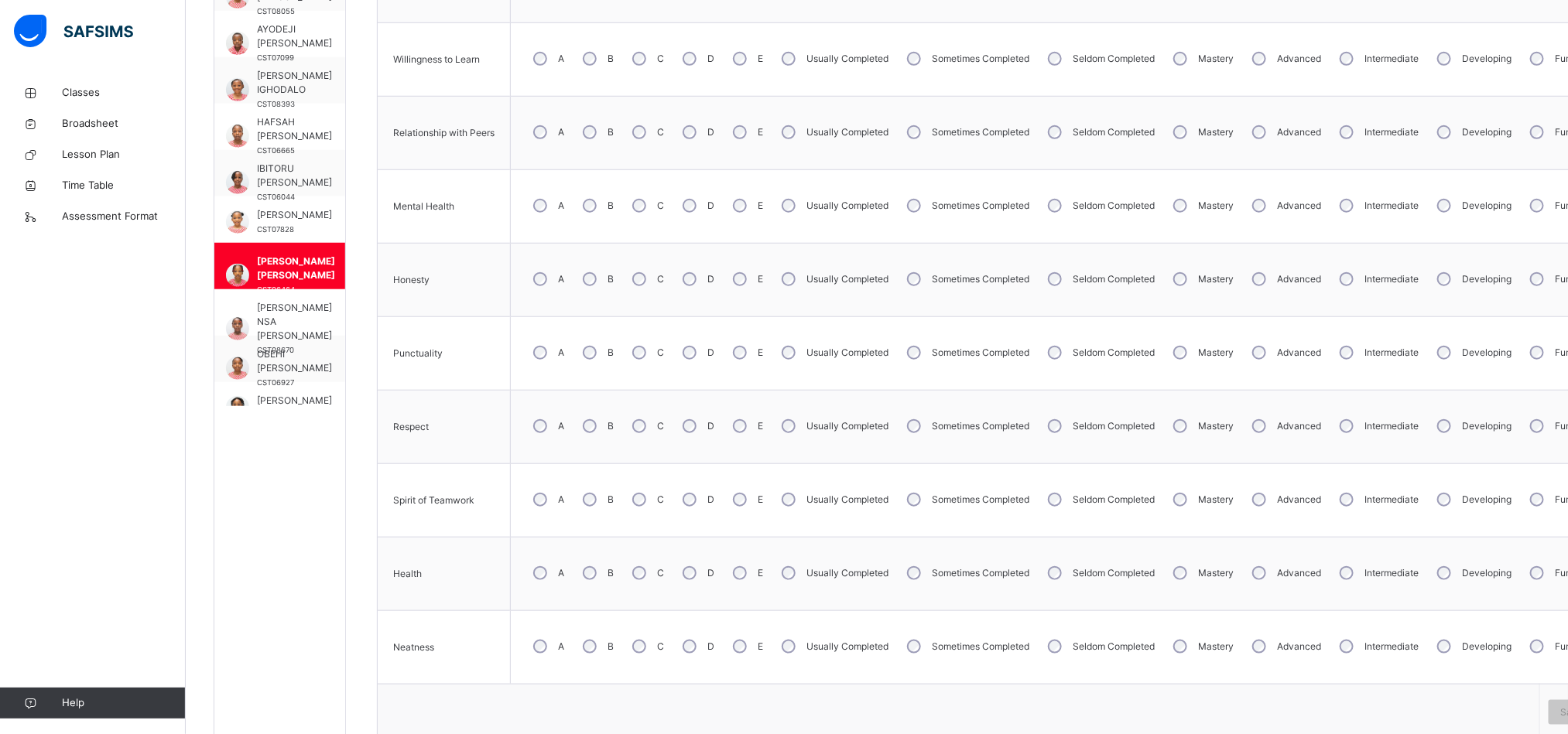 scroll, scrollTop: 599, scrollLeft: 0, axis: vertical 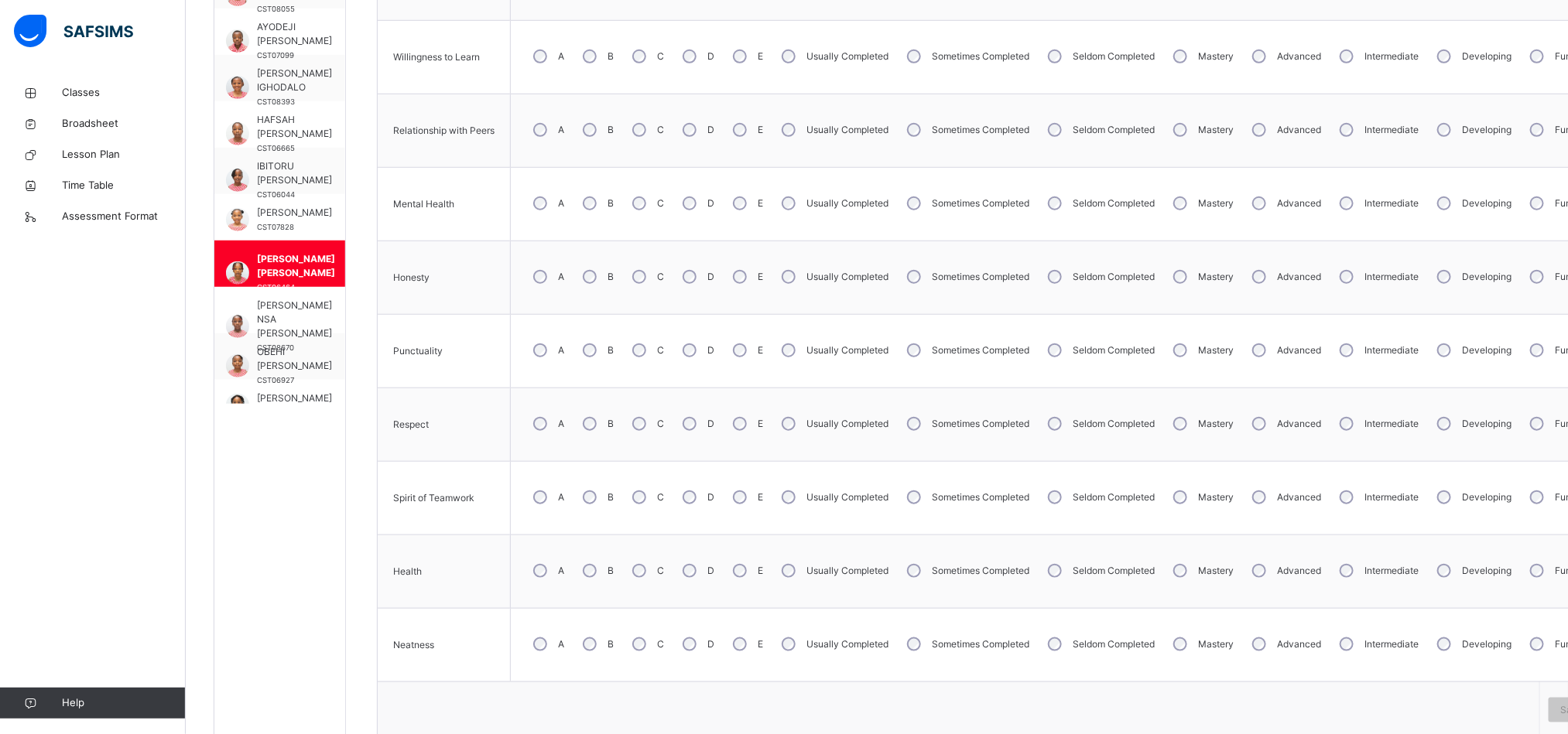 click on "A" at bounding box center [547, 644] 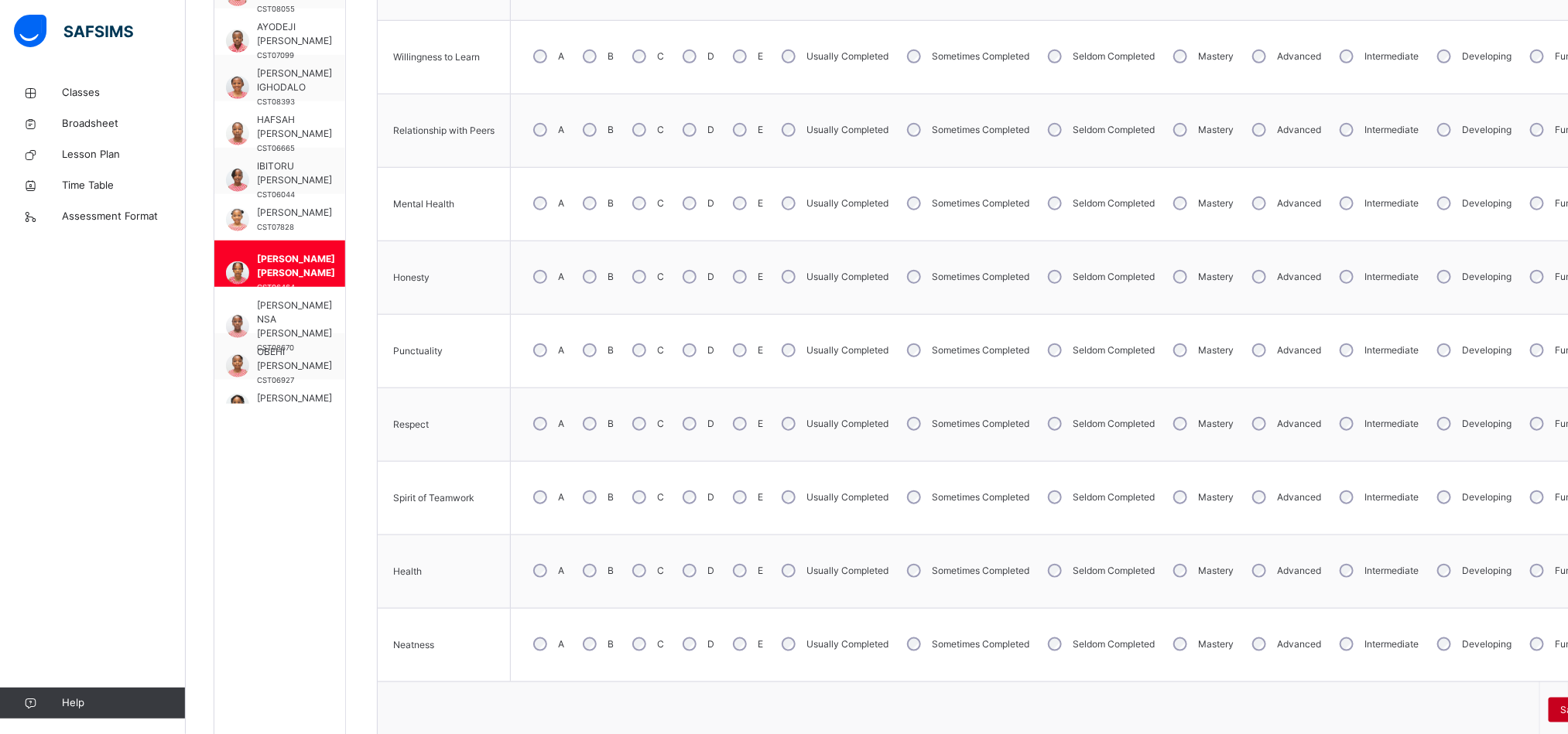 click on "Save Skill" at bounding box center (1582, 710) 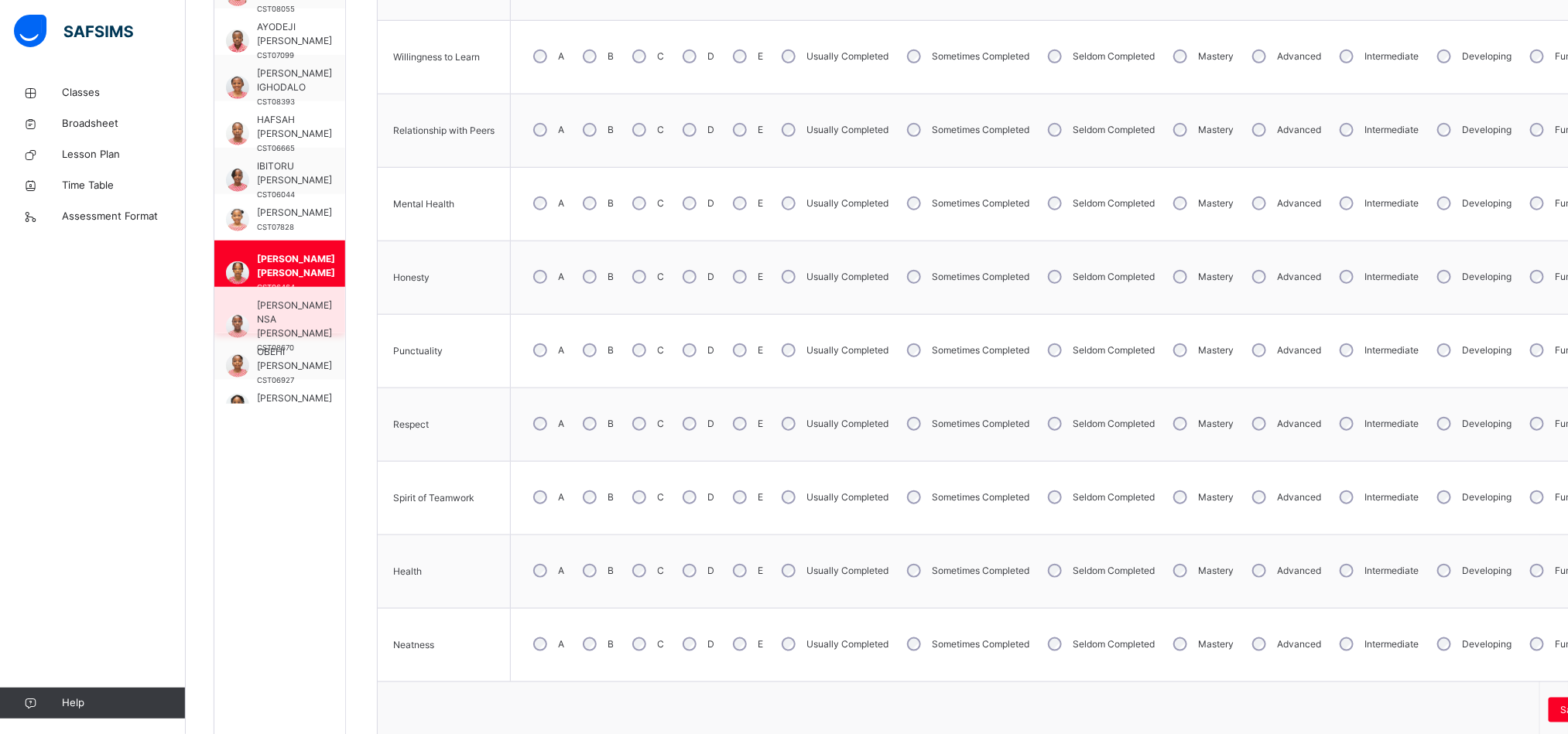 click on "[PERSON_NAME] NSA  [PERSON_NAME]" at bounding box center [294, 319] 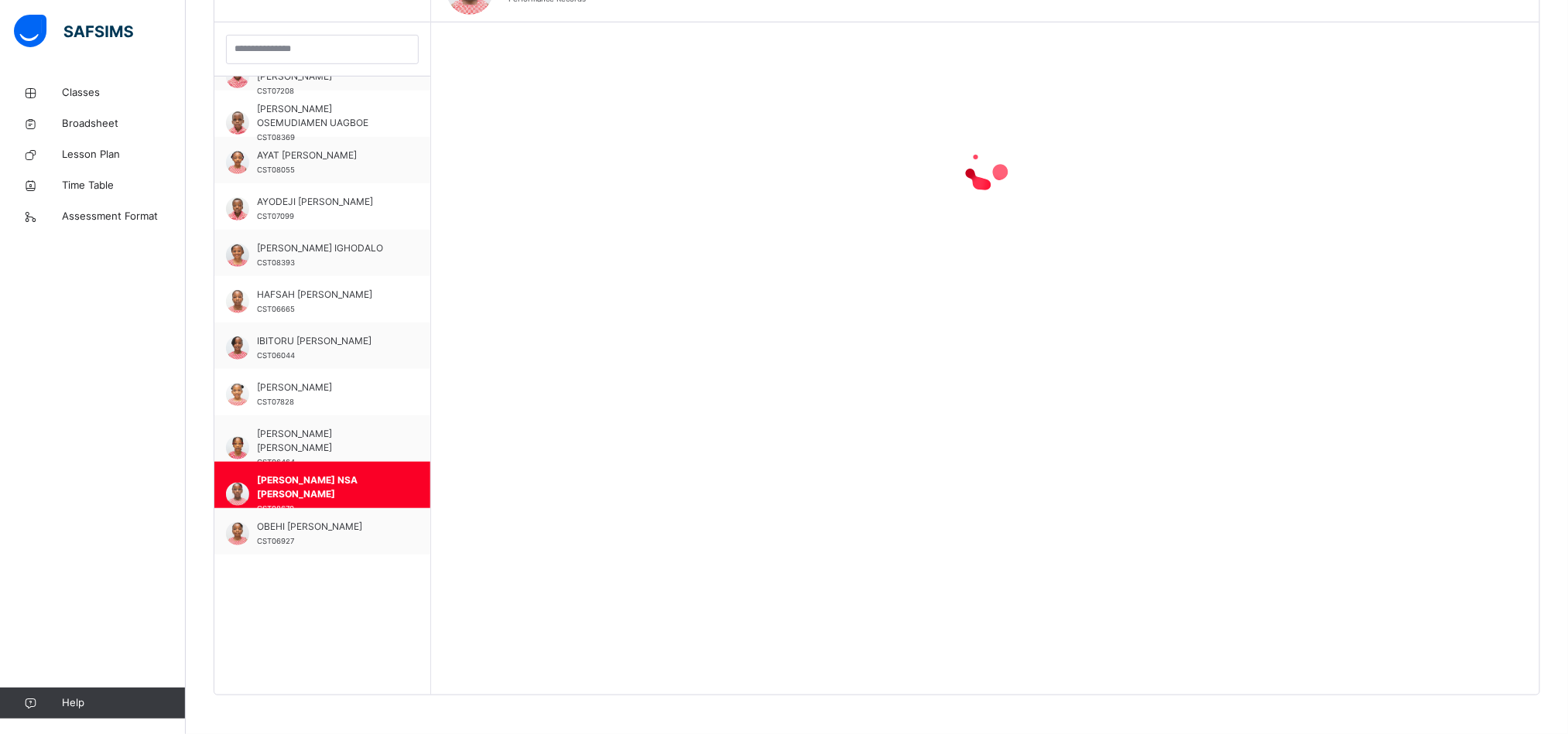 scroll, scrollTop: 599, scrollLeft: 0, axis: vertical 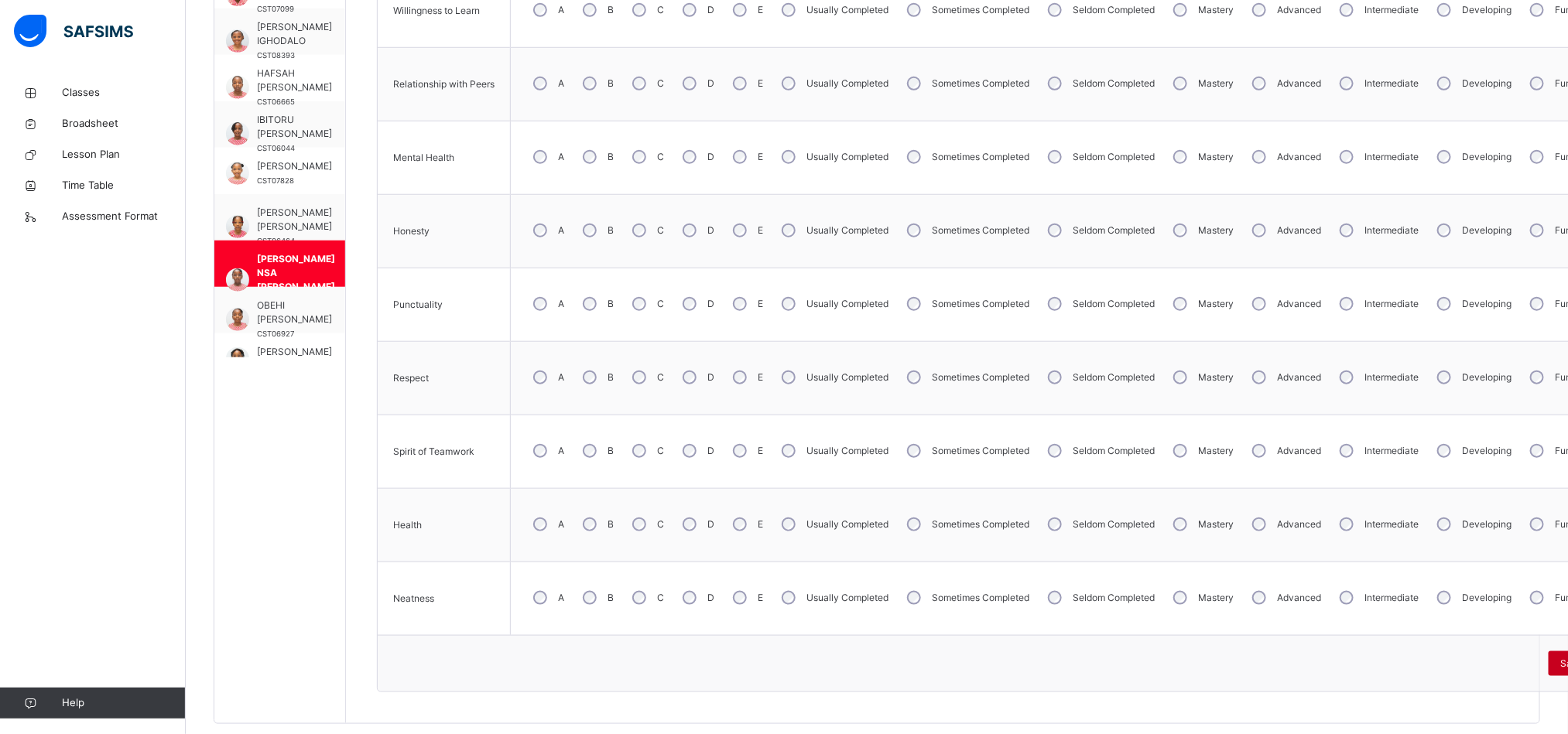 click on "Save Skill" at bounding box center [1582, 664] 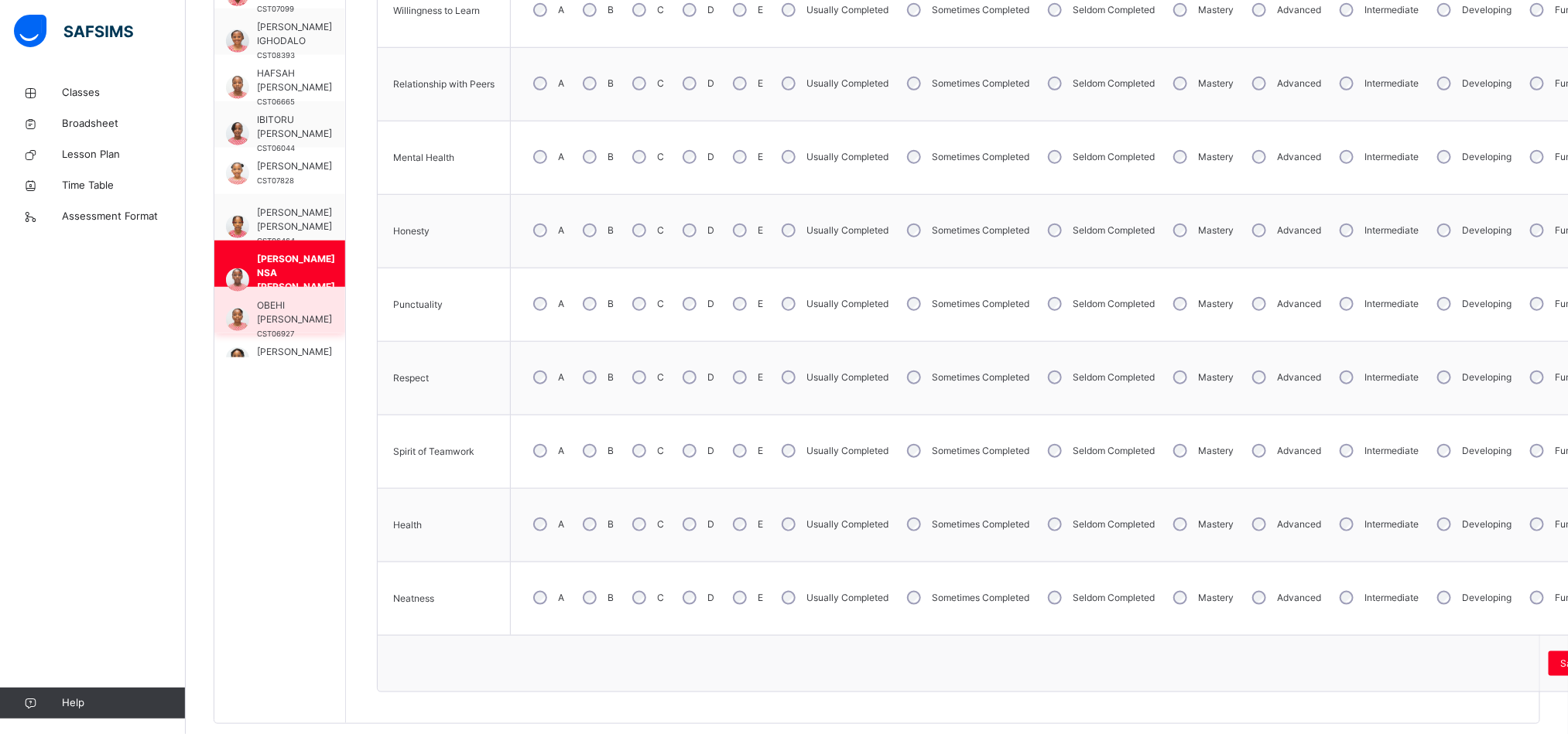 click on "OBEHI [PERSON_NAME]" at bounding box center (294, 312) 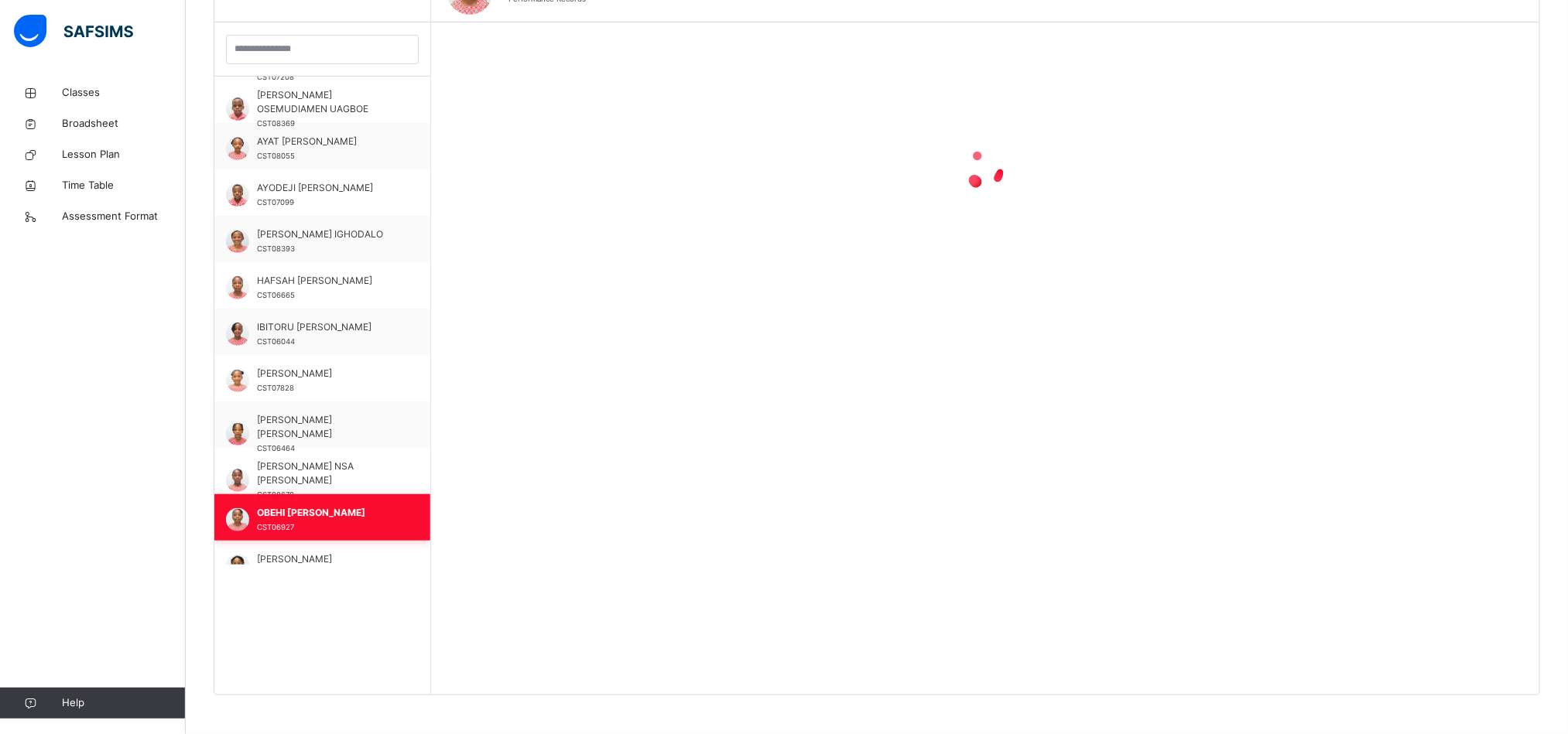 scroll, scrollTop: 439, scrollLeft: 0, axis: vertical 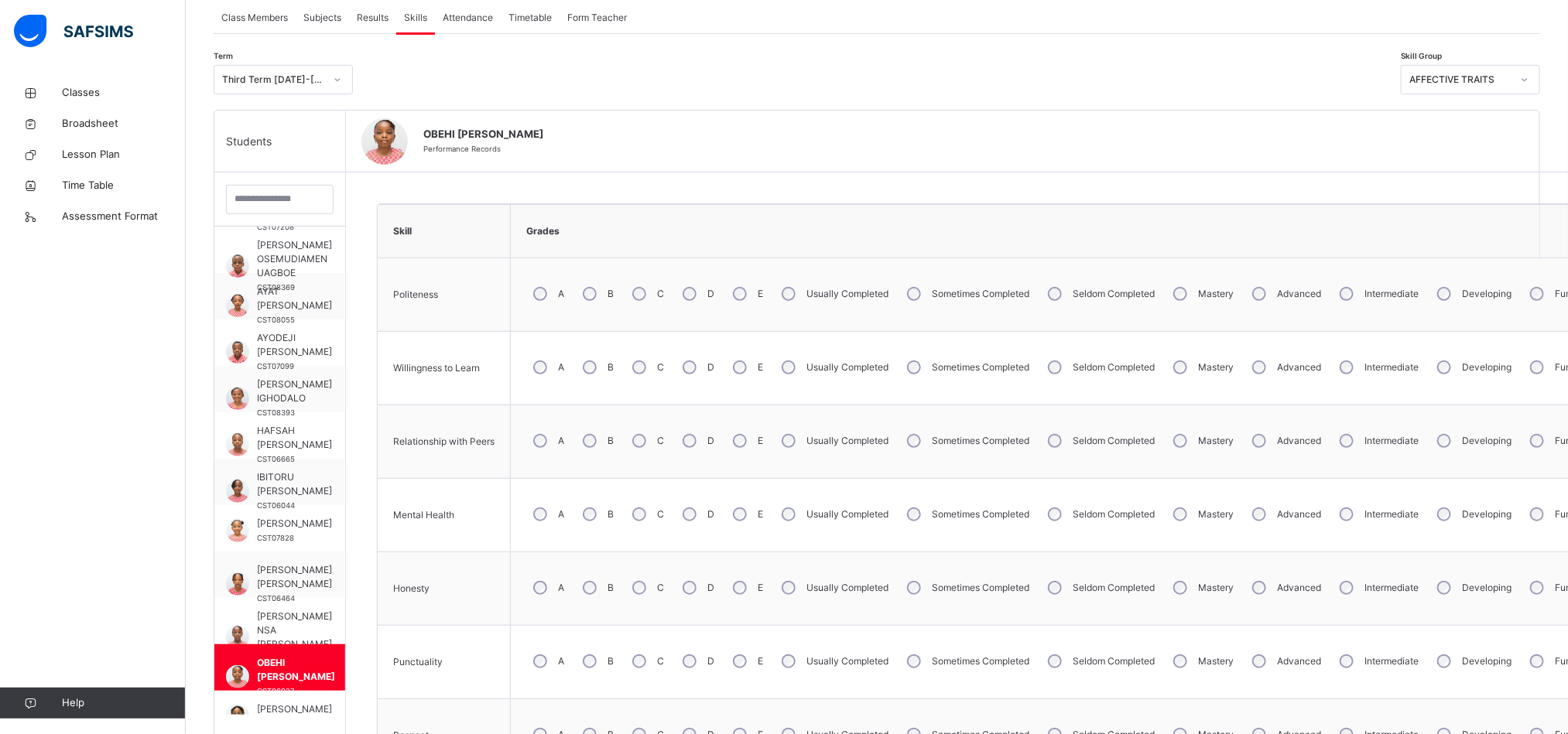 click on "A" at bounding box center (547, 294) 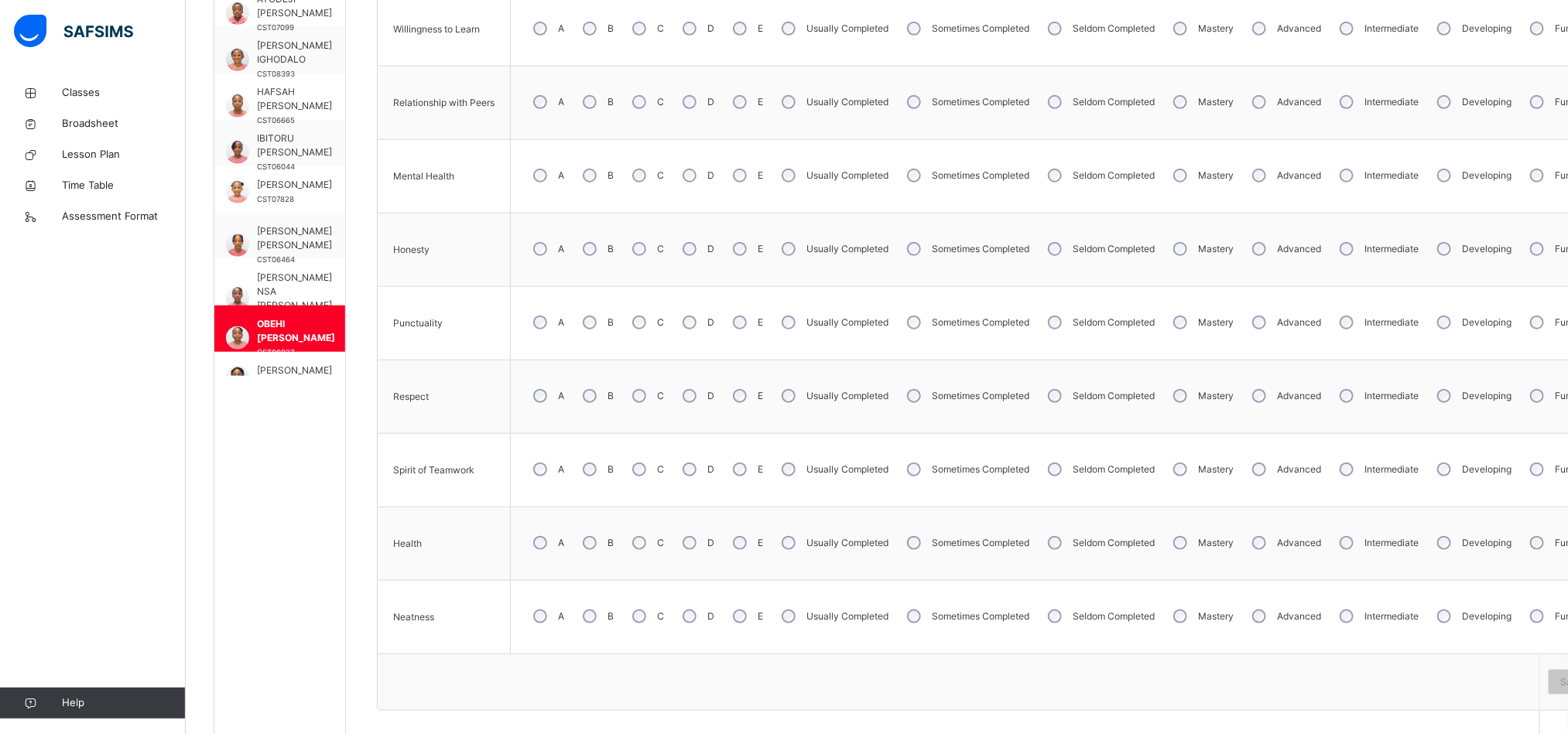 scroll, scrollTop: 680, scrollLeft: 0, axis: vertical 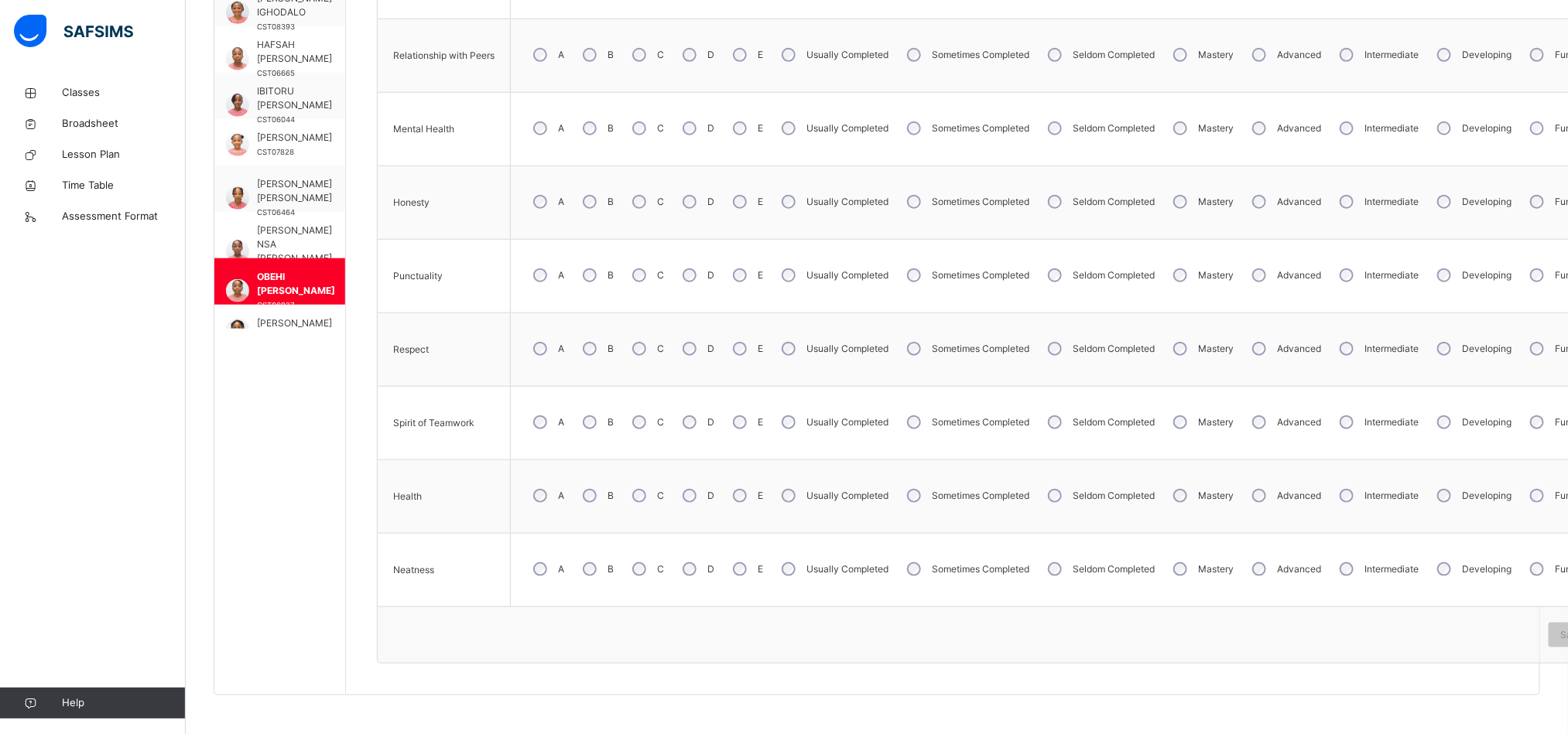 click on "A" at bounding box center (547, 422) 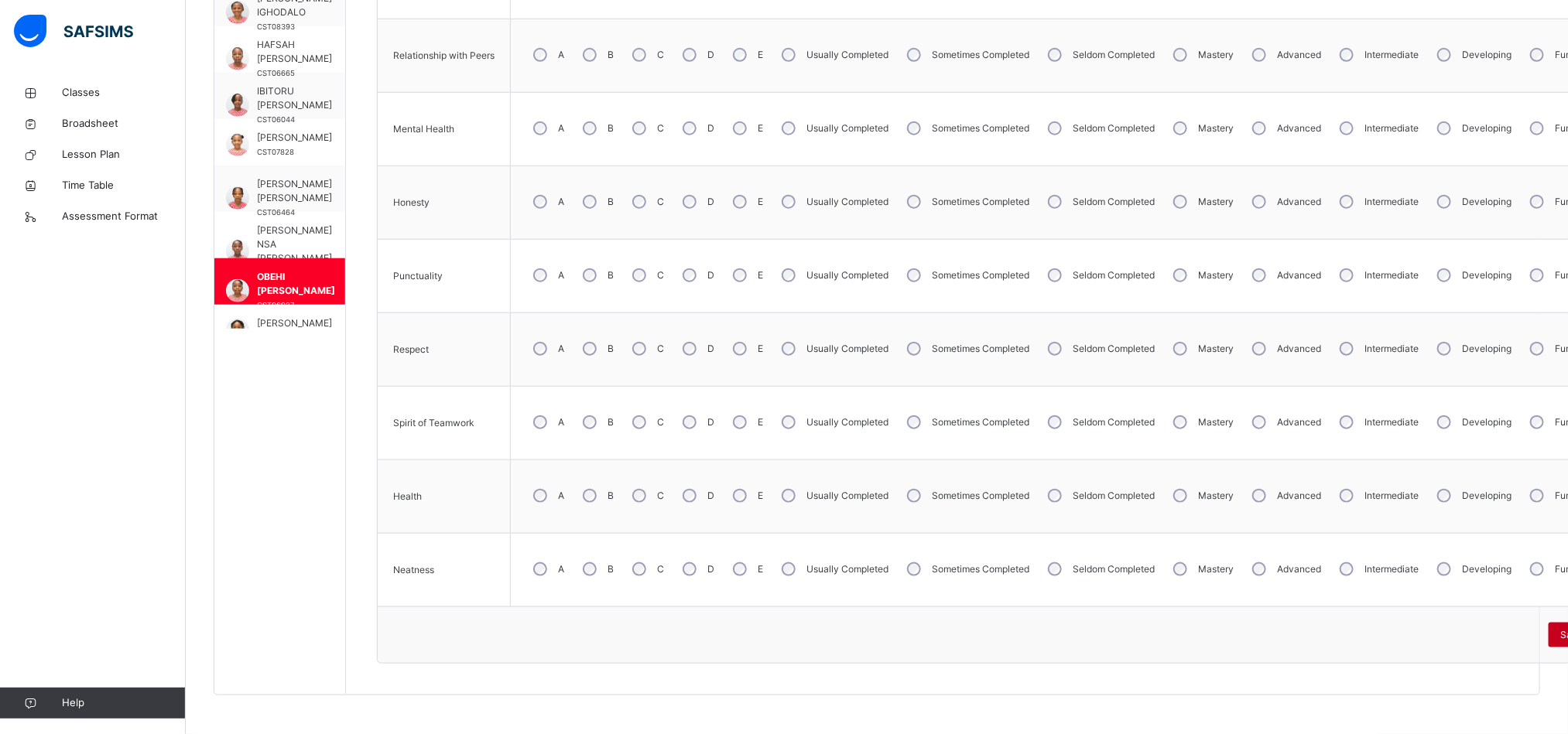 click on "Save Skill" at bounding box center (1582, 635) 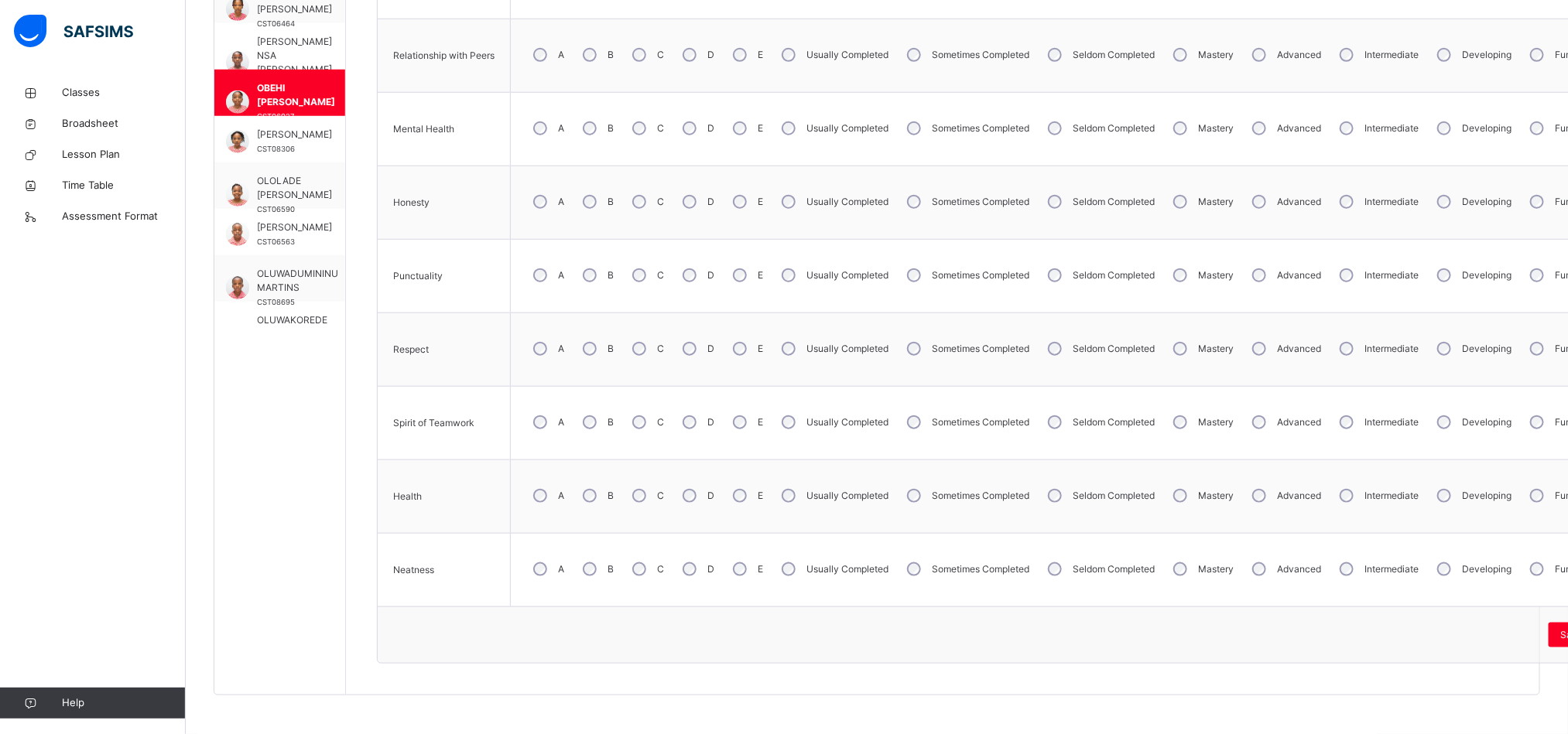 scroll, scrollTop: 418, scrollLeft: 0, axis: vertical 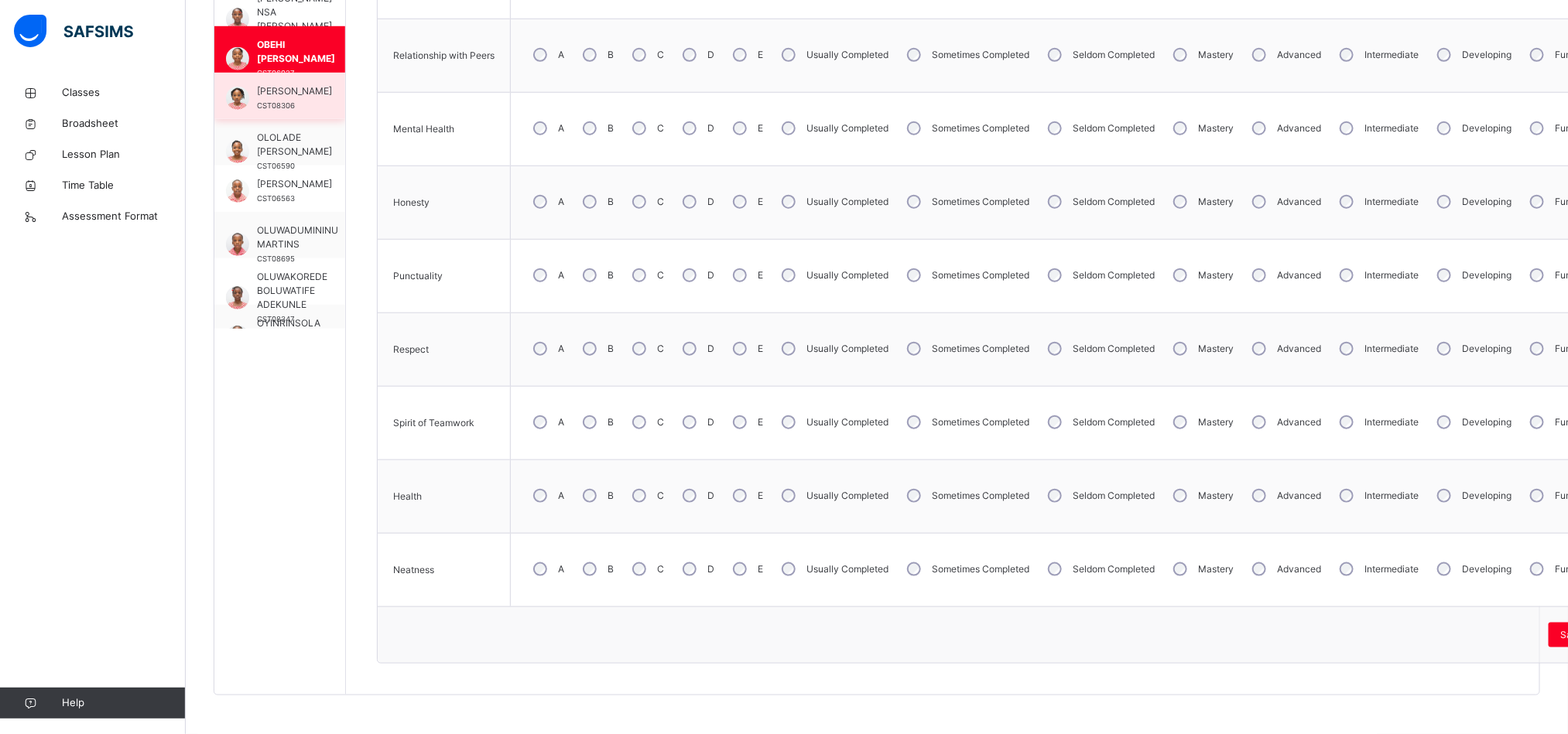 click on "[PERSON_NAME]" at bounding box center (294, 91) 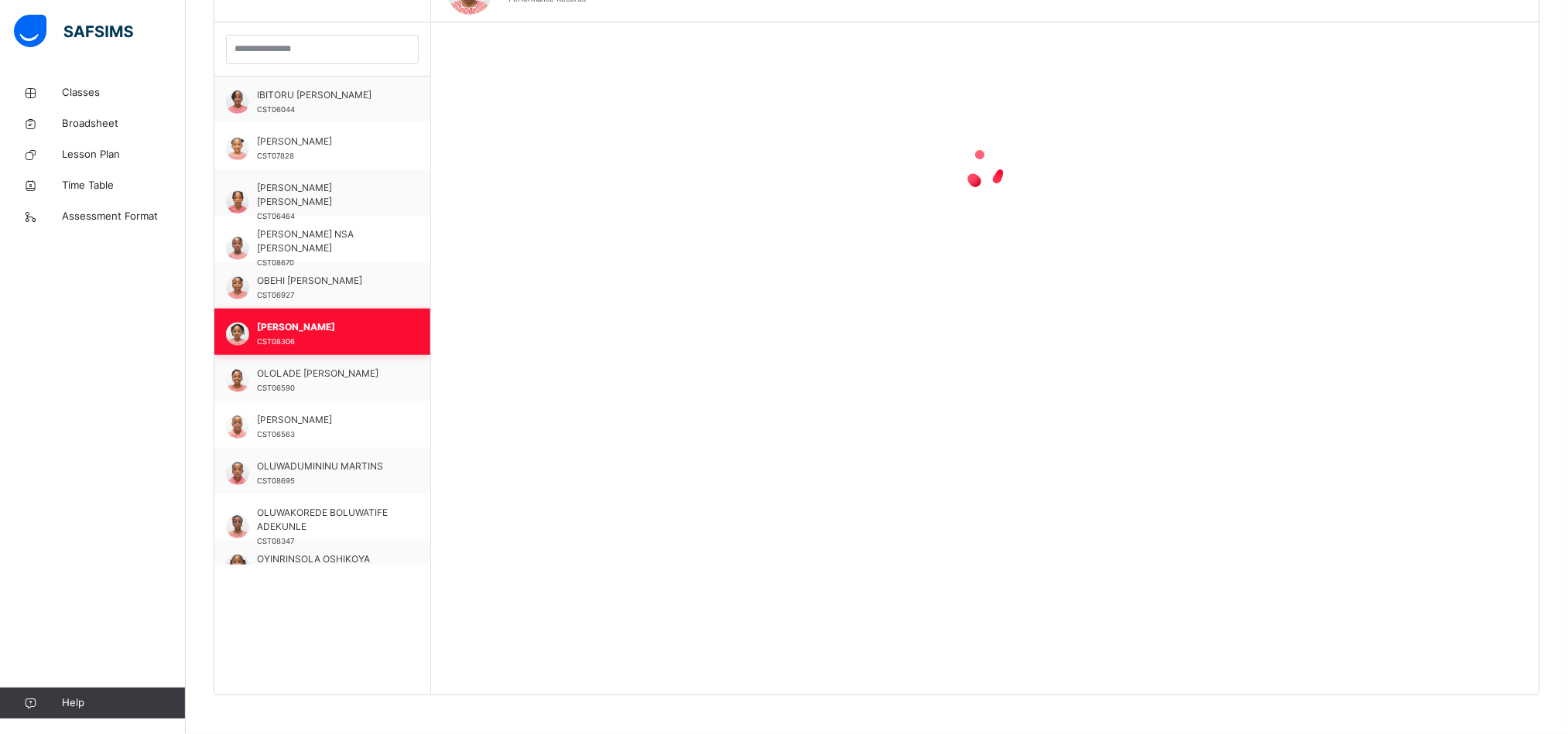 scroll, scrollTop: 439, scrollLeft: 0, axis: vertical 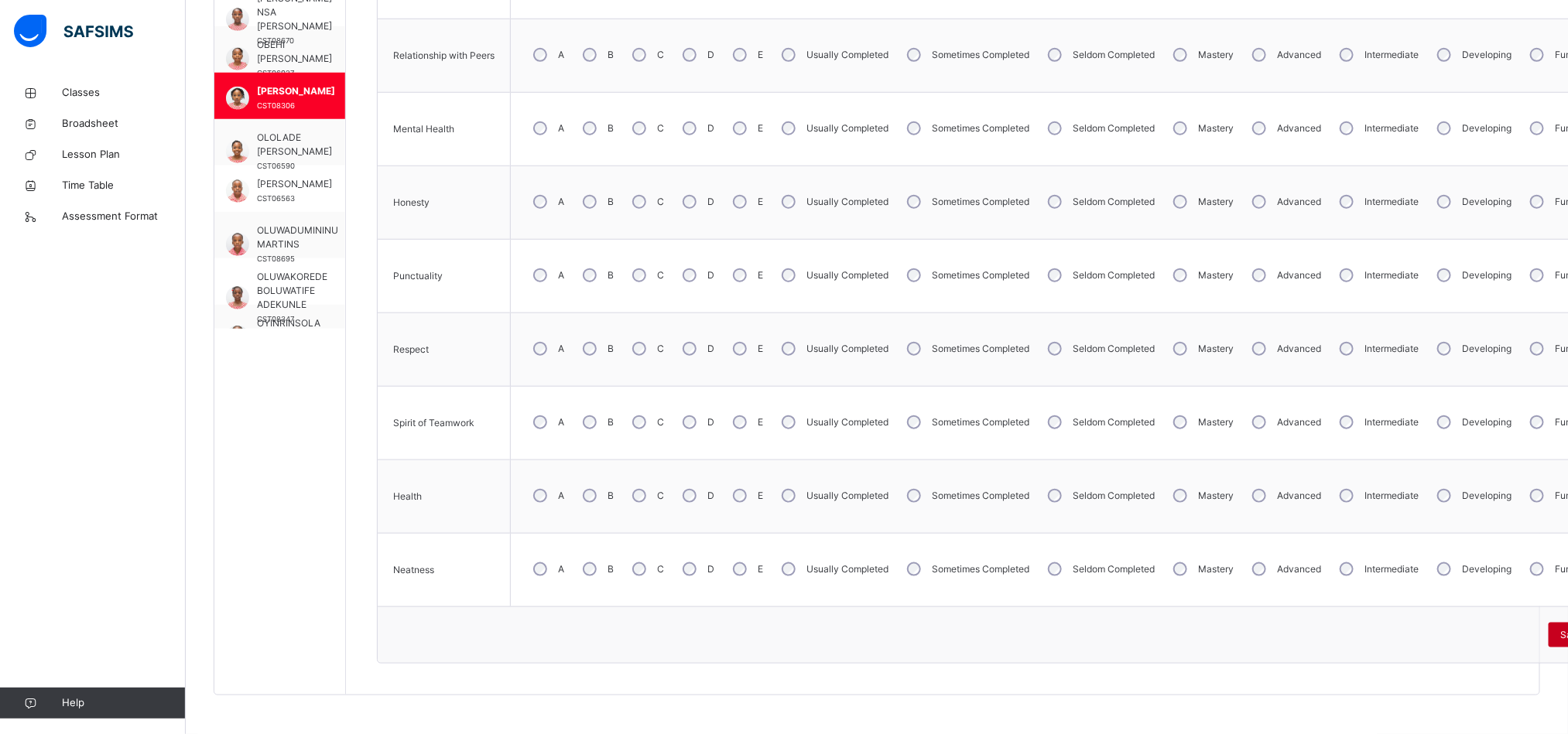click on "Save Skill" at bounding box center [1582, 635] 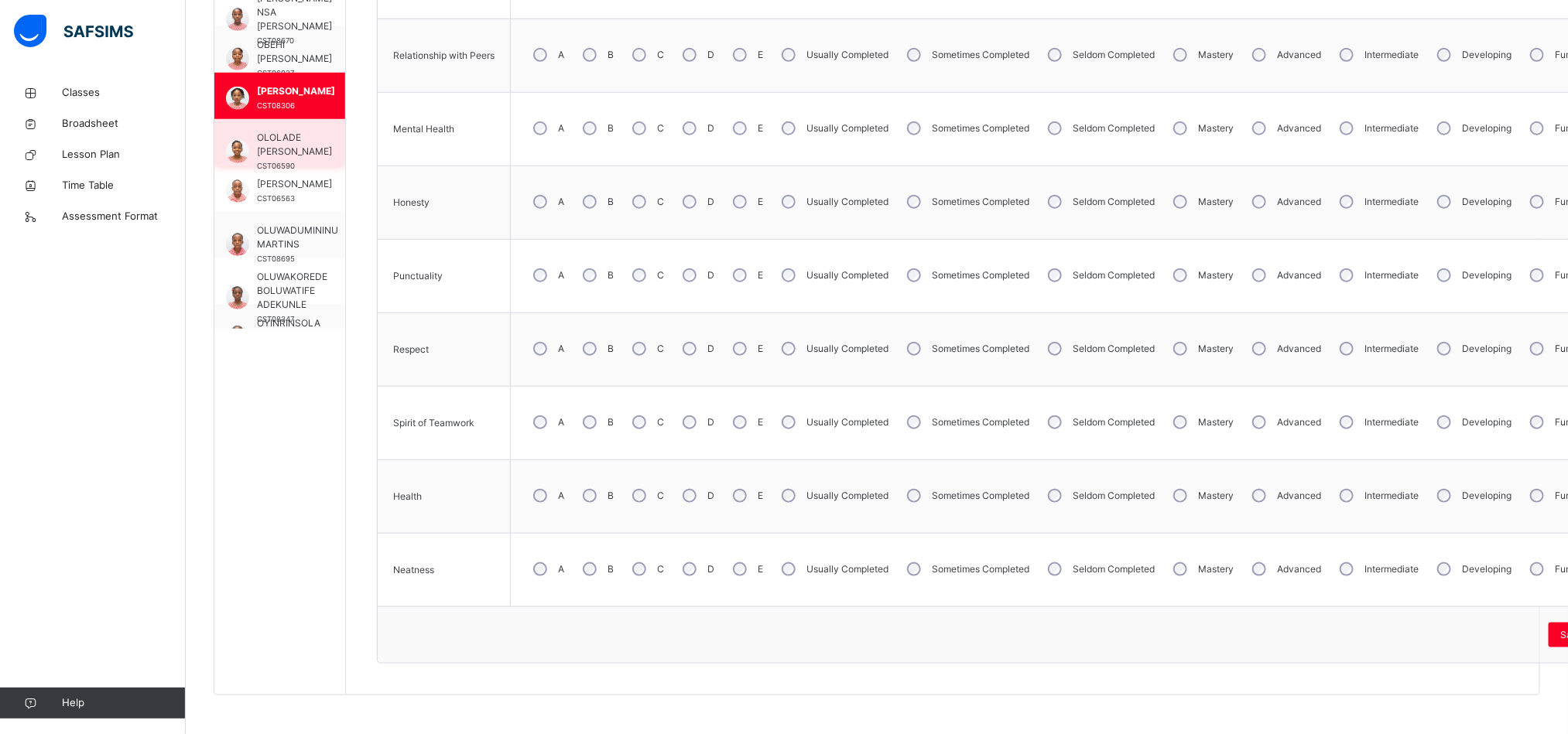 click on "OLOLADE [PERSON_NAME]" at bounding box center [294, 145] 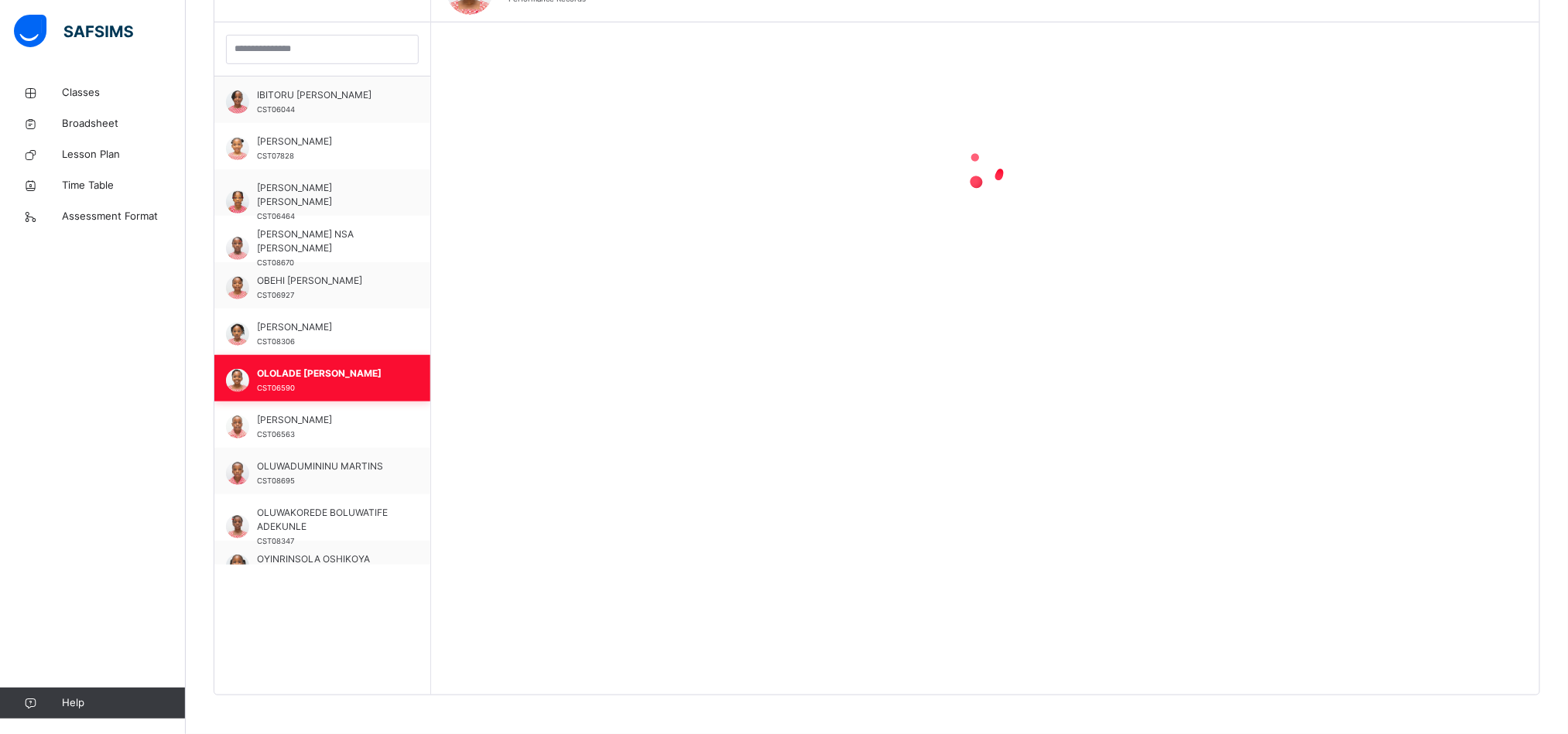 scroll, scrollTop: 439, scrollLeft: 0, axis: vertical 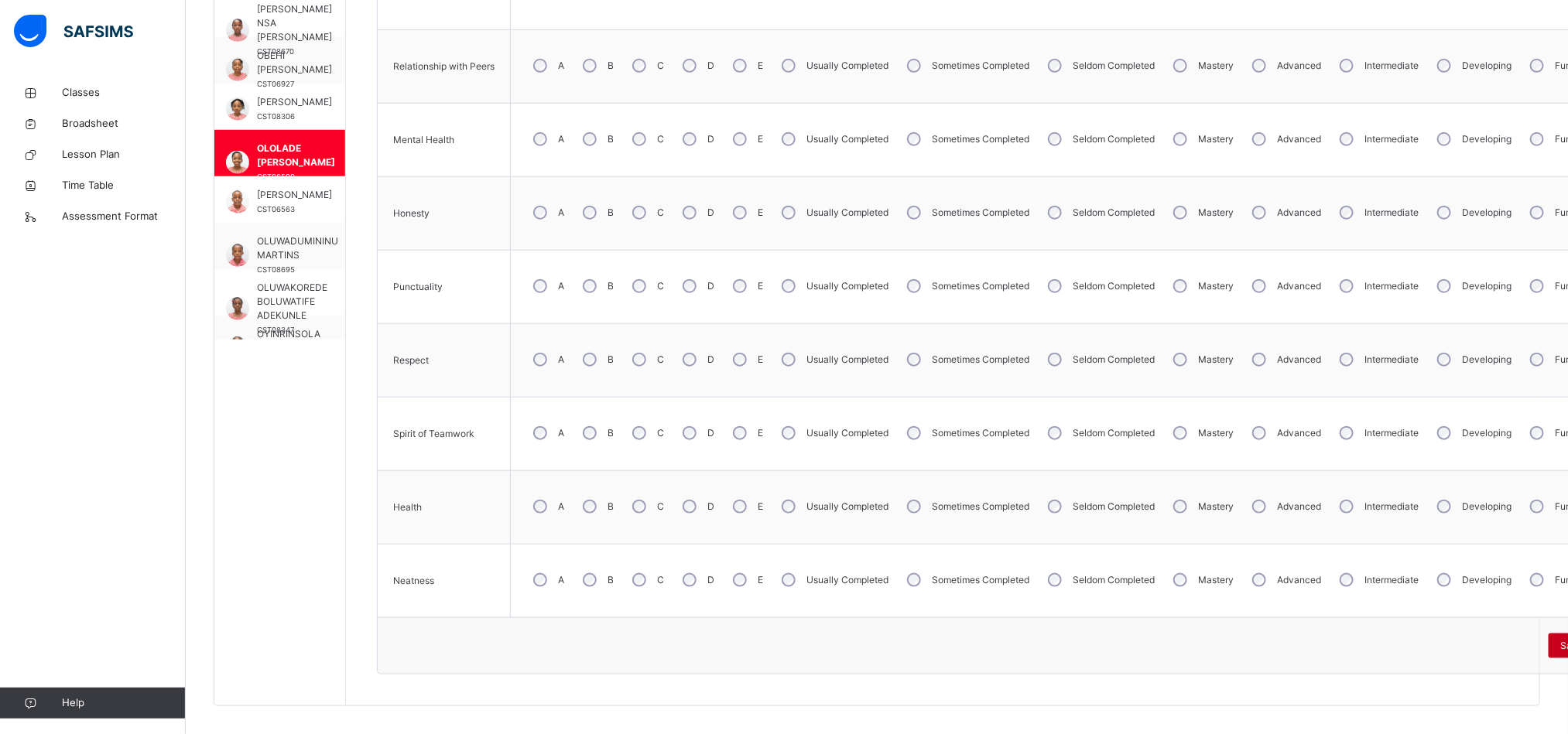 click on "Save Skill" at bounding box center (1582, 646) 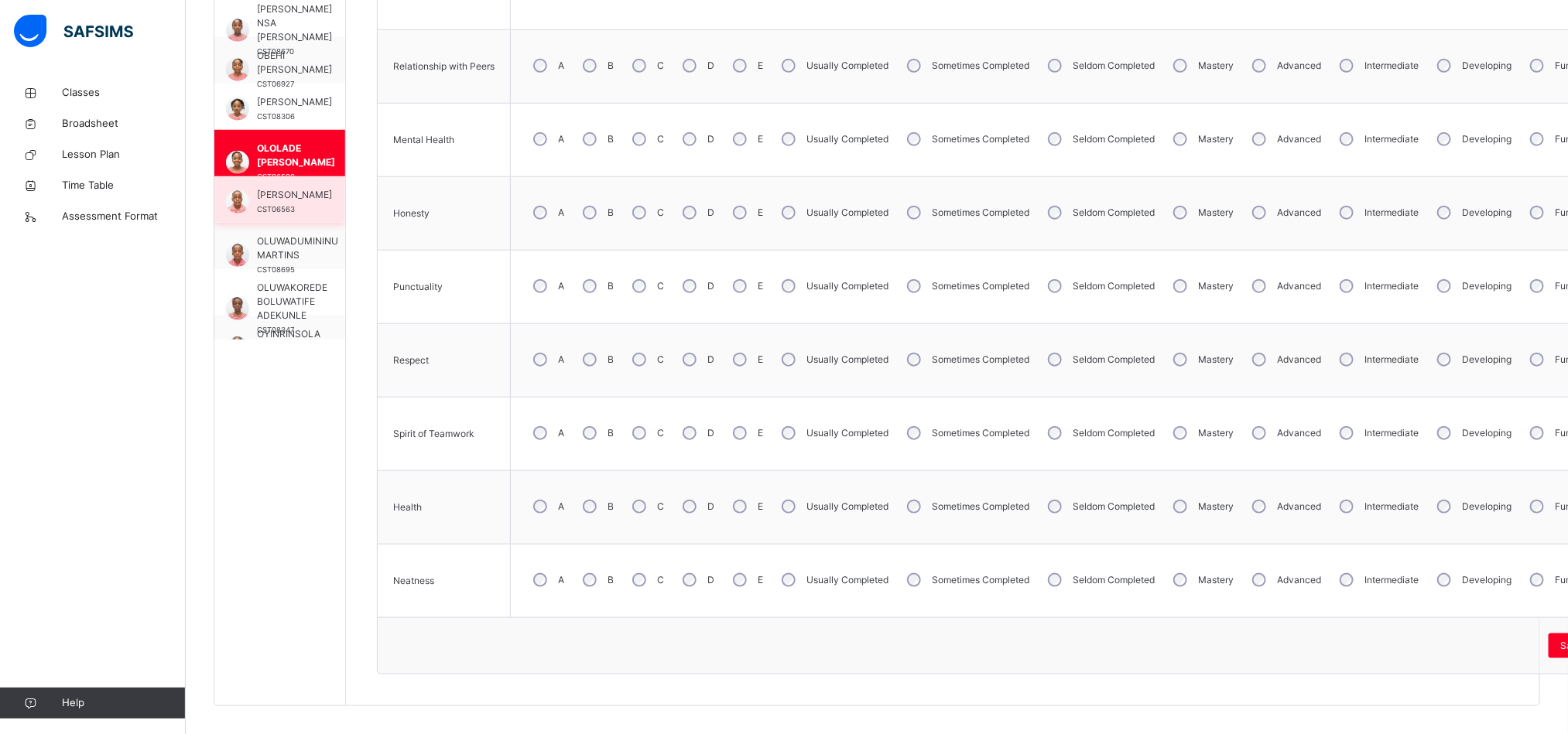 click on "[PERSON_NAME]" at bounding box center [294, 195] 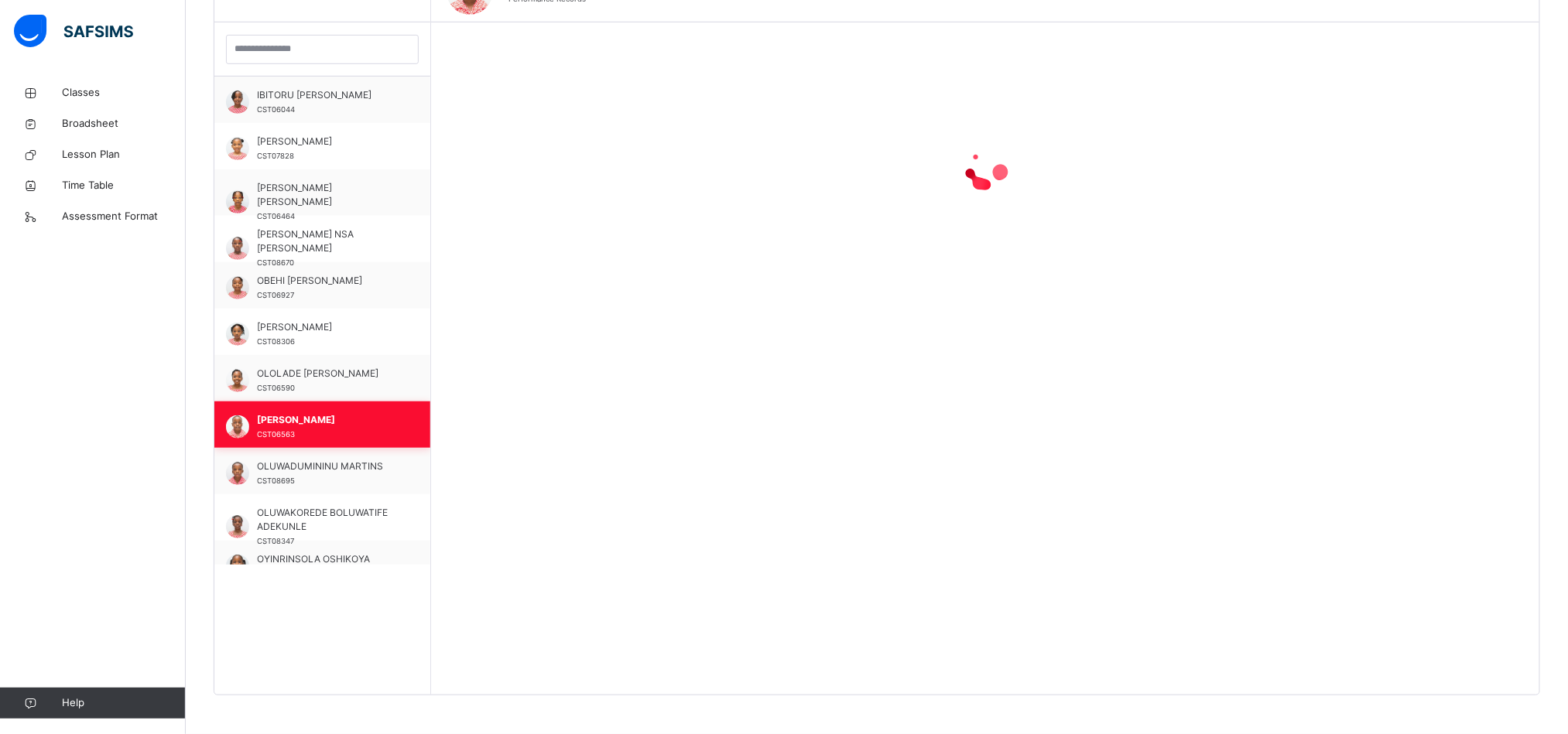 scroll, scrollTop: 439, scrollLeft: 0, axis: vertical 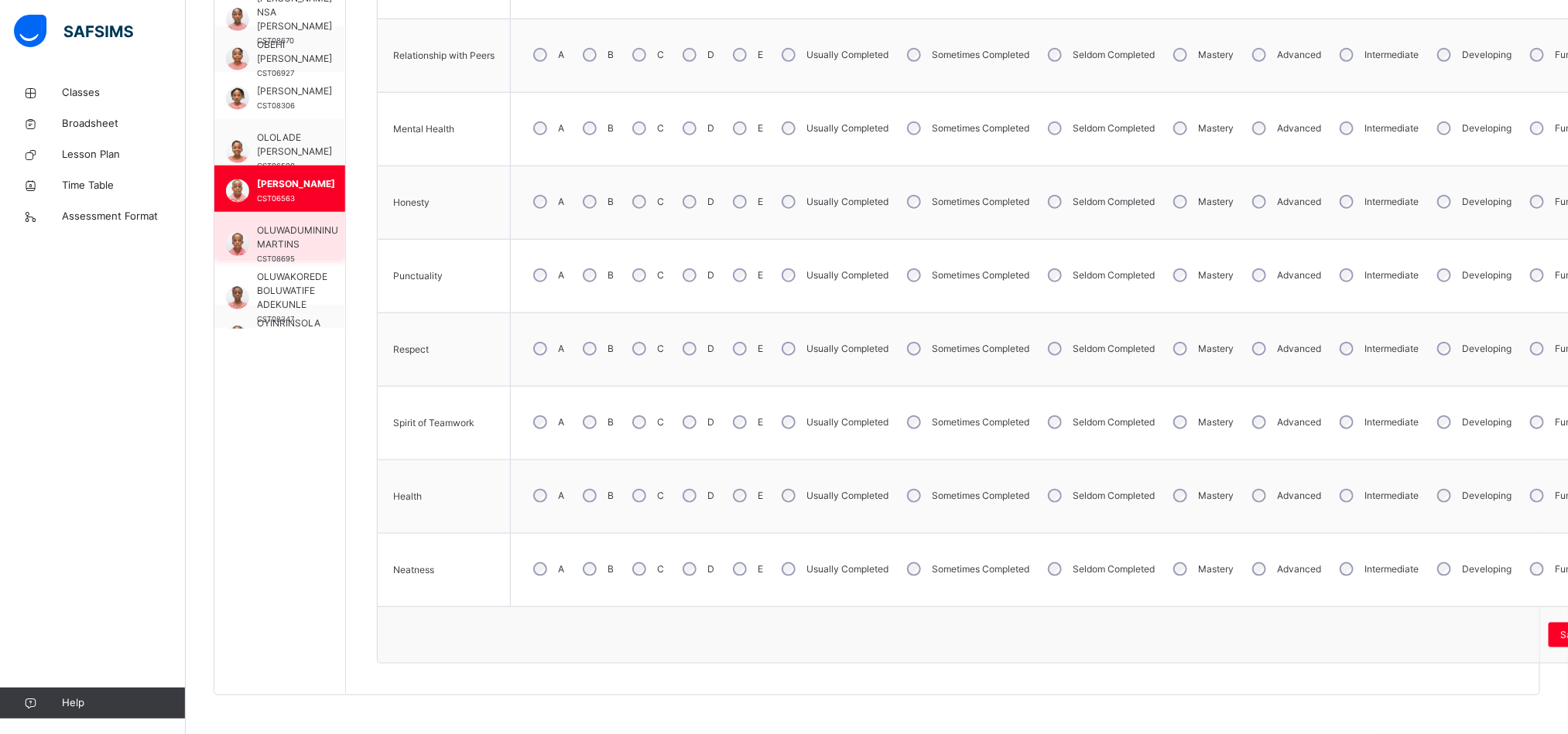 click on "OLUWADUMININU  MARTINS" at bounding box center [297, 237] 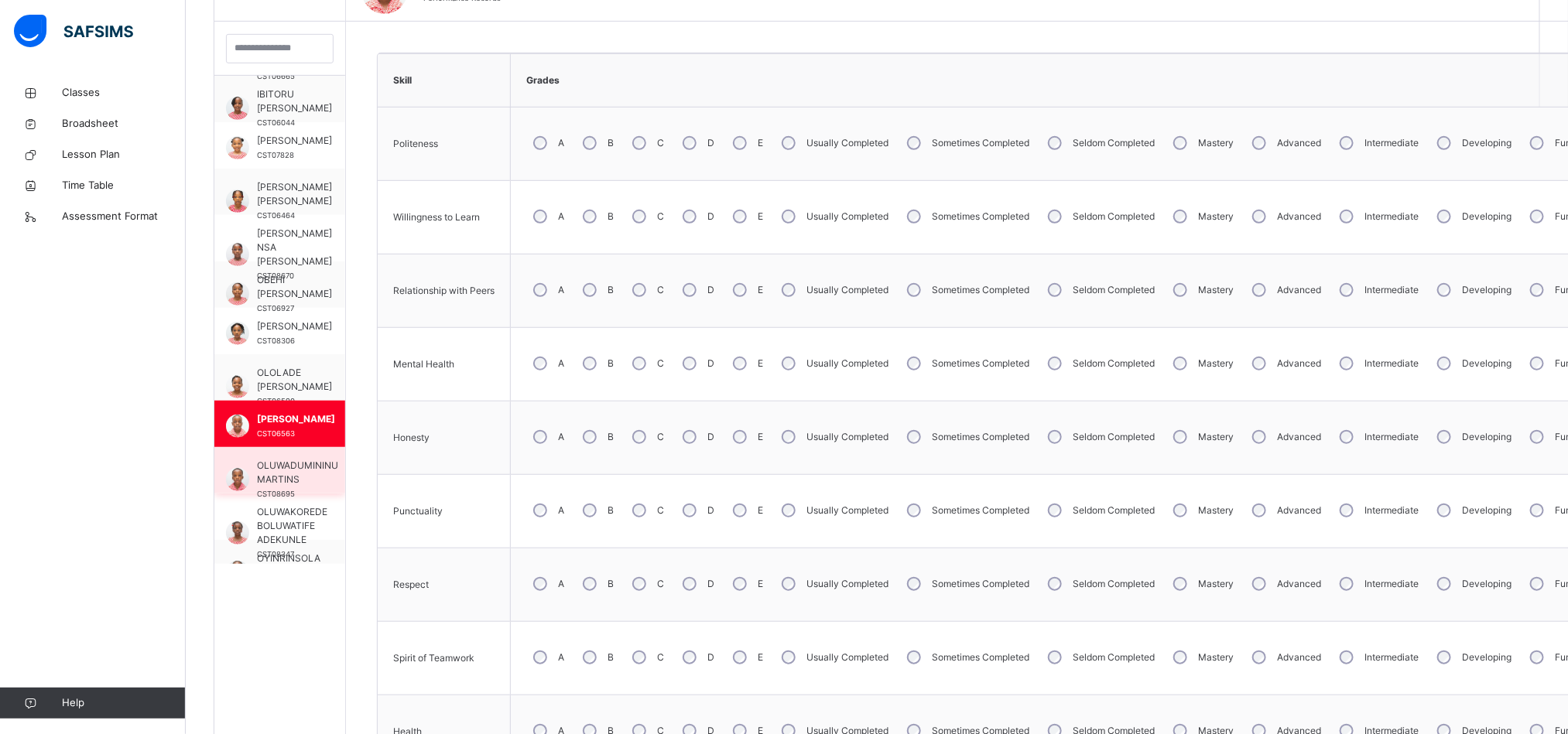 scroll, scrollTop: 404, scrollLeft: 0, axis: vertical 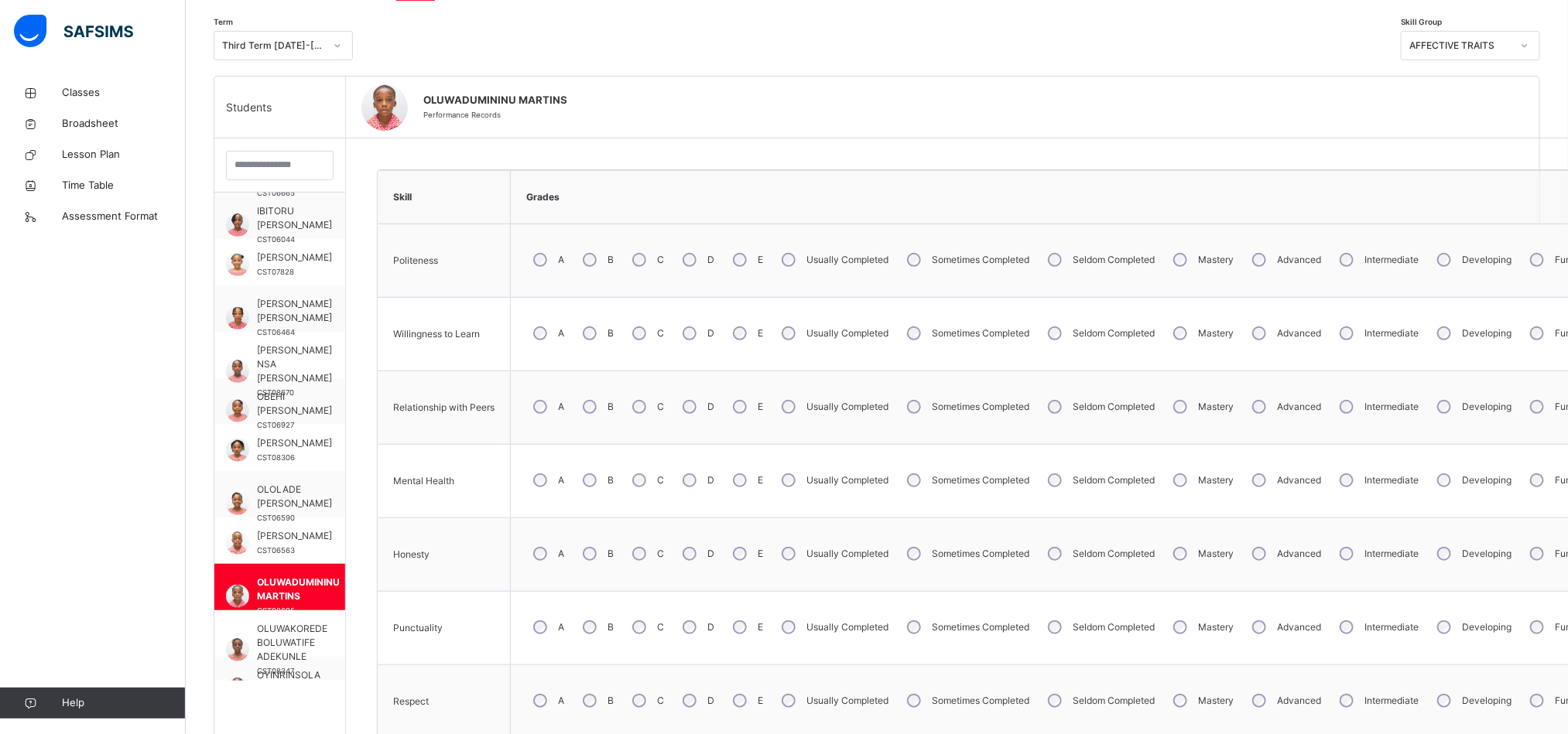 click on "A" at bounding box center (547, 333) 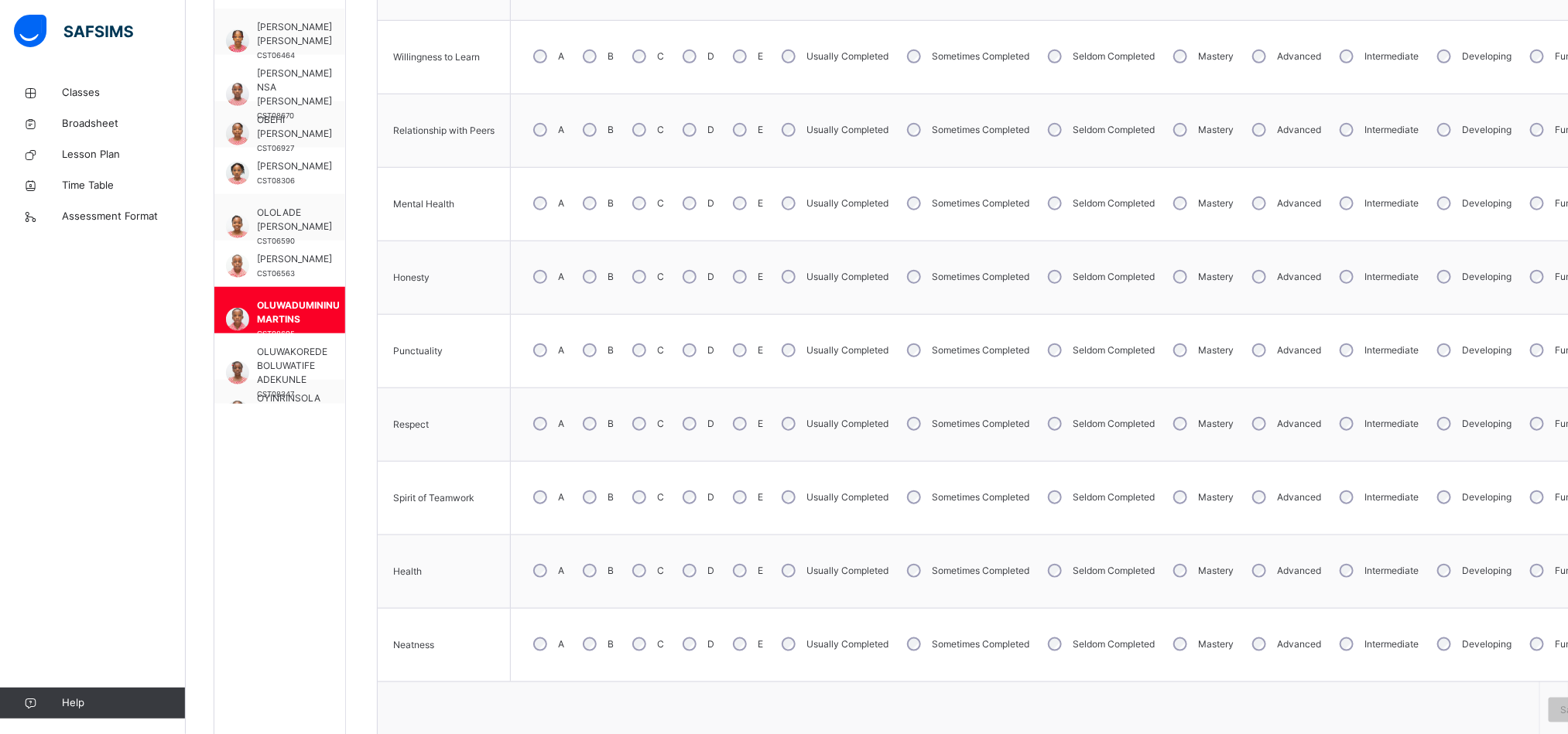 scroll, scrollTop: 657, scrollLeft: 0, axis: vertical 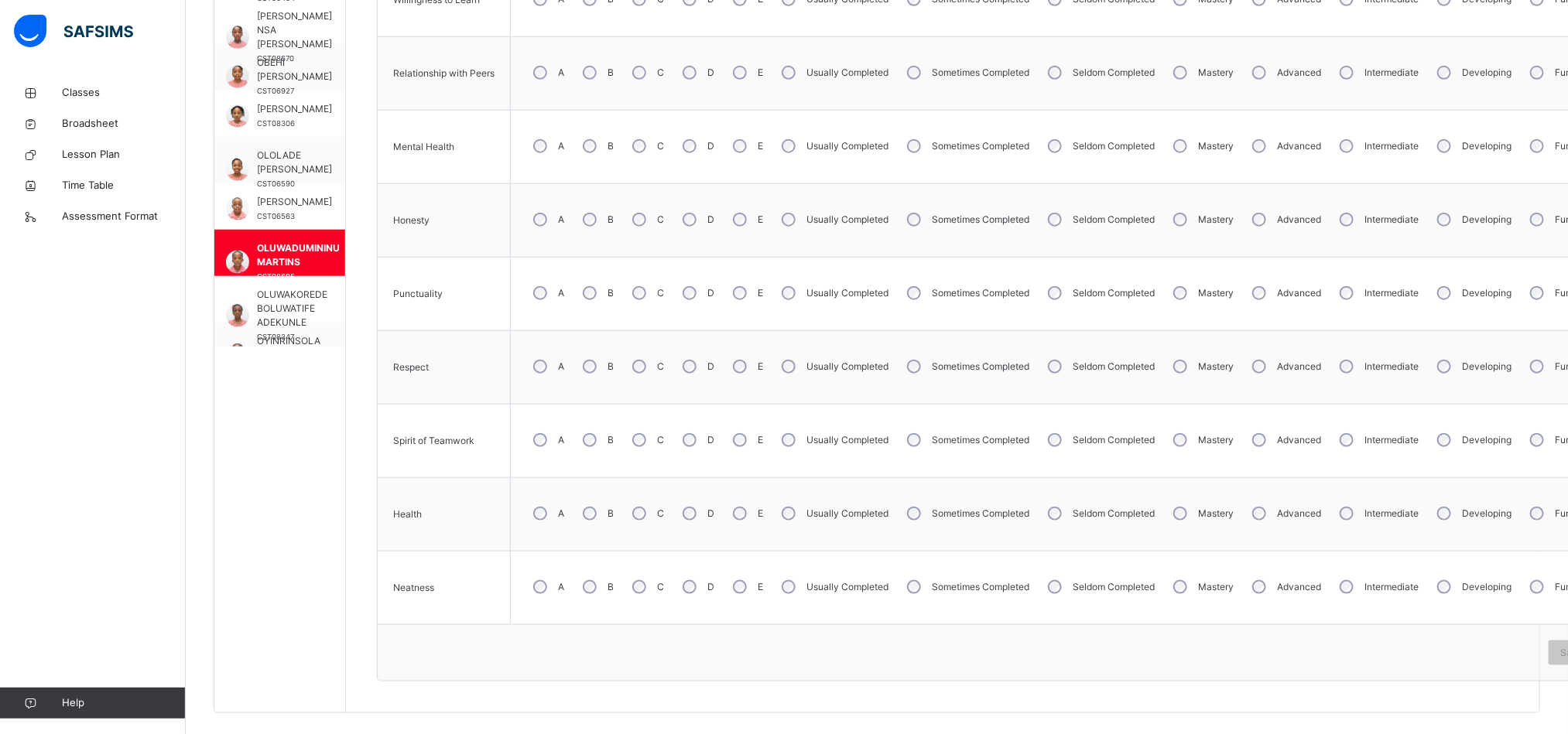 click on "A" at bounding box center [547, 440] 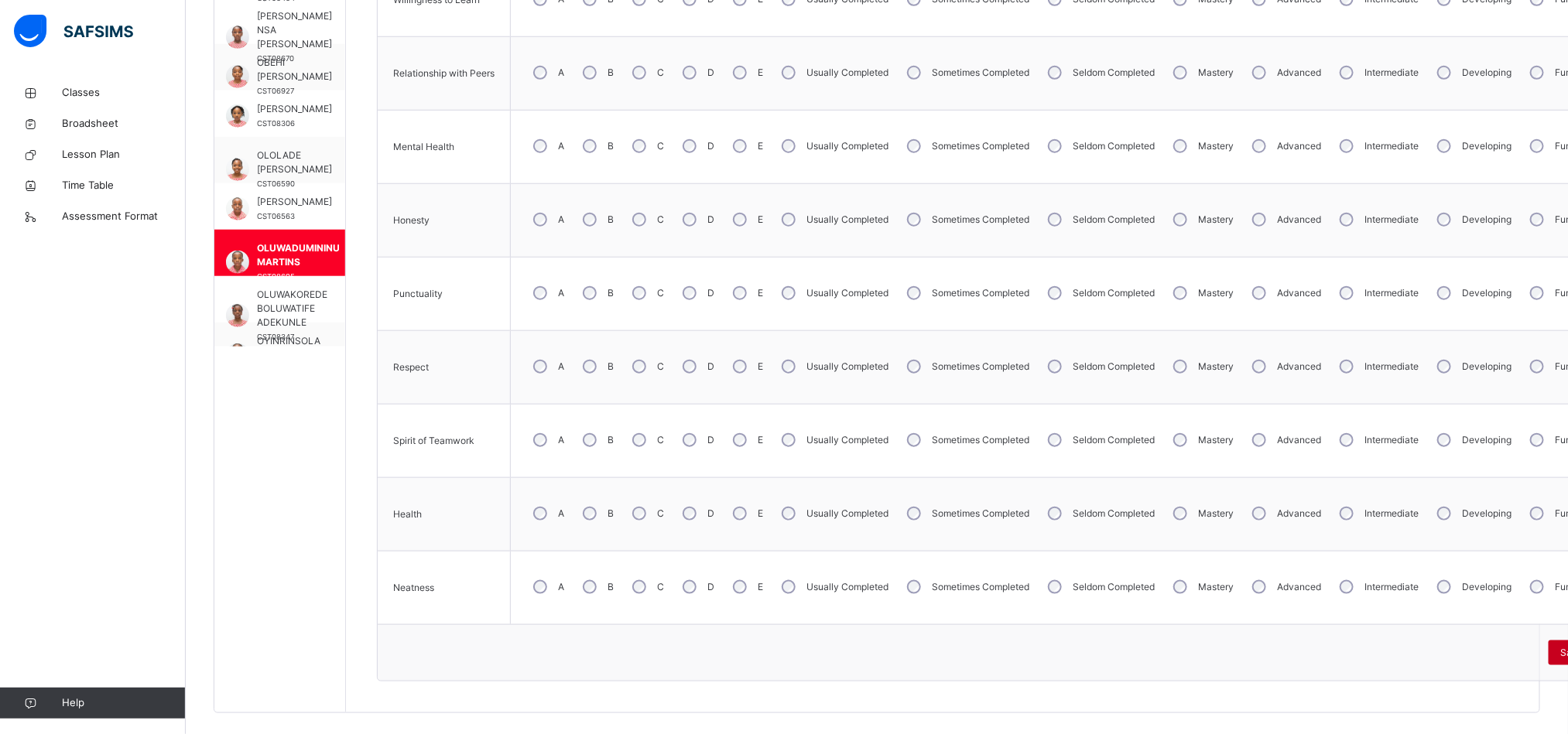 click on "Save Skill" at bounding box center [1582, 653] 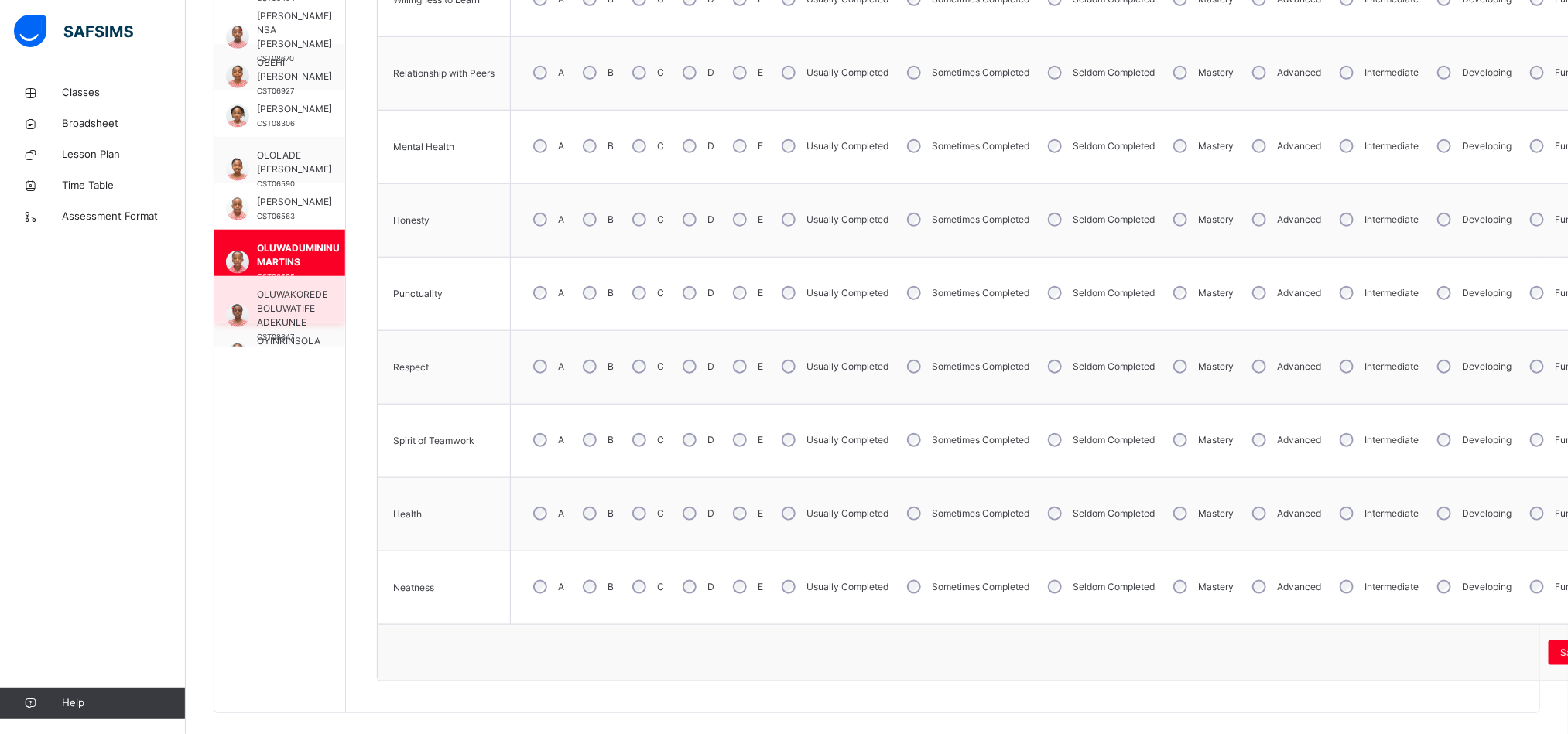 click on "OLUWAKOREDE BOLUWATIFE  ADEKUNLE" at bounding box center (292, 309) 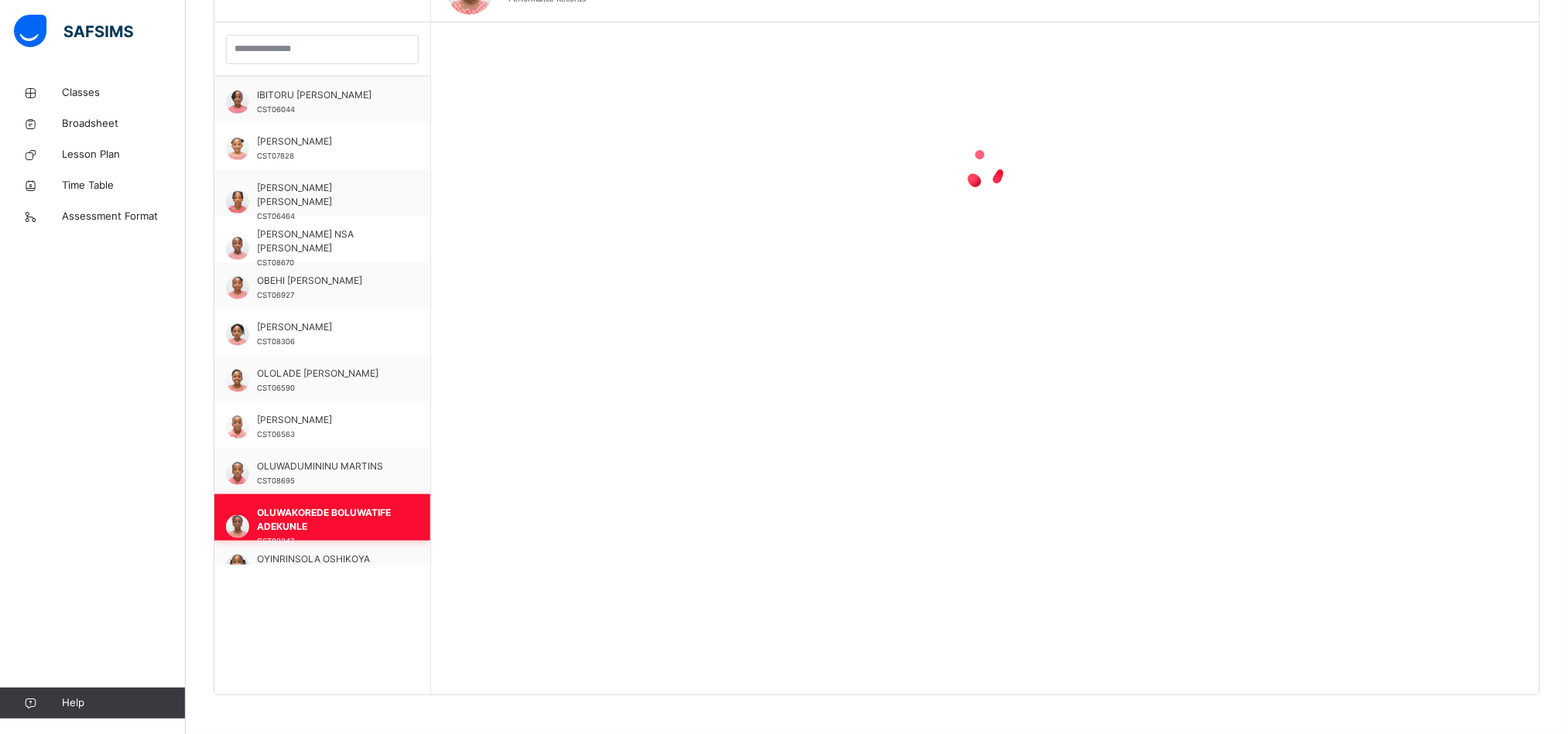 scroll, scrollTop: 439, scrollLeft: 0, axis: vertical 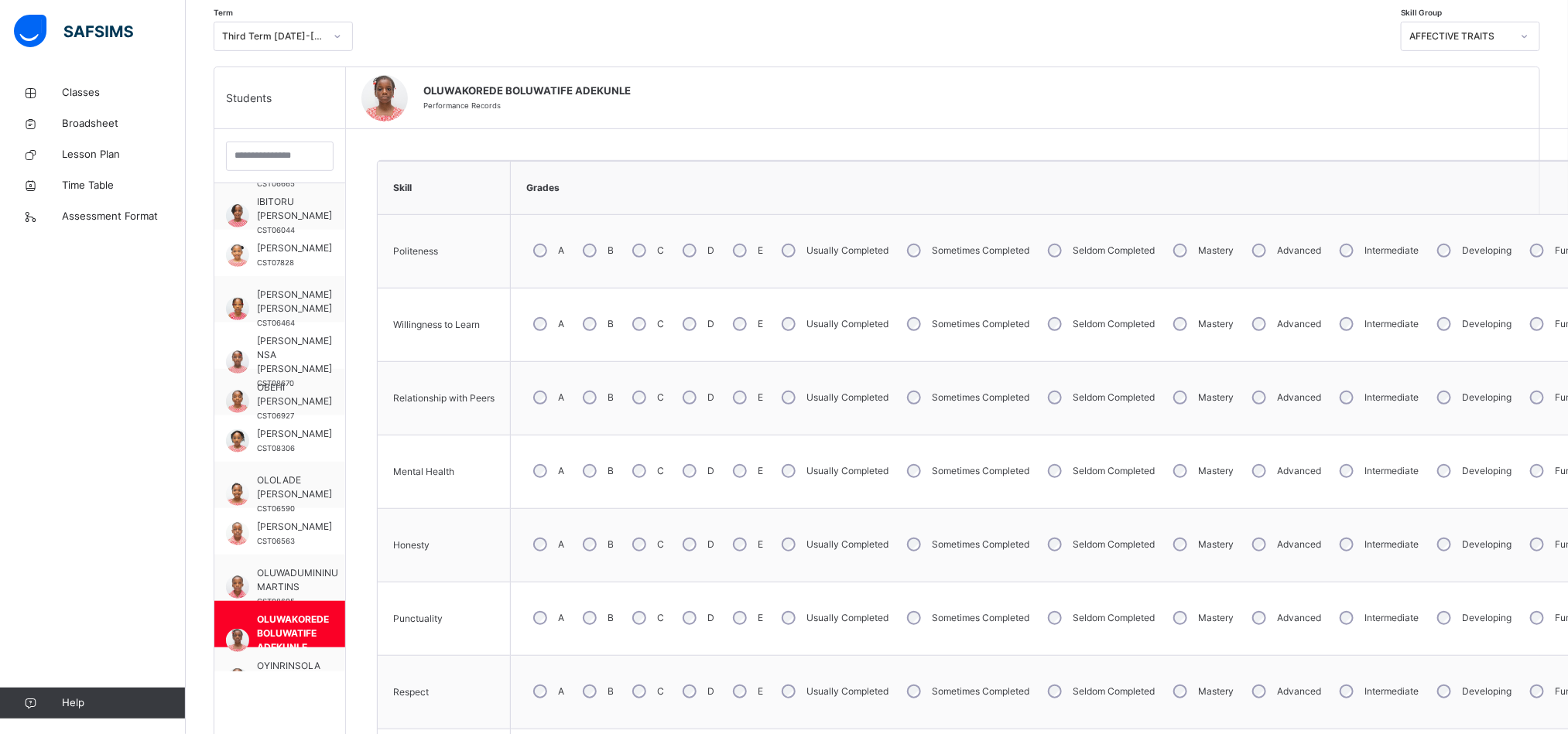 click on "A" at bounding box center (547, 545) 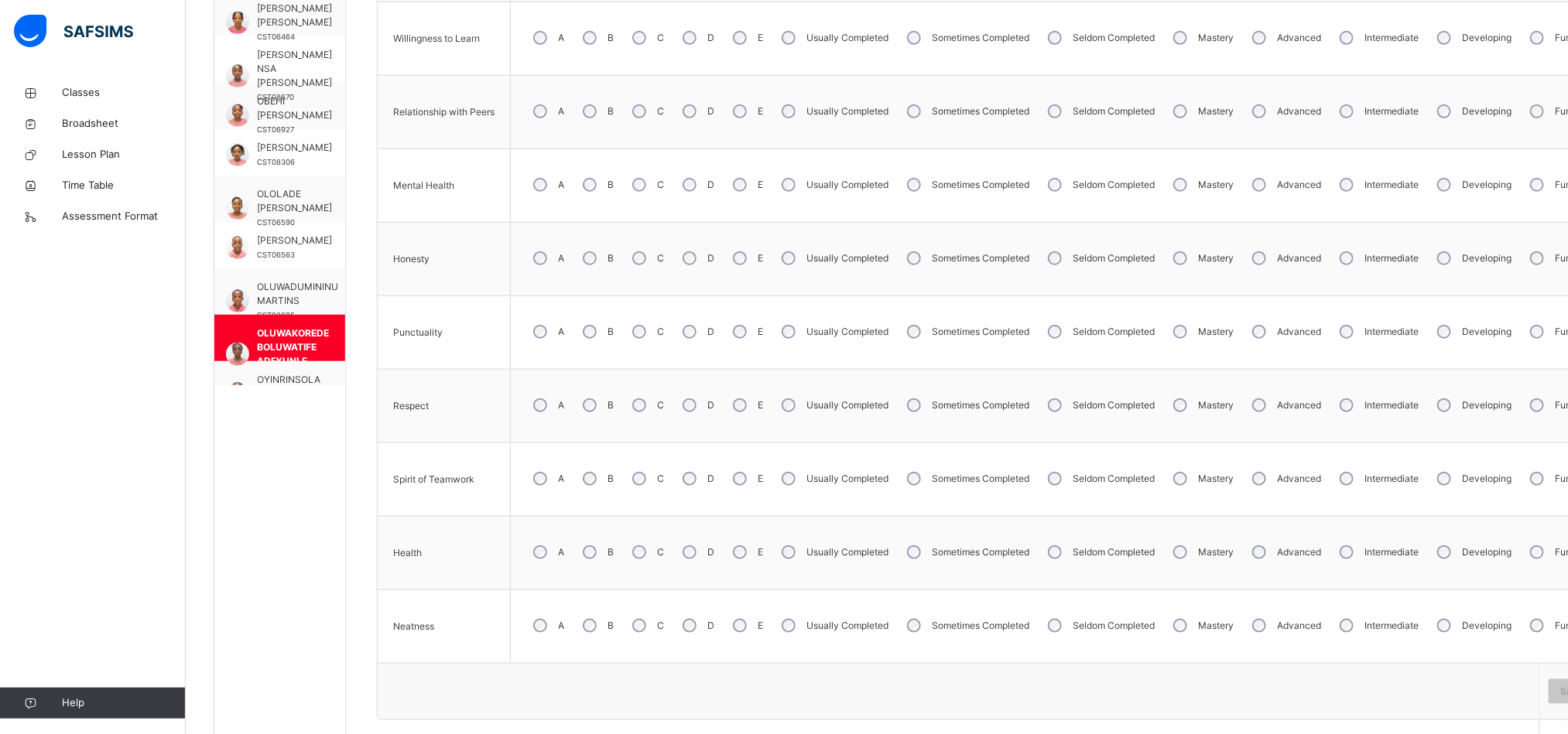 scroll, scrollTop: 641, scrollLeft: 0, axis: vertical 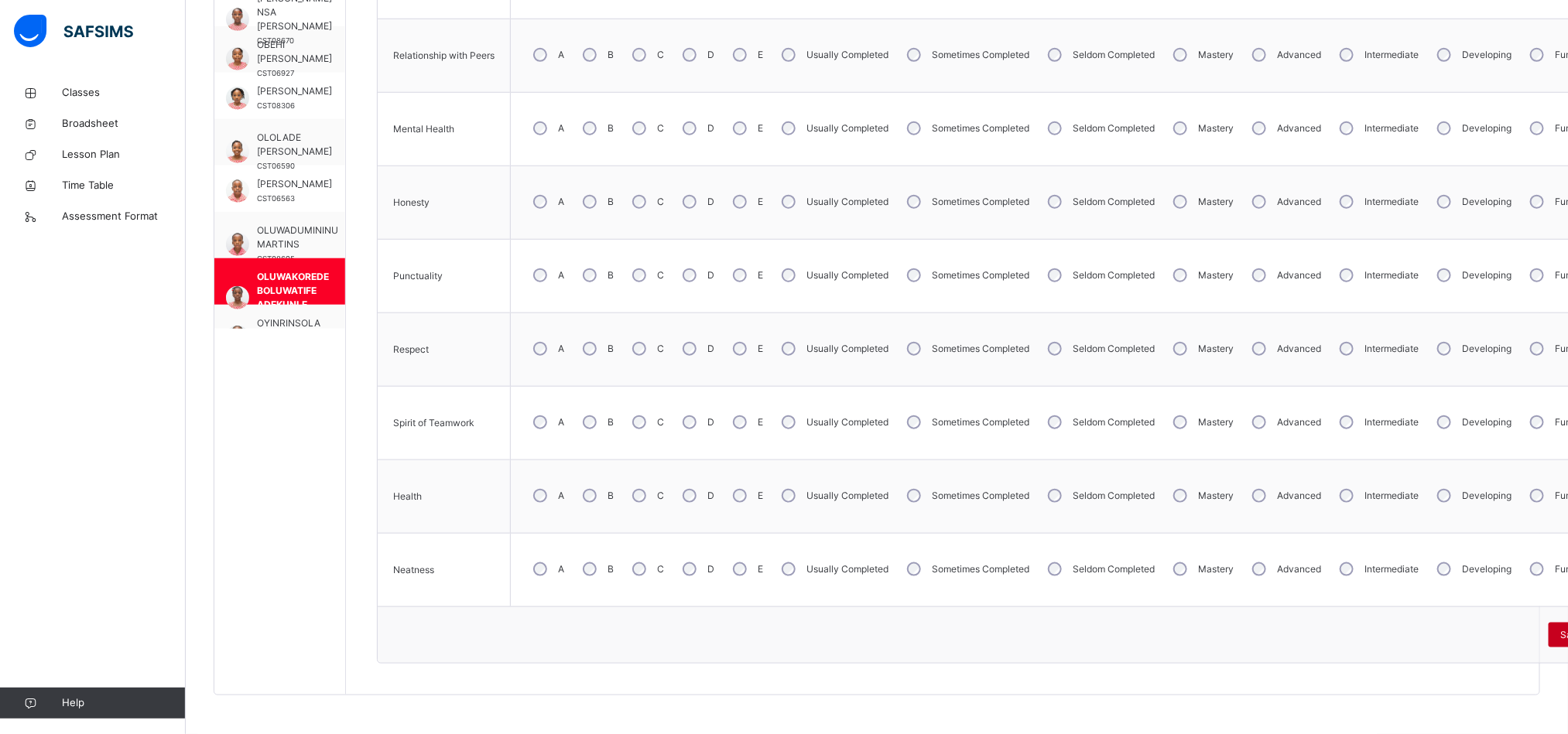 click on "Save Skill" at bounding box center (1582, 635) 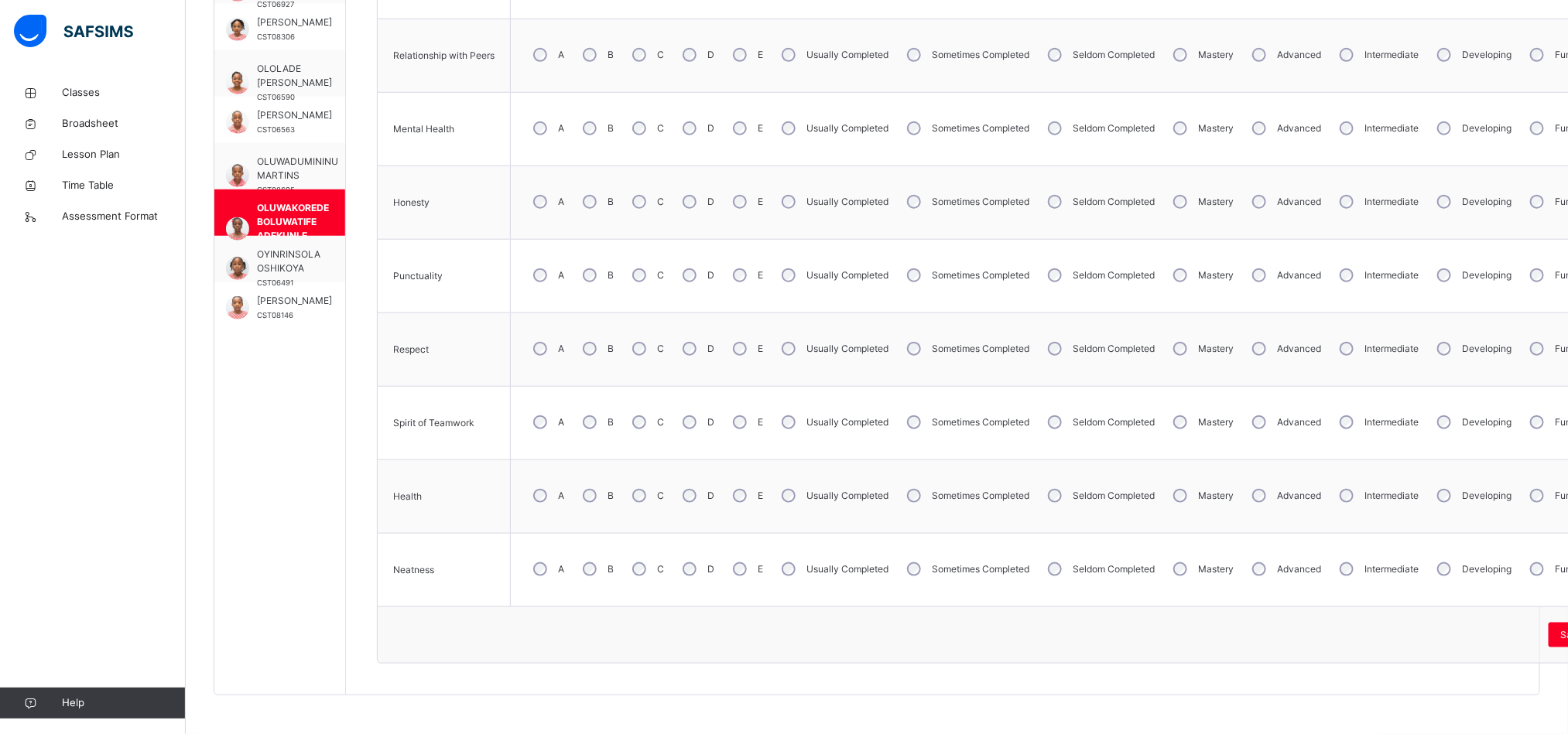 scroll, scrollTop: 524, scrollLeft: 0, axis: vertical 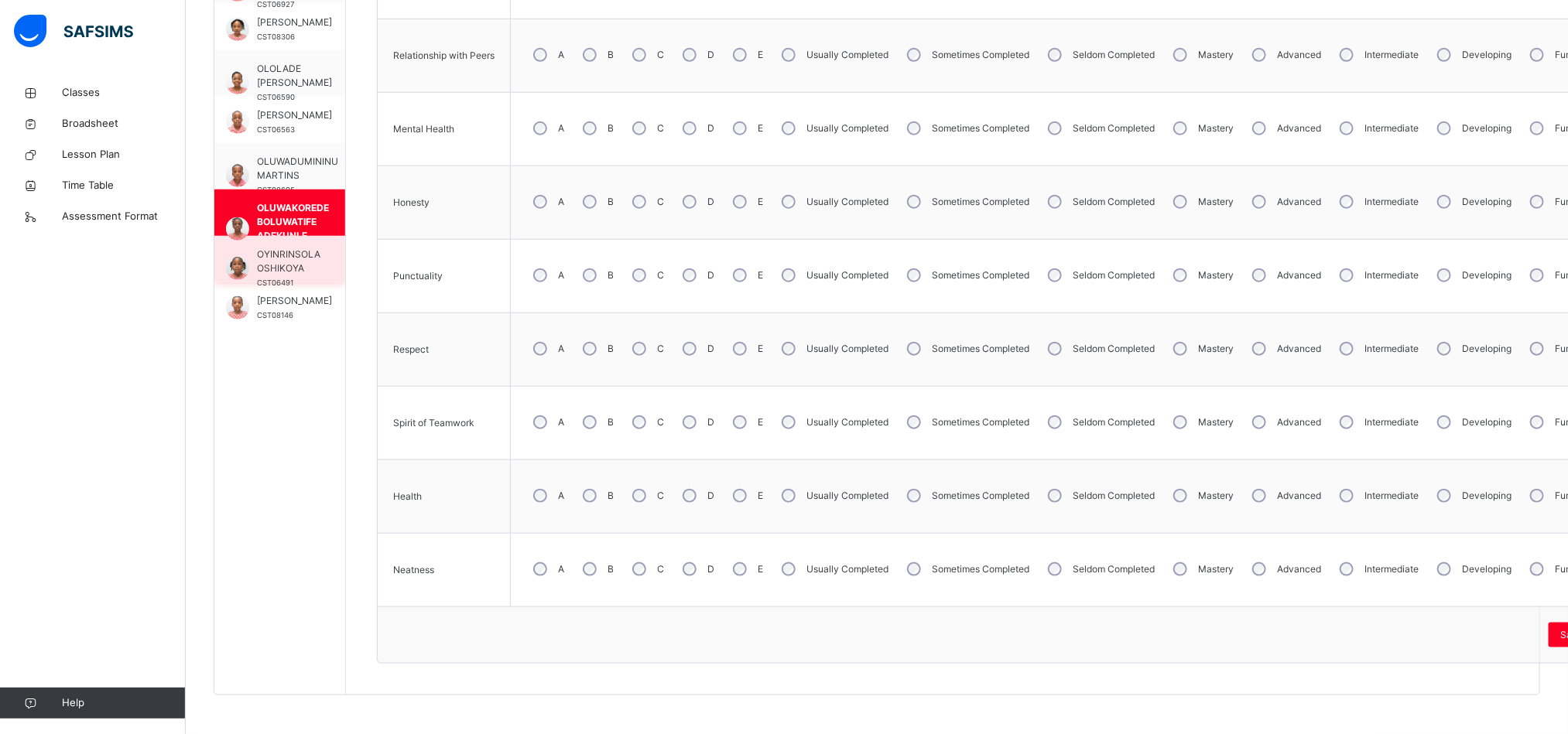 click on "OYINRINSOLA   OSHIKOYA" at bounding box center [289, 261] 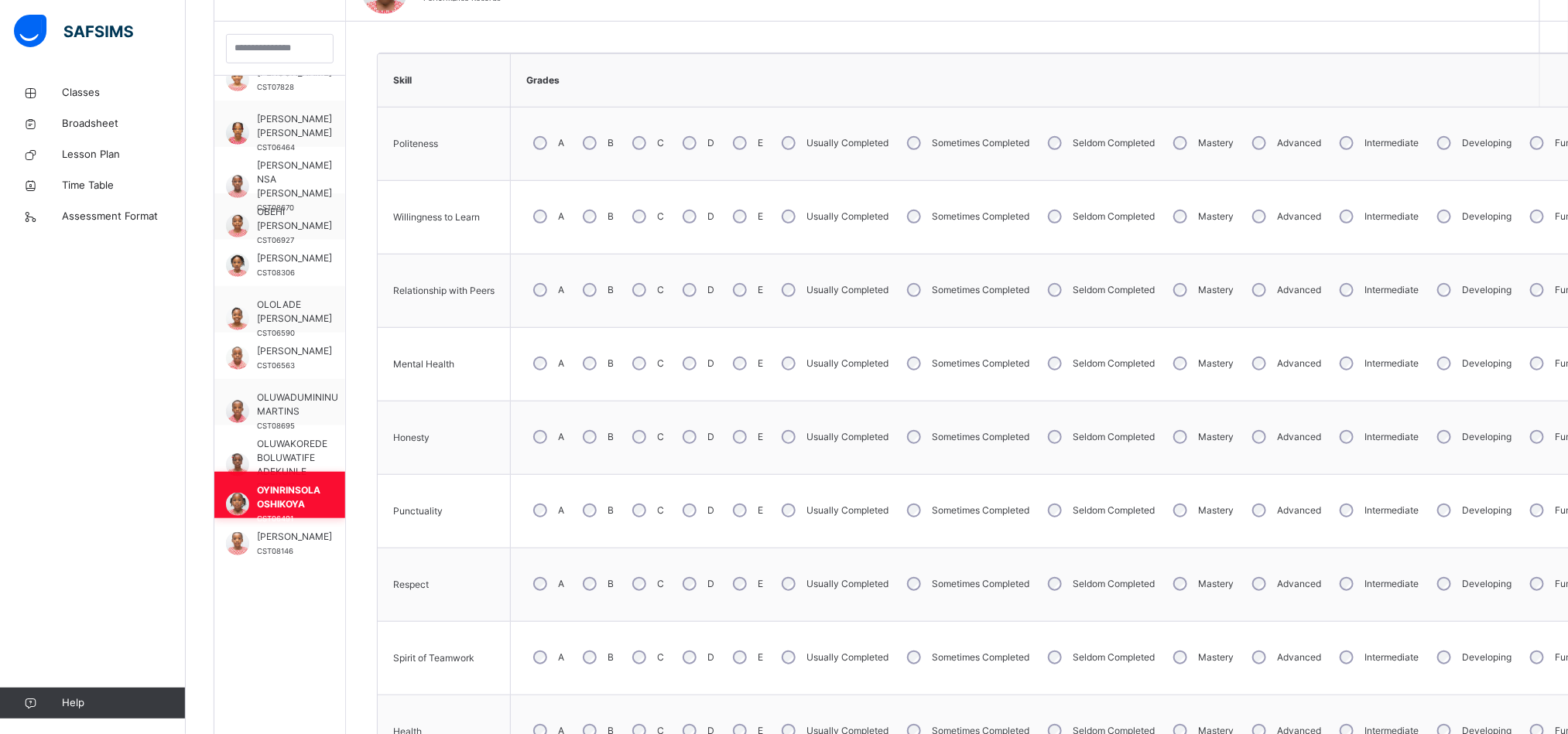 scroll, scrollTop: 680, scrollLeft: 0, axis: vertical 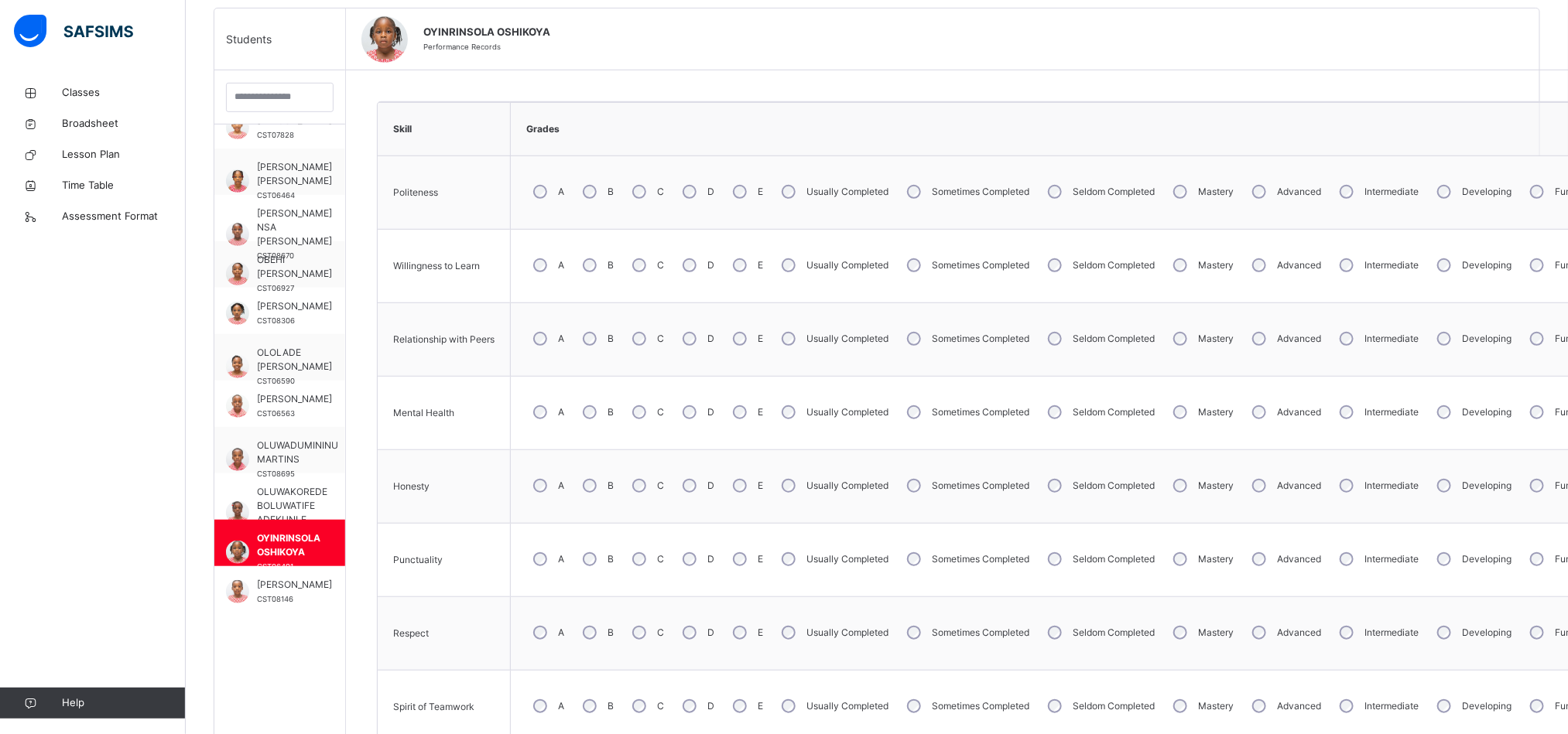 click on "A" at bounding box center [547, 559] 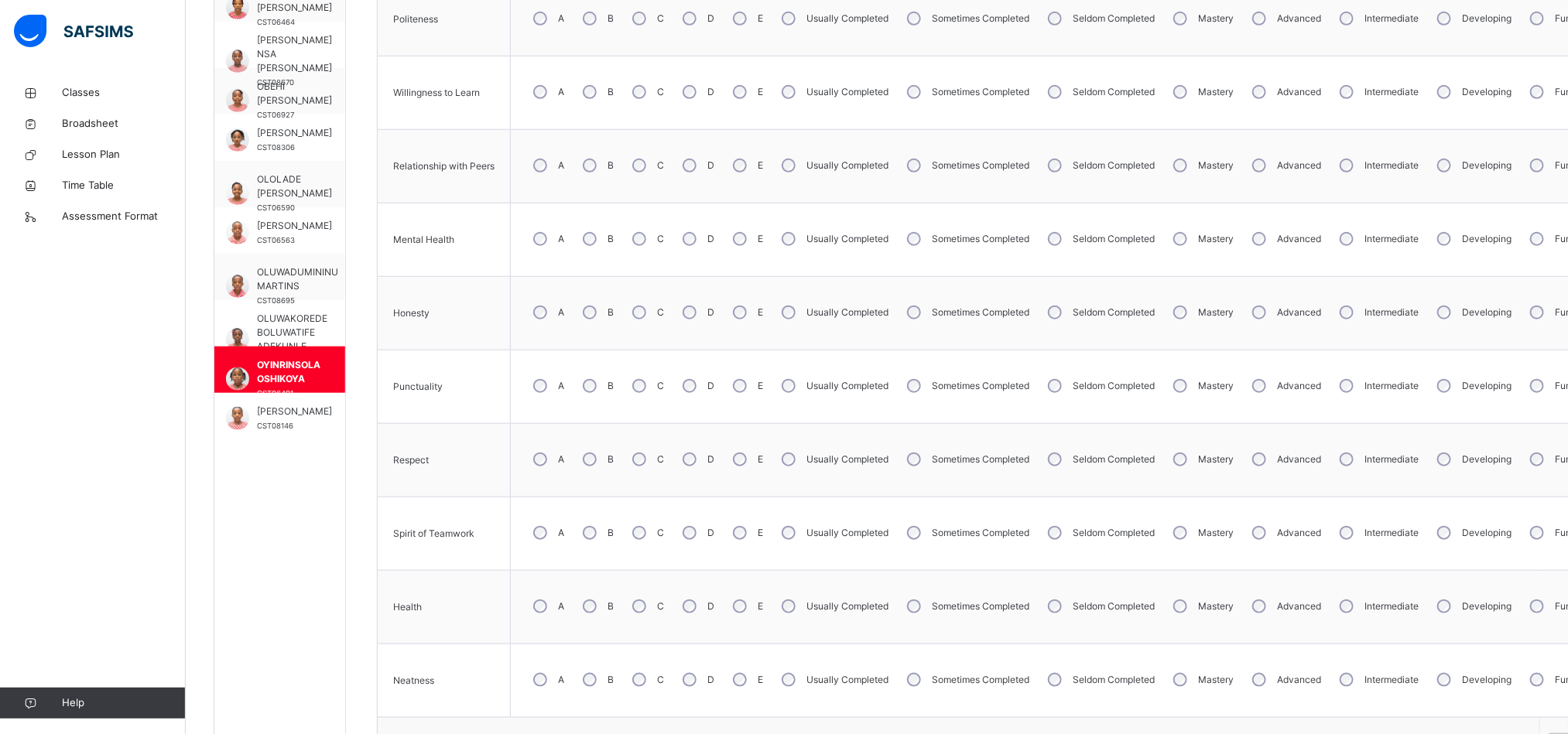 scroll, scrollTop: 602, scrollLeft: 0, axis: vertical 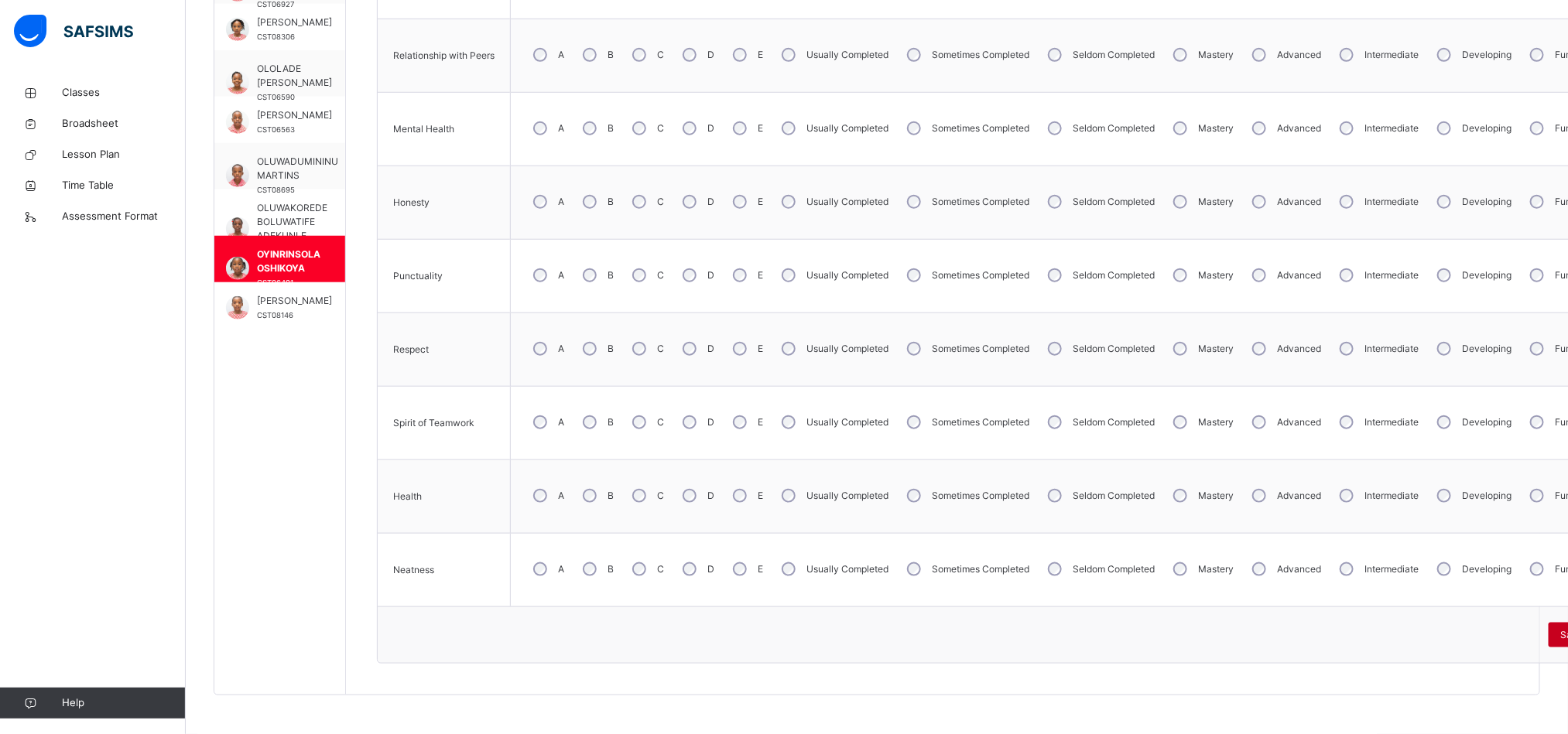 click on "Save Skill" at bounding box center [1582, 635] 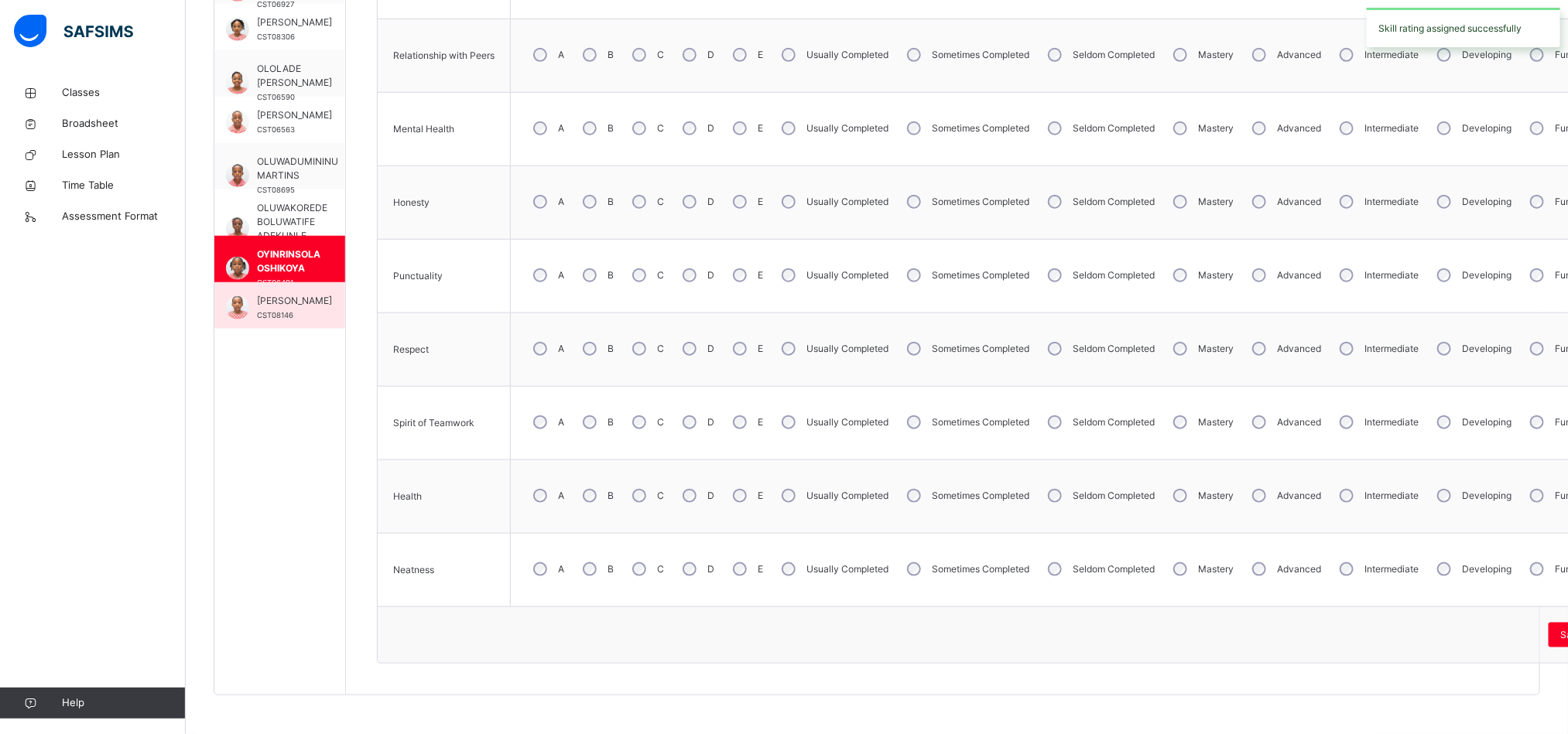 click on "[PERSON_NAME]" at bounding box center [294, 301] 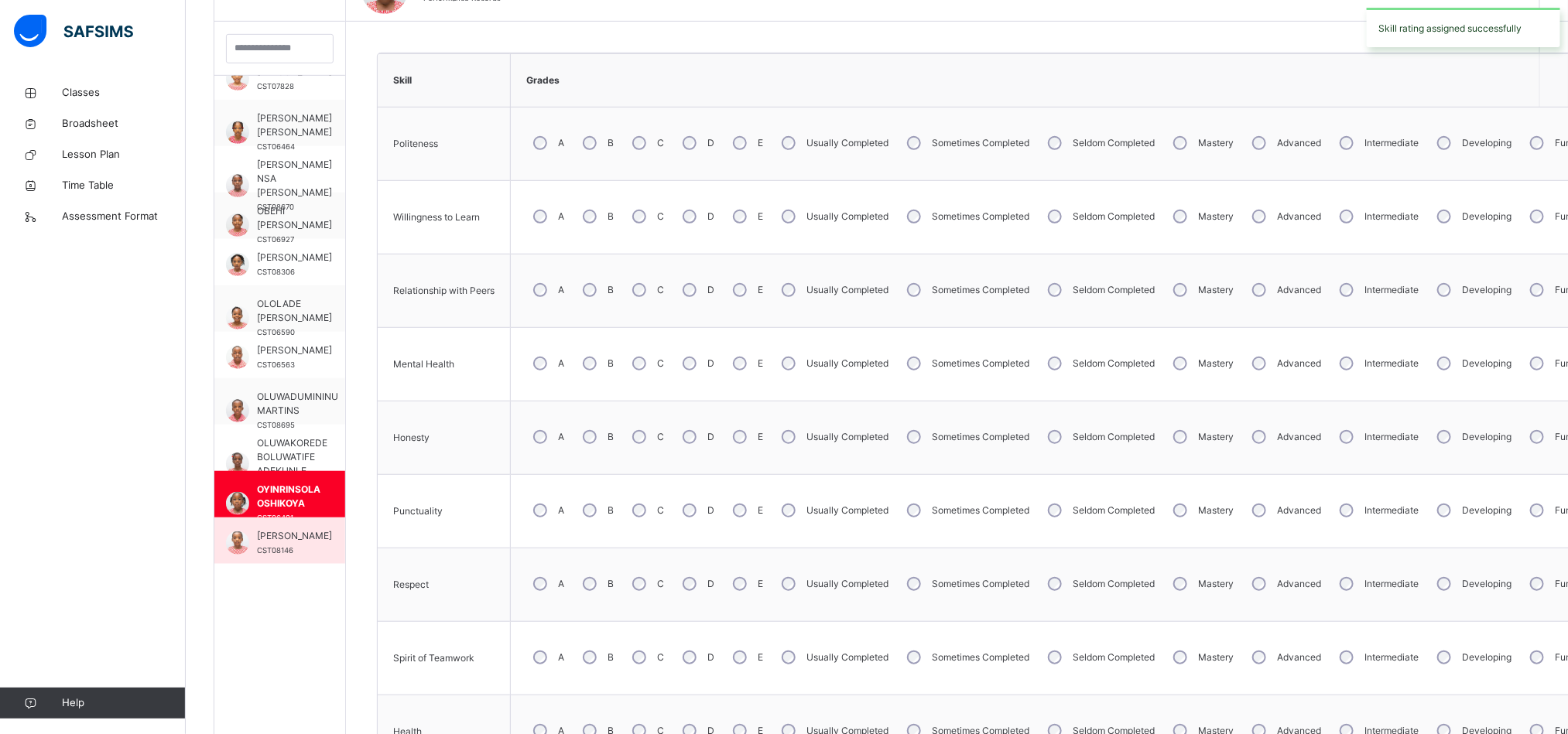 scroll, scrollTop: 486, scrollLeft: 0, axis: vertical 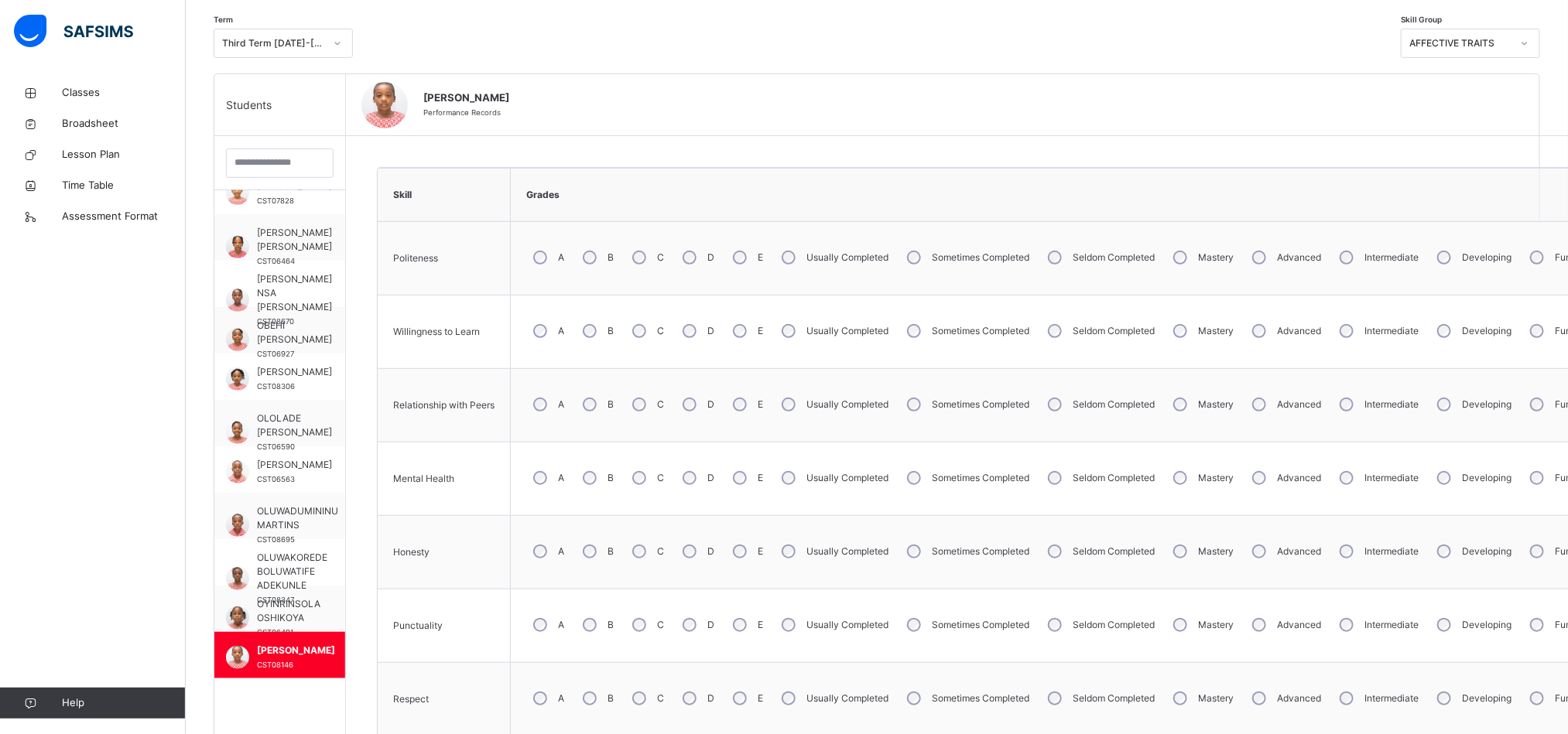 click on "A" at bounding box center (547, 405) 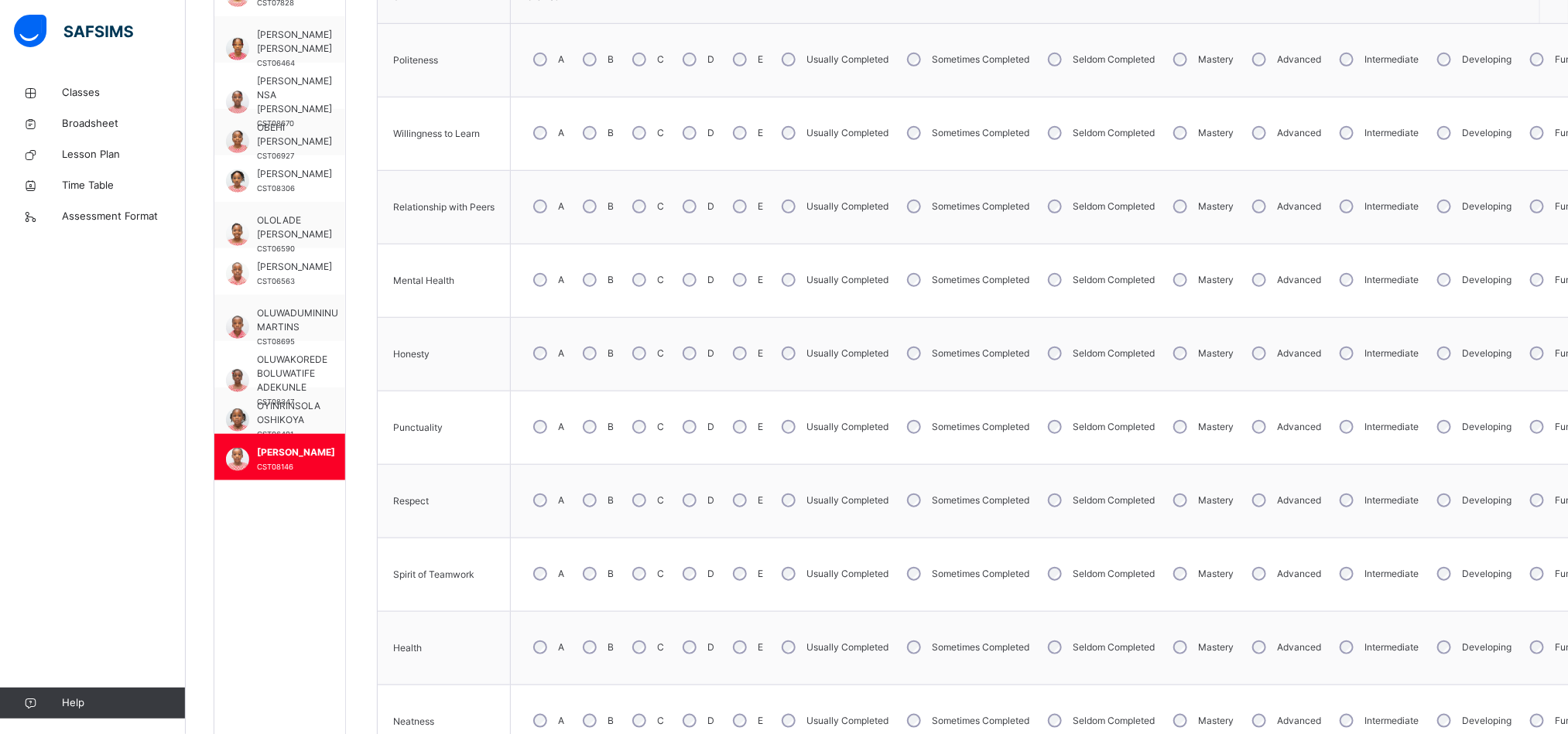 scroll, scrollTop: 611, scrollLeft: 0, axis: vertical 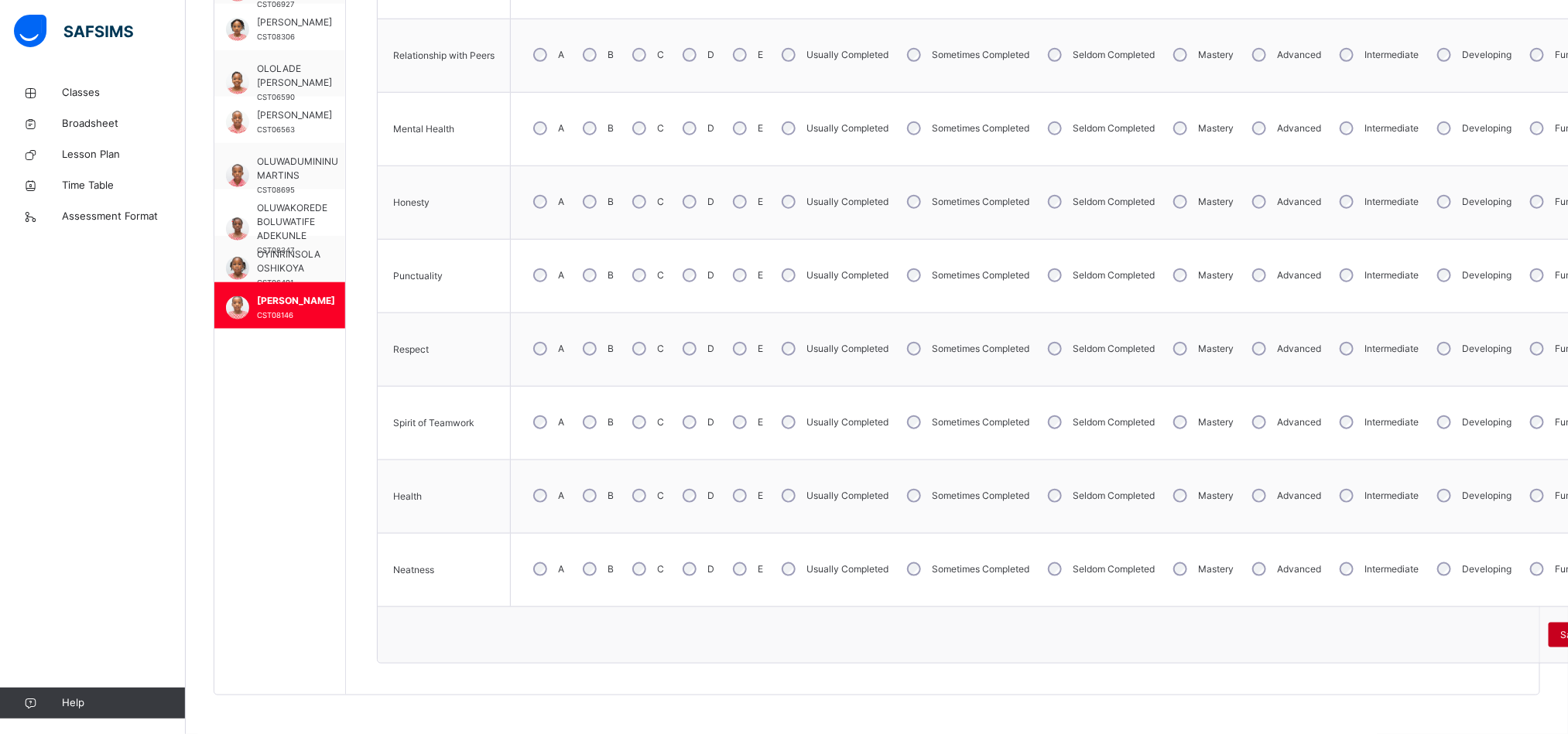 click on "Save Skill" at bounding box center [1582, 635] 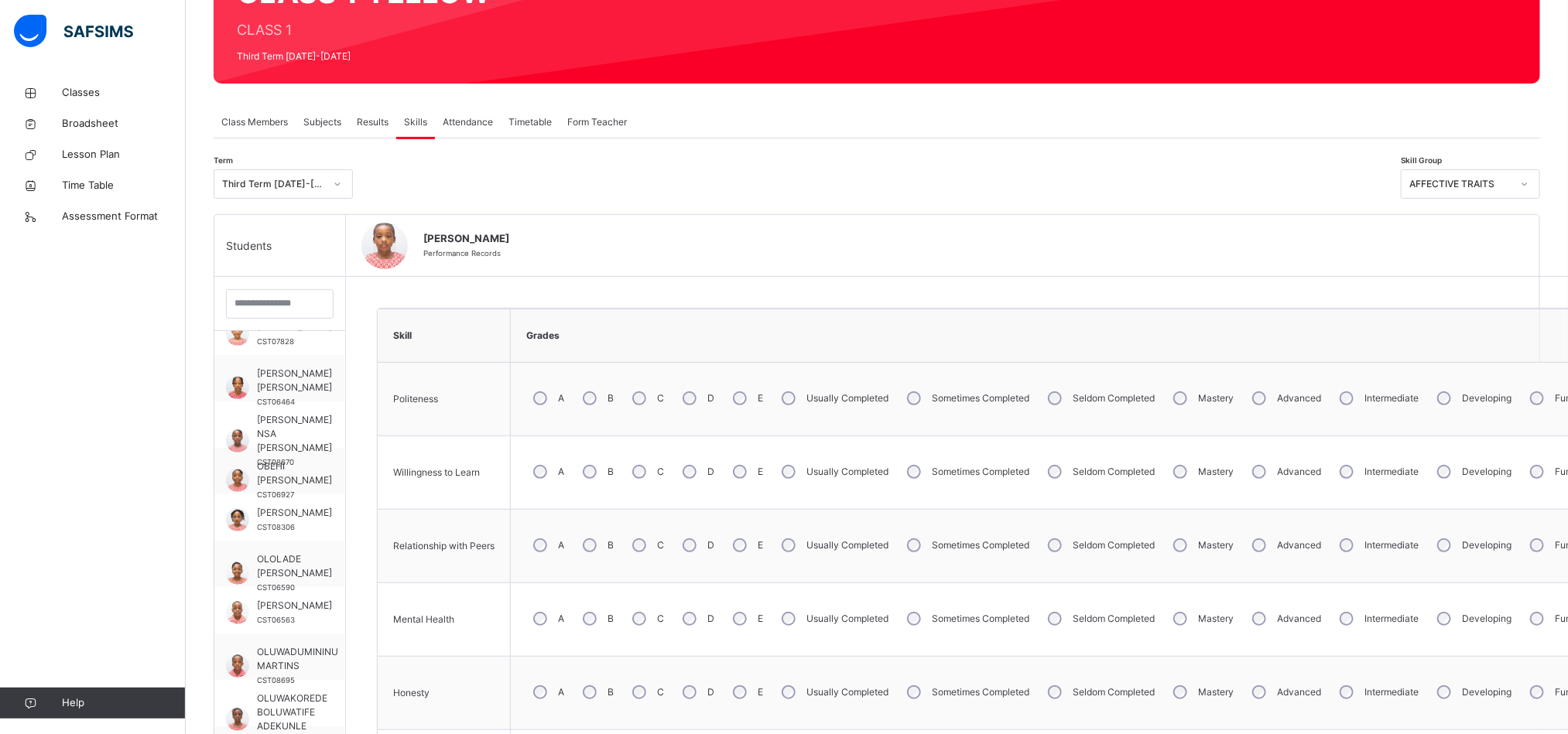 scroll, scrollTop: 207, scrollLeft: 0, axis: vertical 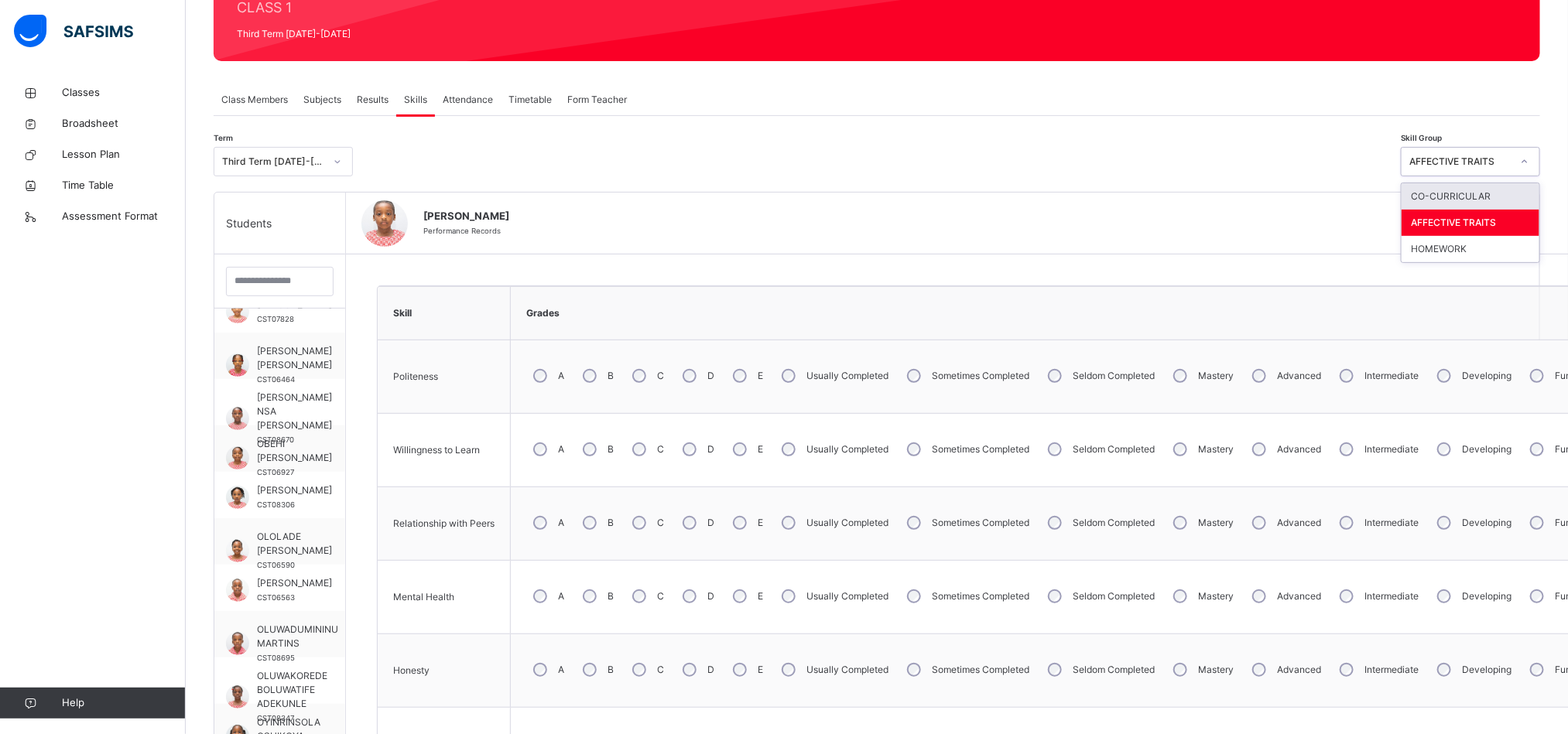 click 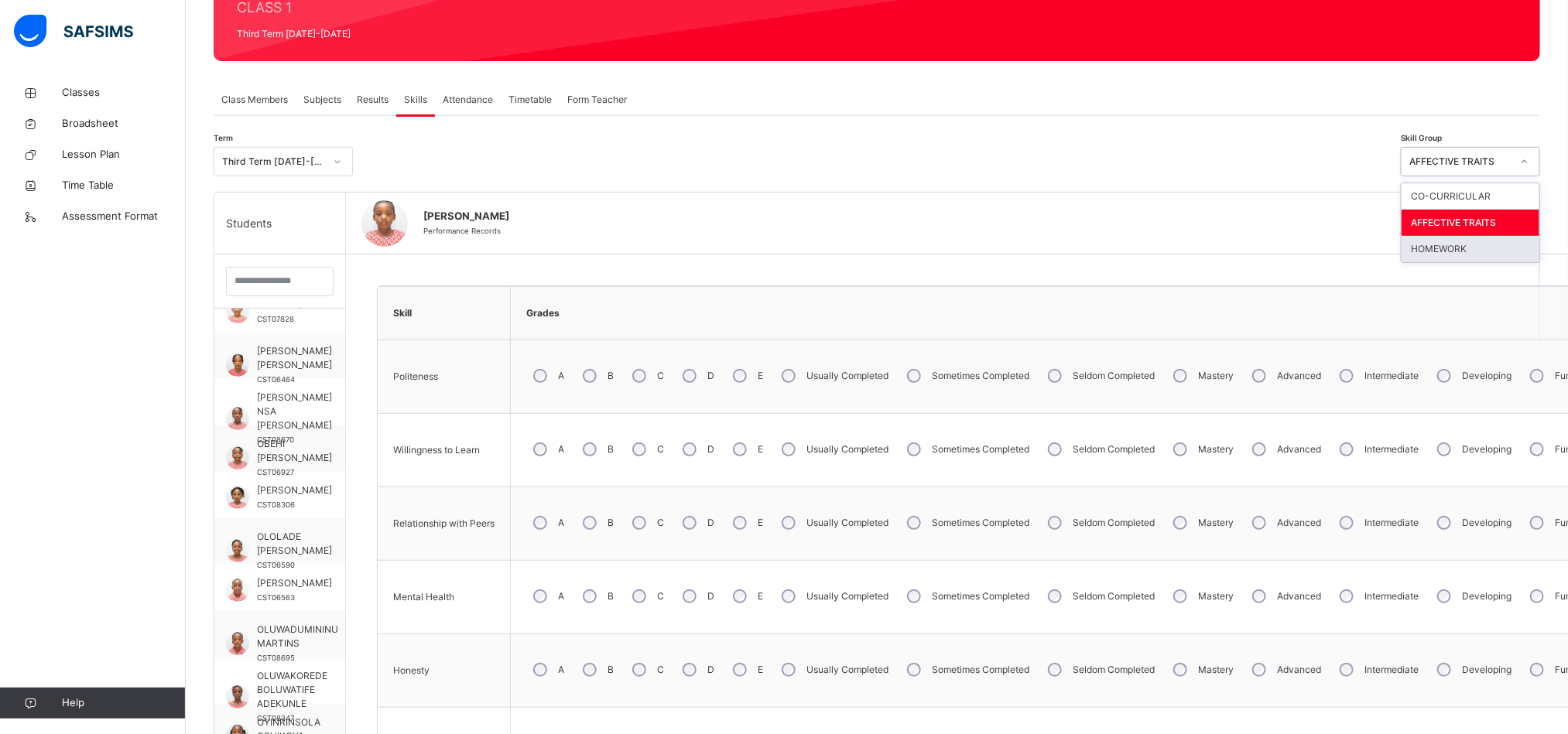 click on "HOMEWORK" at bounding box center (1470, 249) 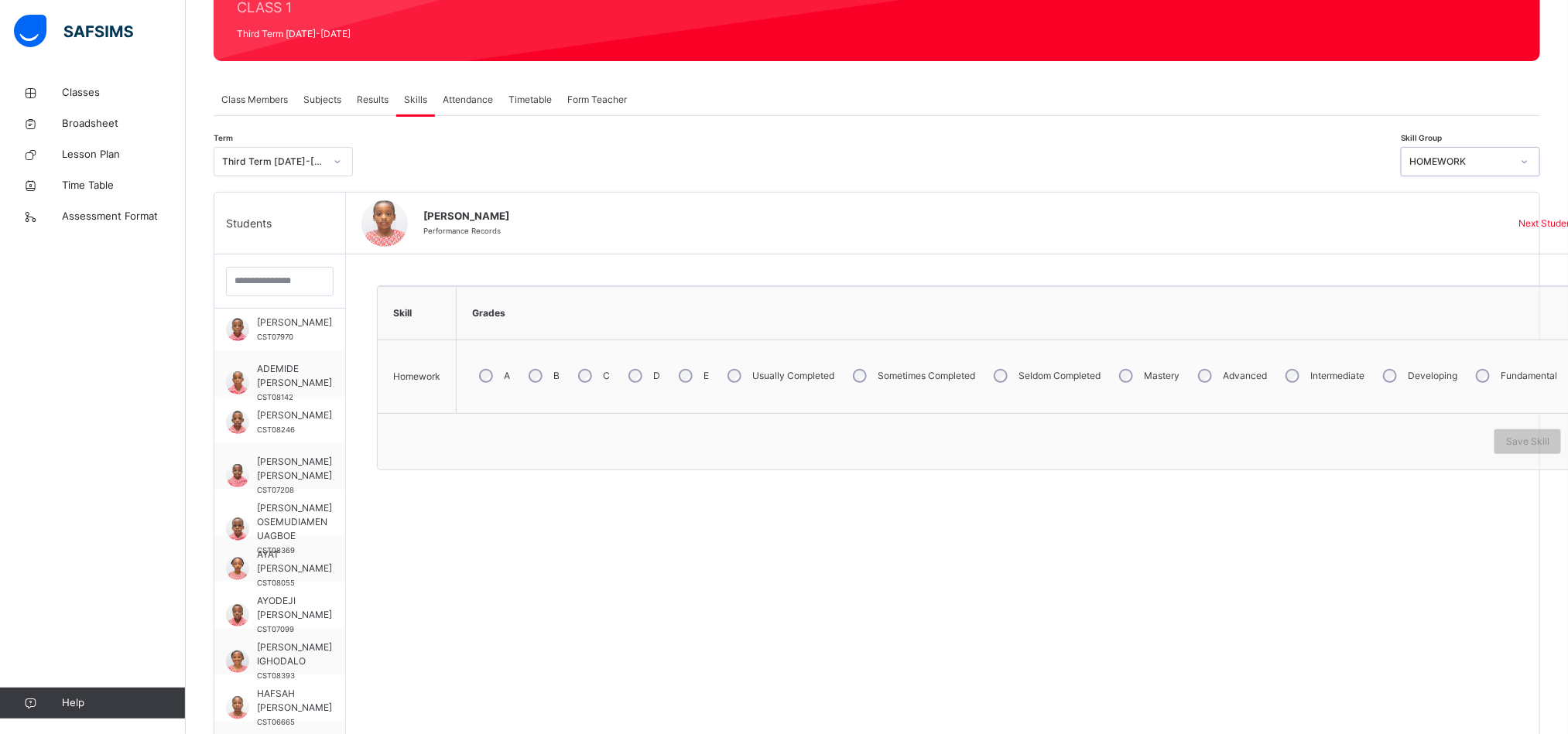 scroll, scrollTop: 0, scrollLeft: 0, axis: both 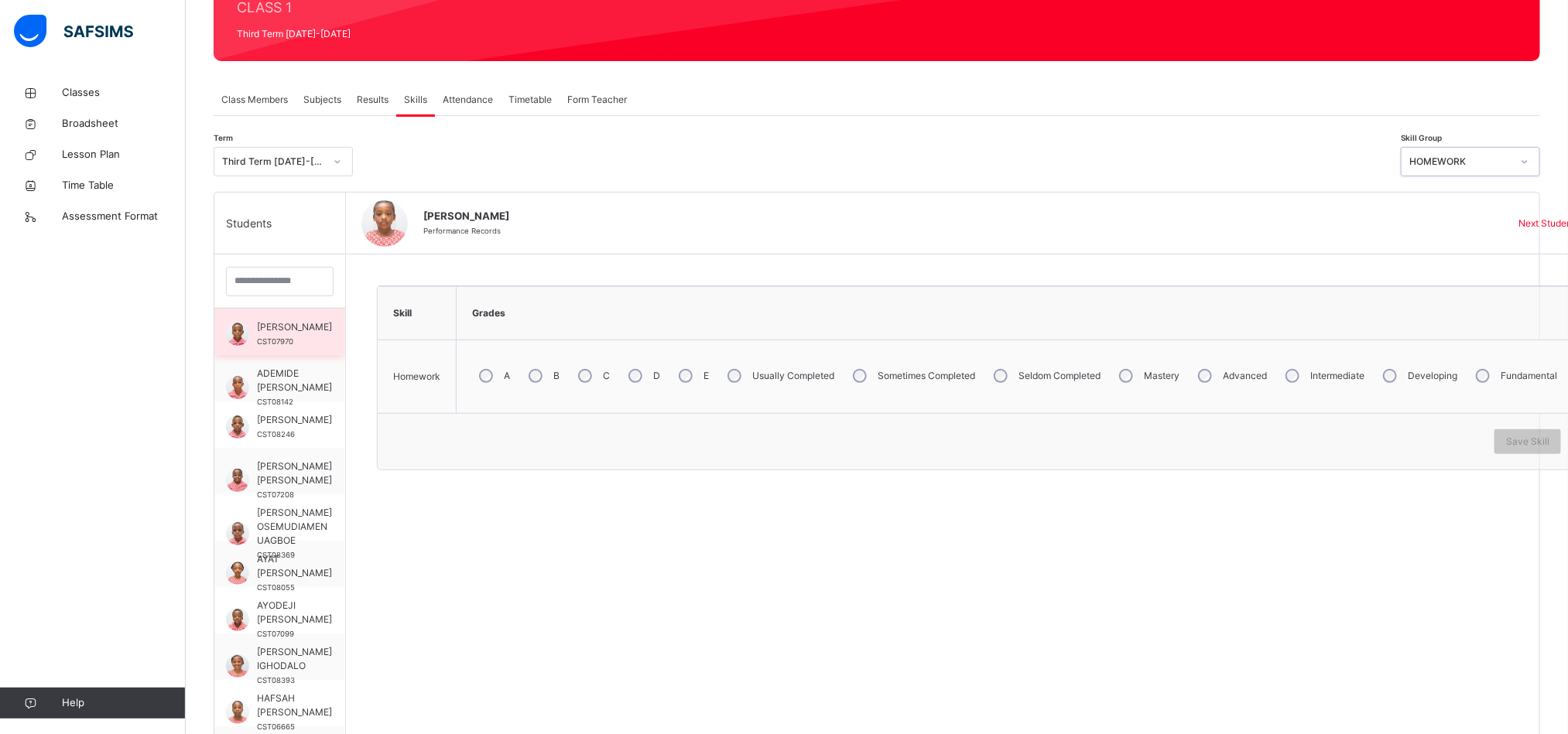 click on "[PERSON_NAME]" at bounding box center (294, 327) 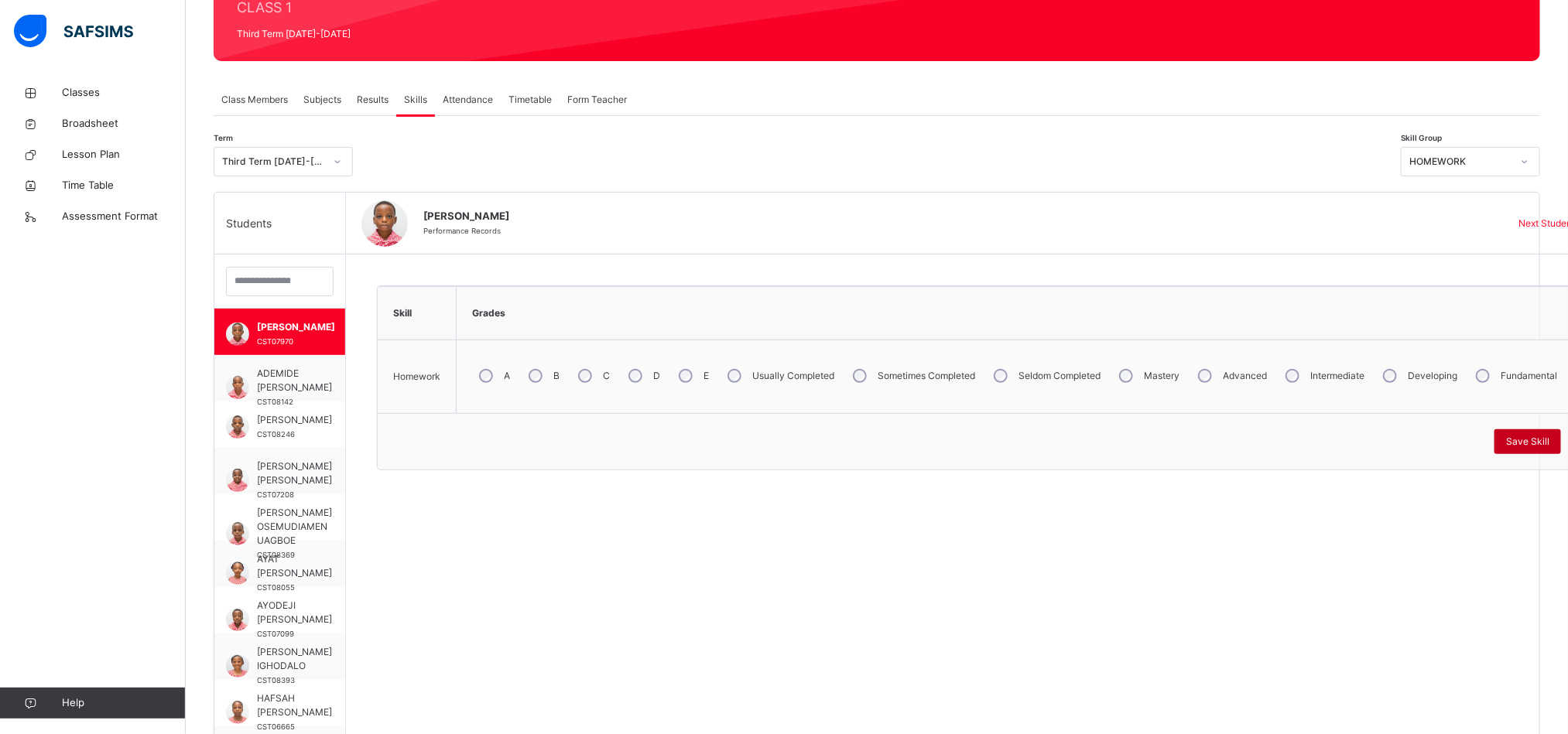 click on "Save Skill" at bounding box center (1528, 442) 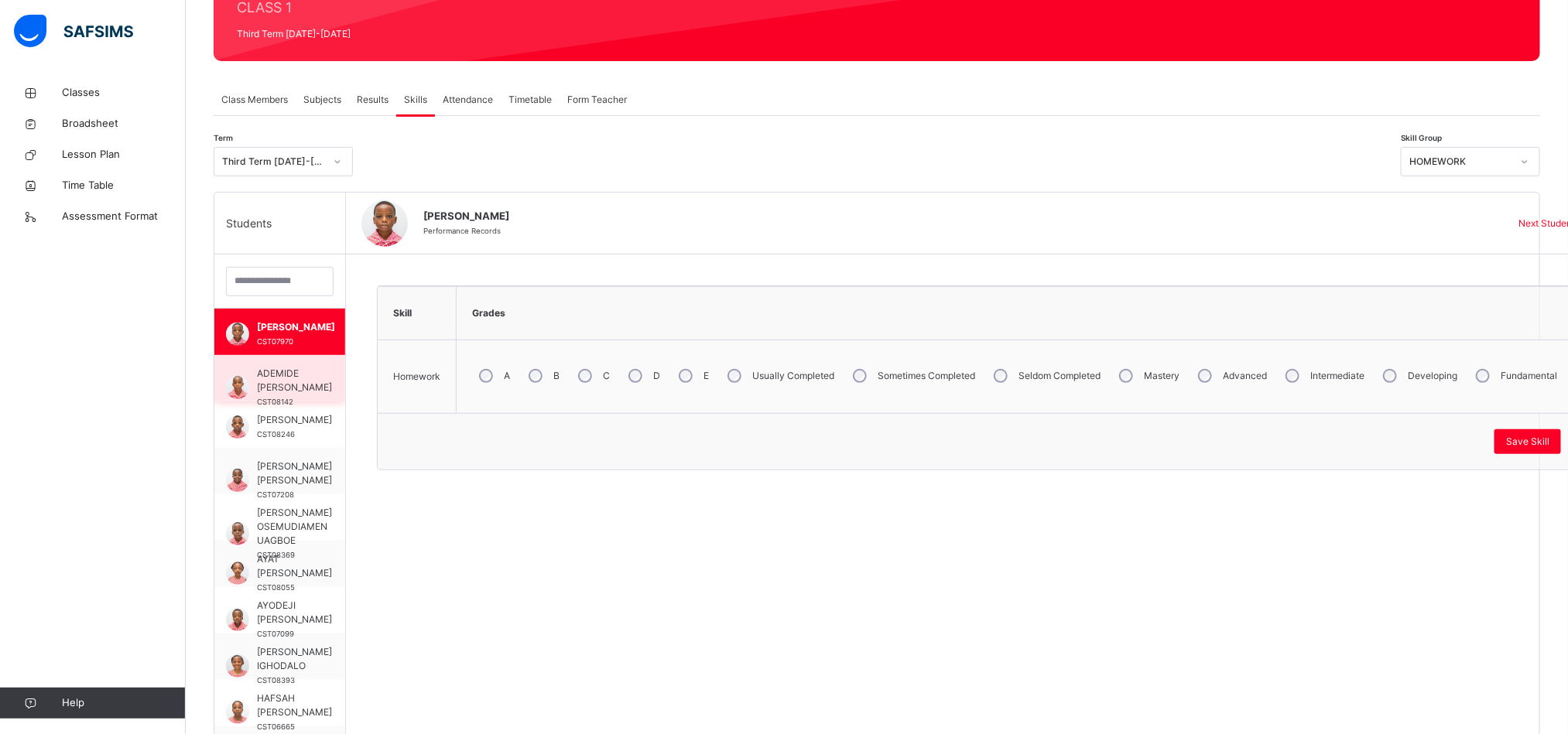 click on "ADEMIDE [PERSON_NAME]" at bounding box center [294, 381] 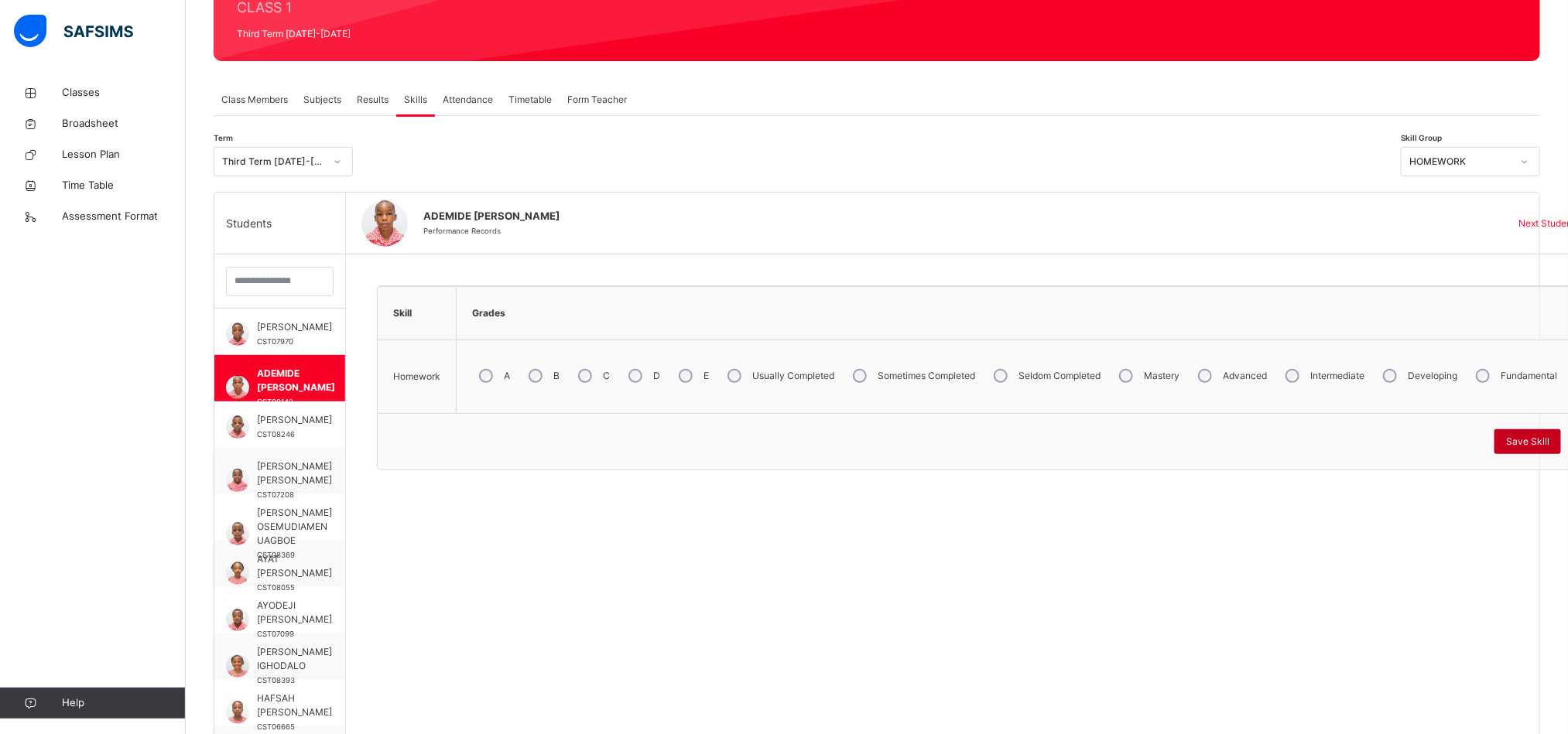 click on "Save Skill" at bounding box center [1528, 442] 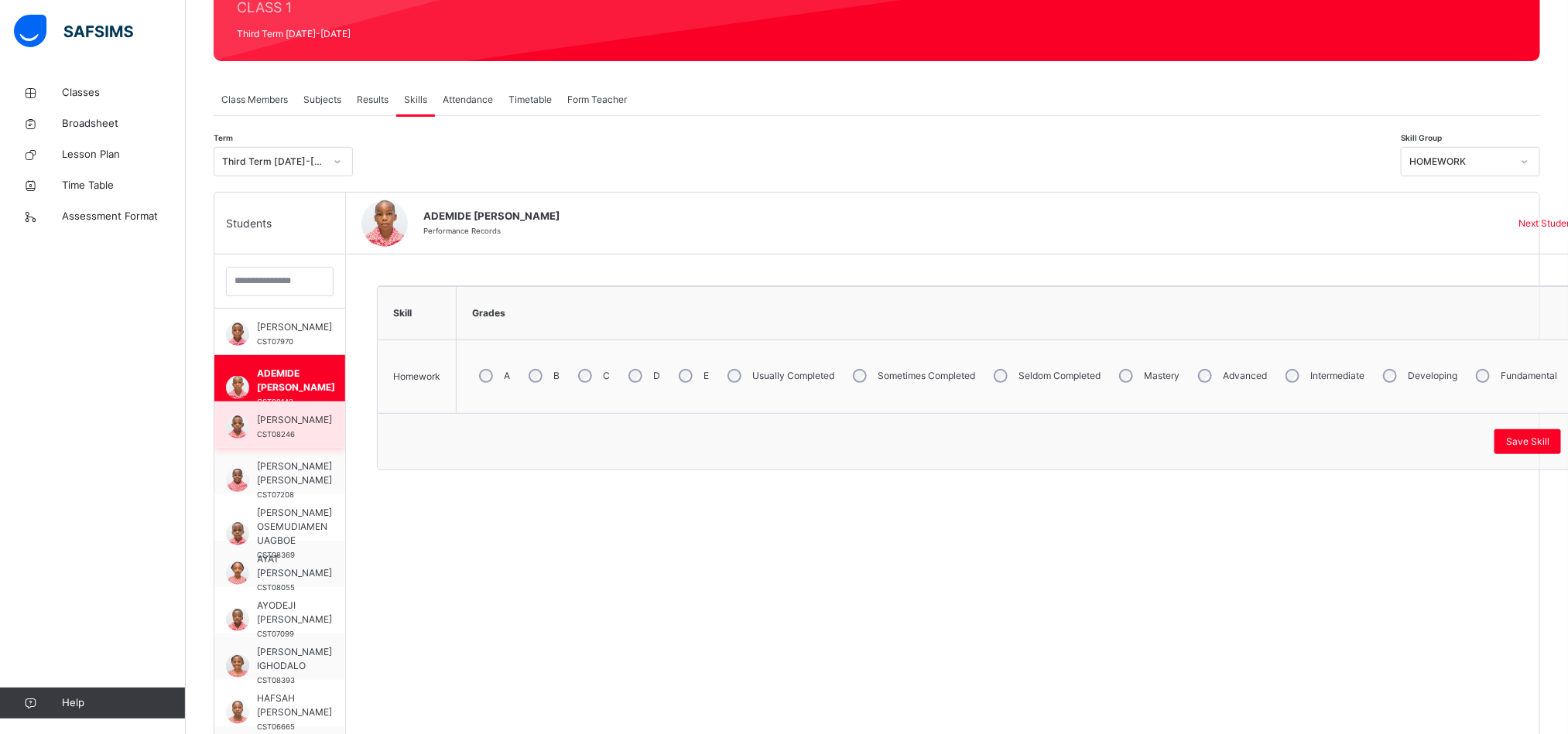 click on "[PERSON_NAME]" at bounding box center [294, 420] 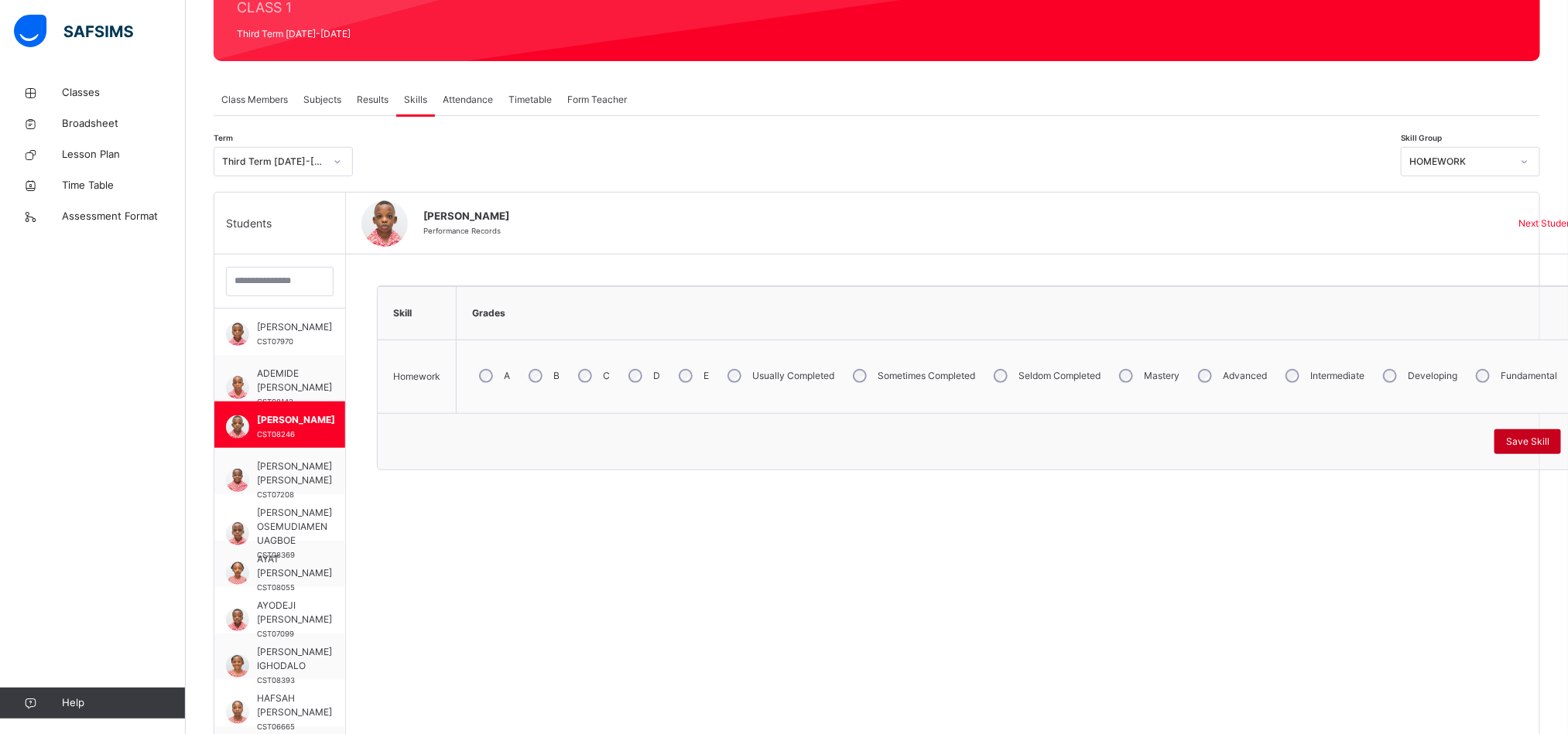 click on "Save Skill" at bounding box center [1528, 442] 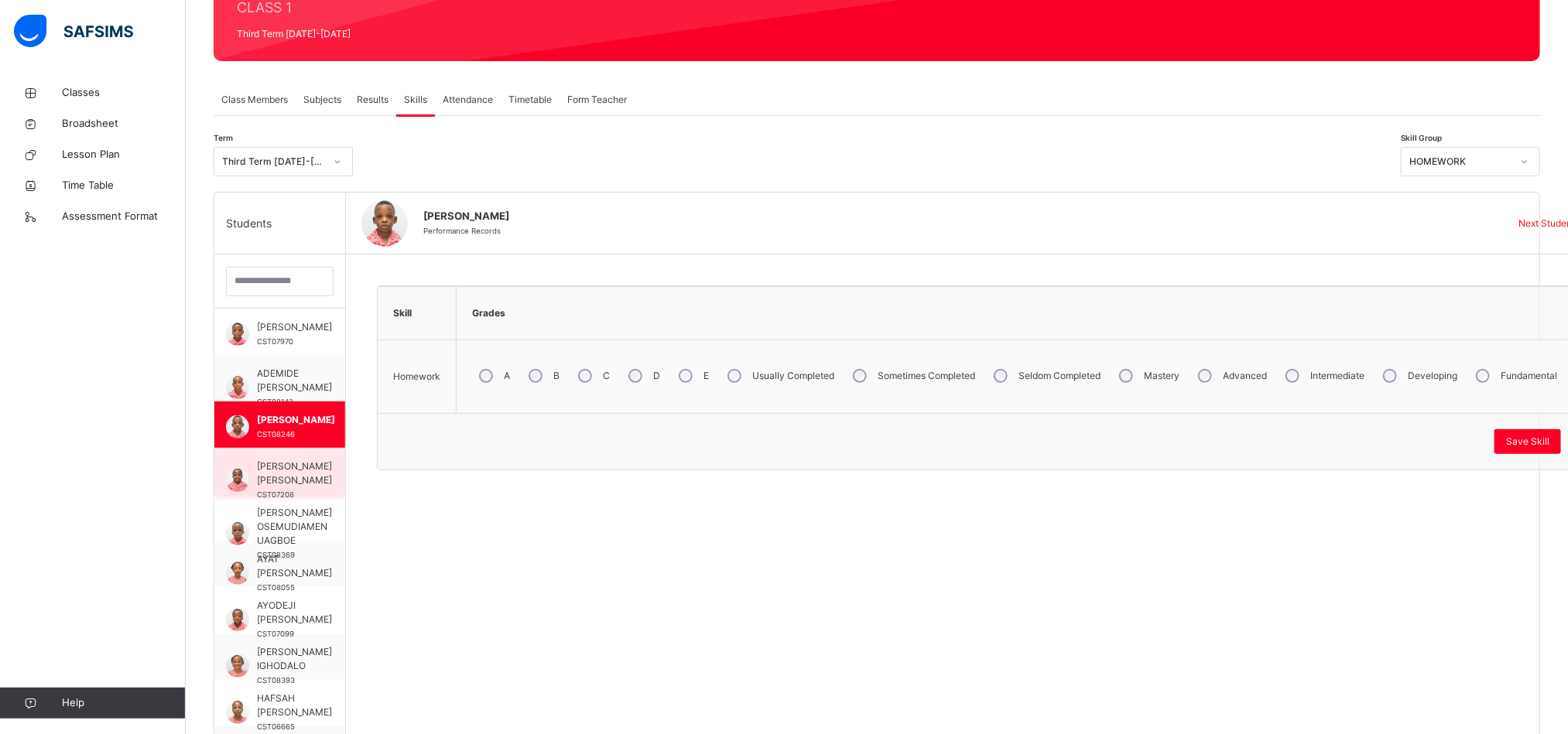 click on "[PERSON_NAME] [PERSON_NAME]" at bounding box center (294, 473) 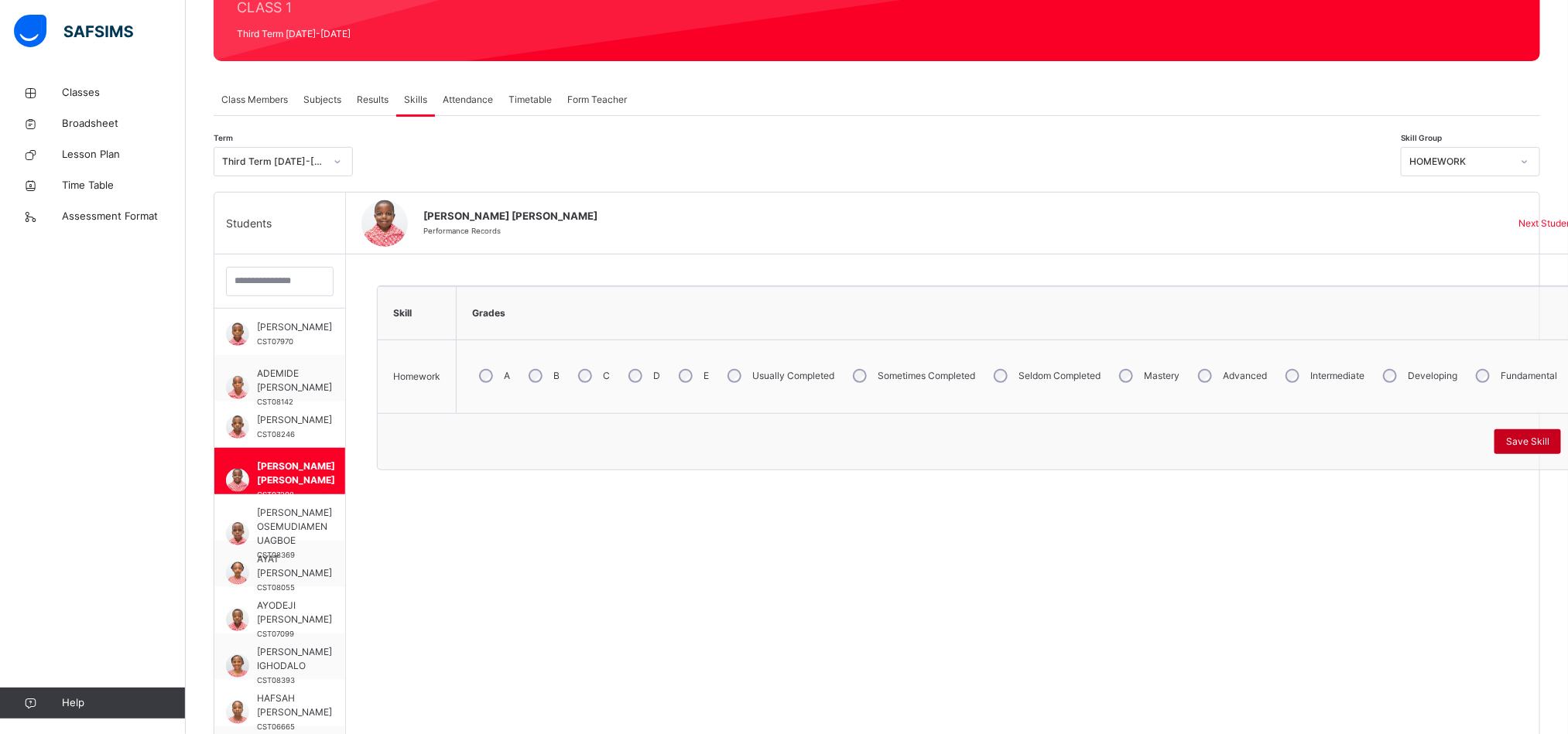 click on "Save Skill" at bounding box center (1528, 442) 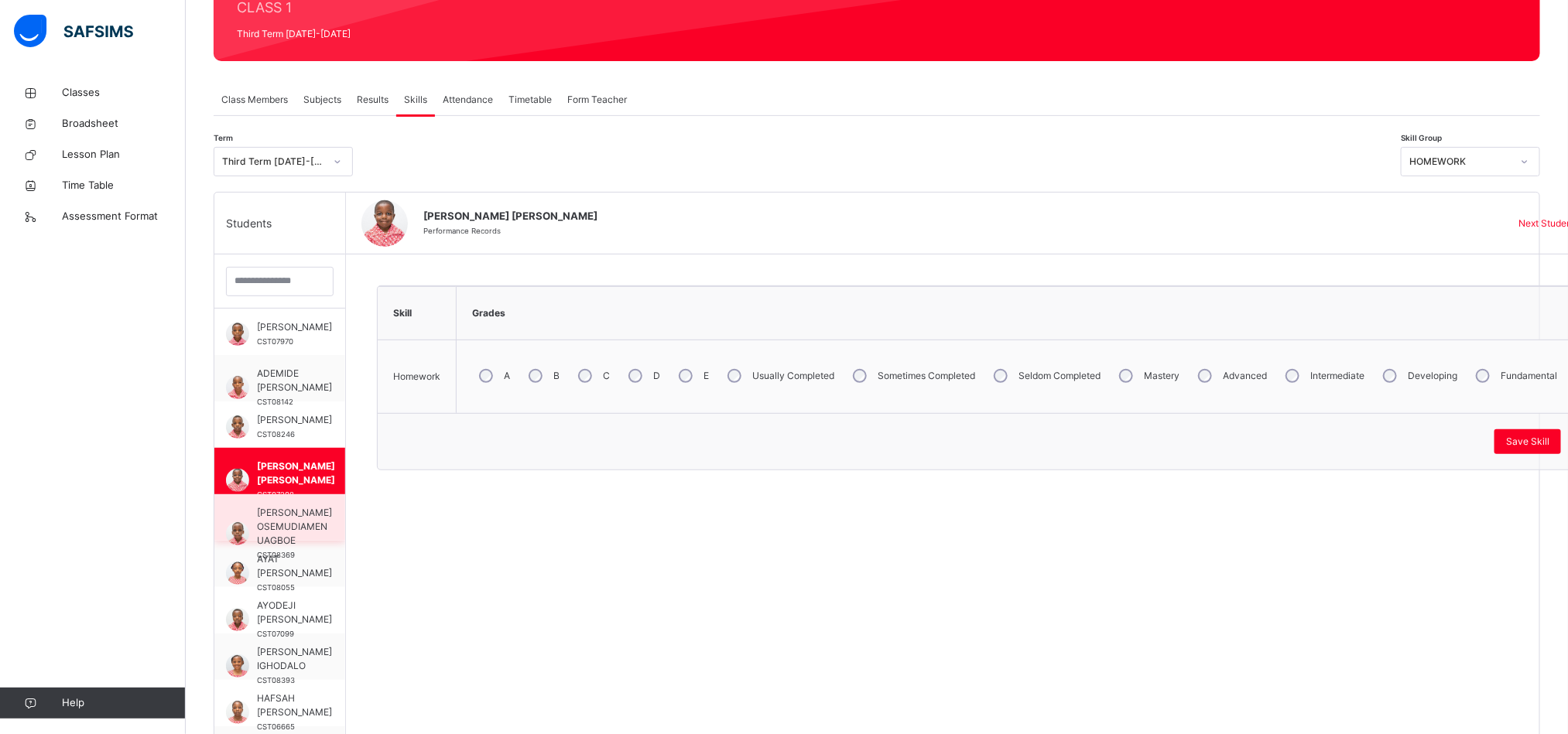 click on "[PERSON_NAME] OSEMUDIAMEN  UAGBOE" at bounding box center (294, 527) 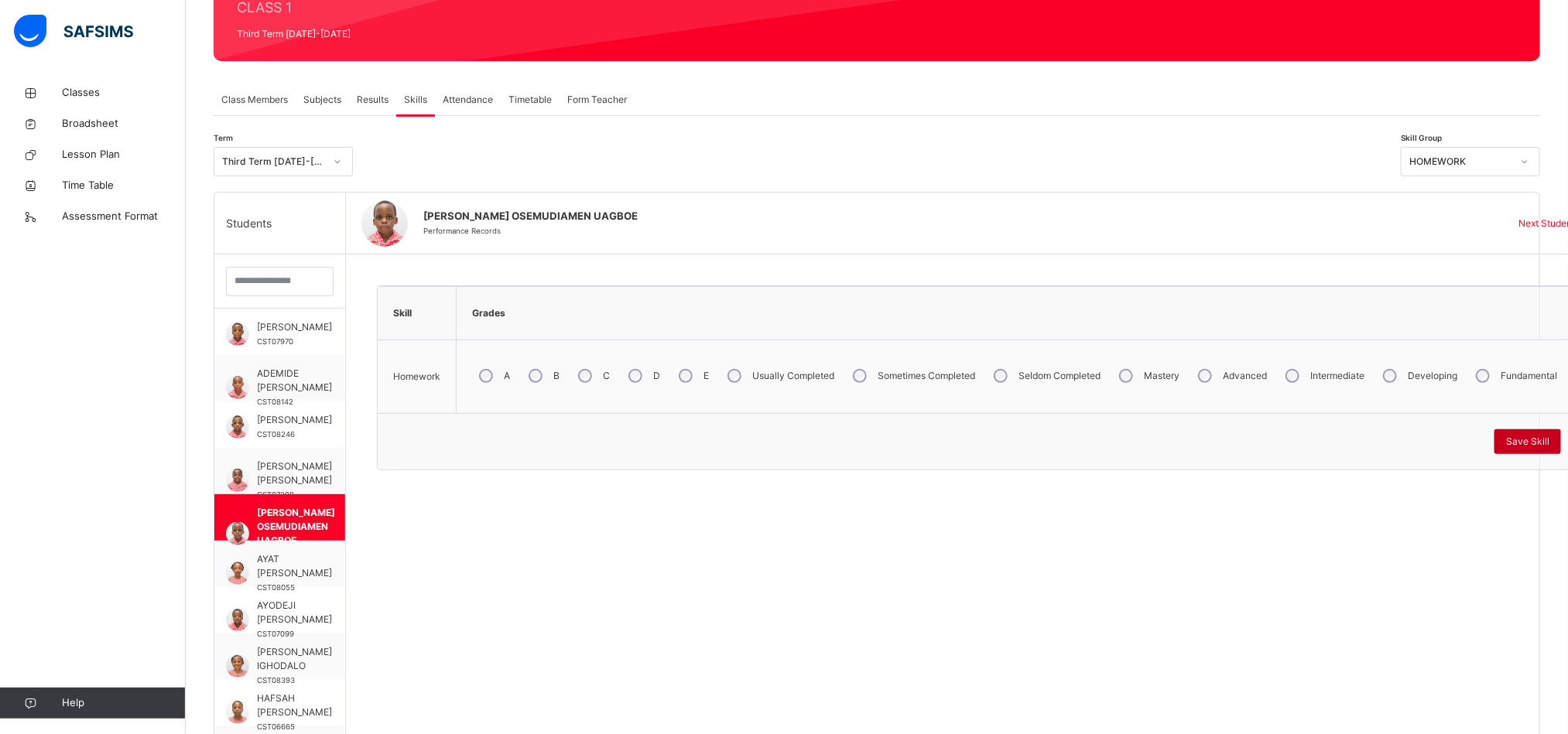 click on "Save Skill" at bounding box center [1528, 442] 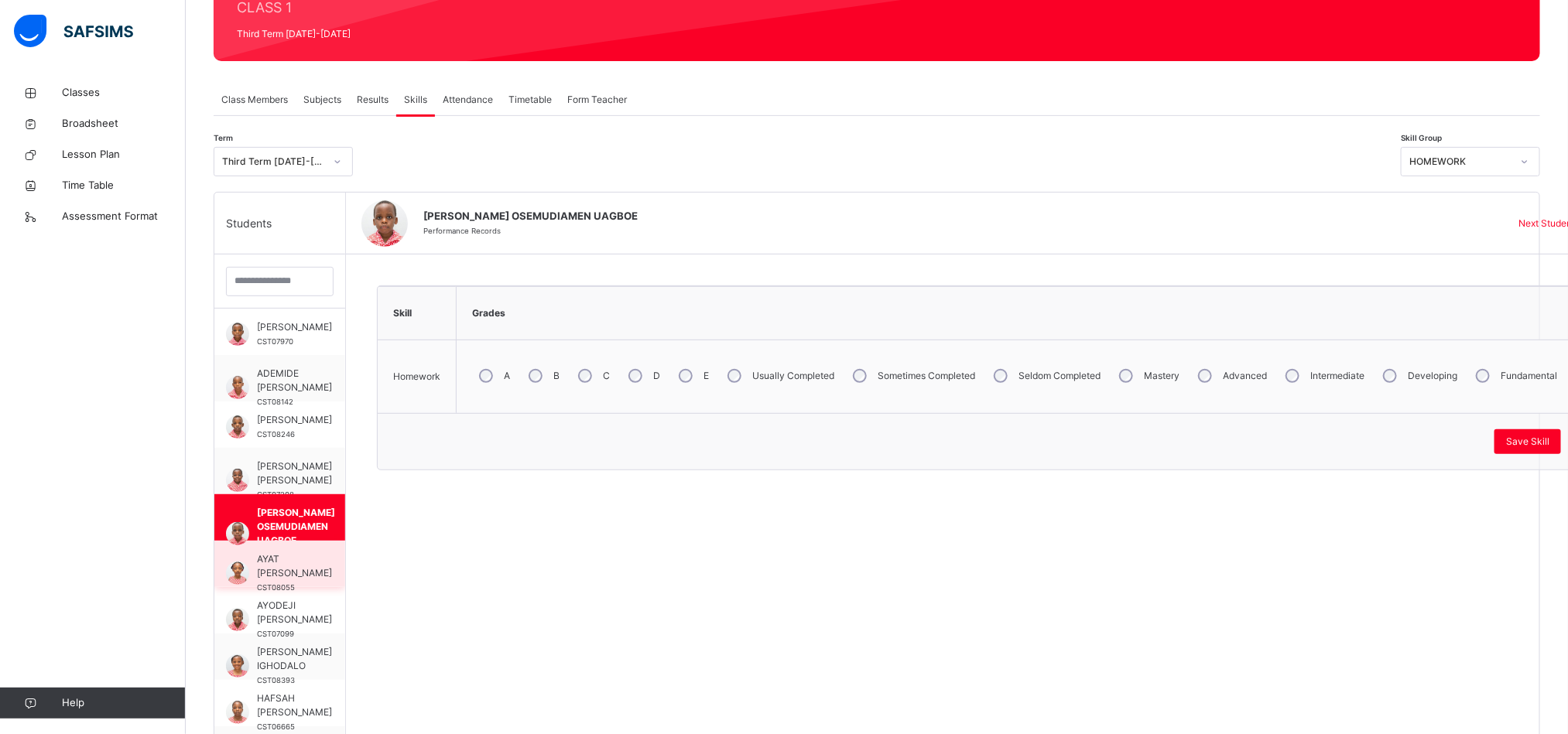 click on "AYAT [PERSON_NAME]" at bounding box center [294, 566] 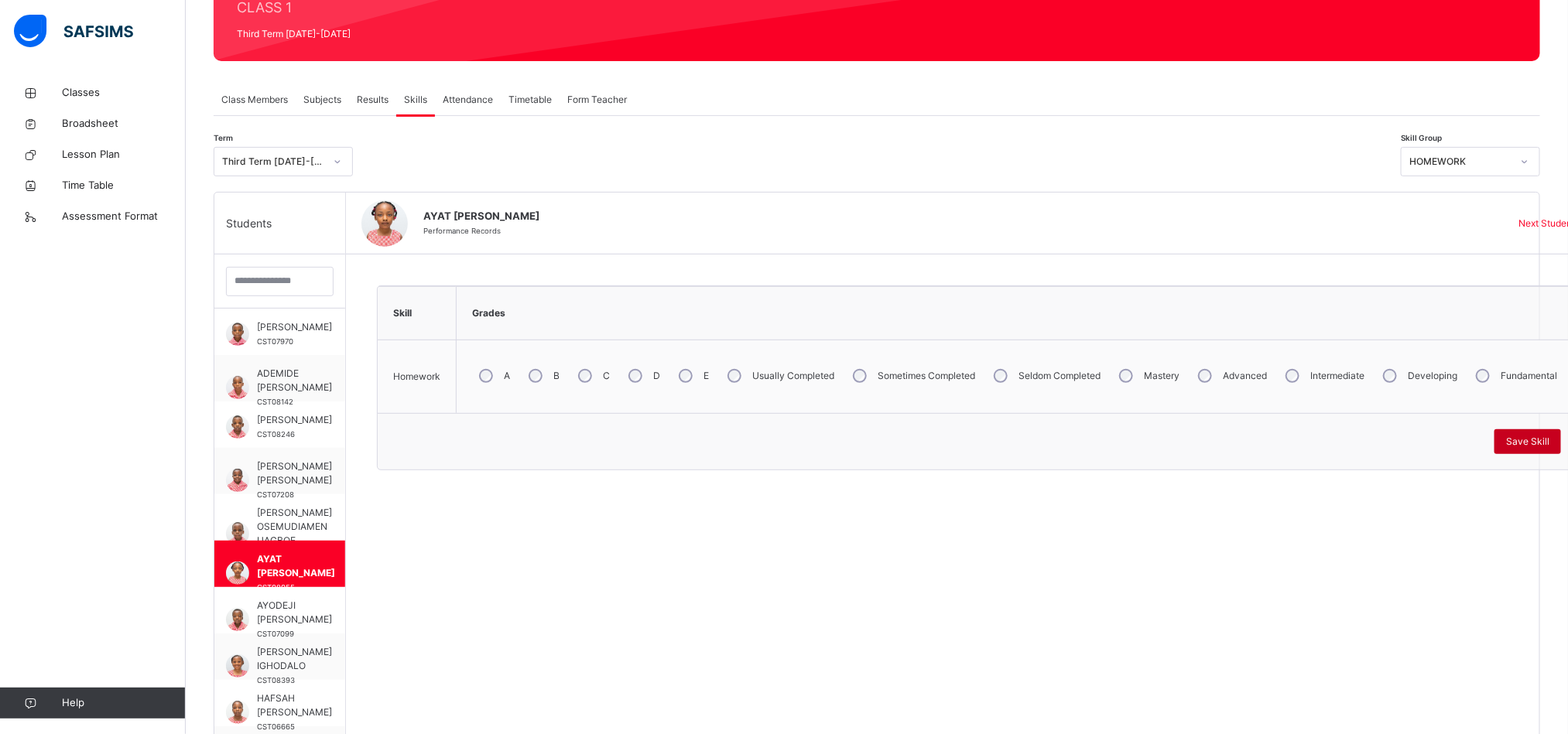 click on "Save Skill" at bounding box center [1528, 442] 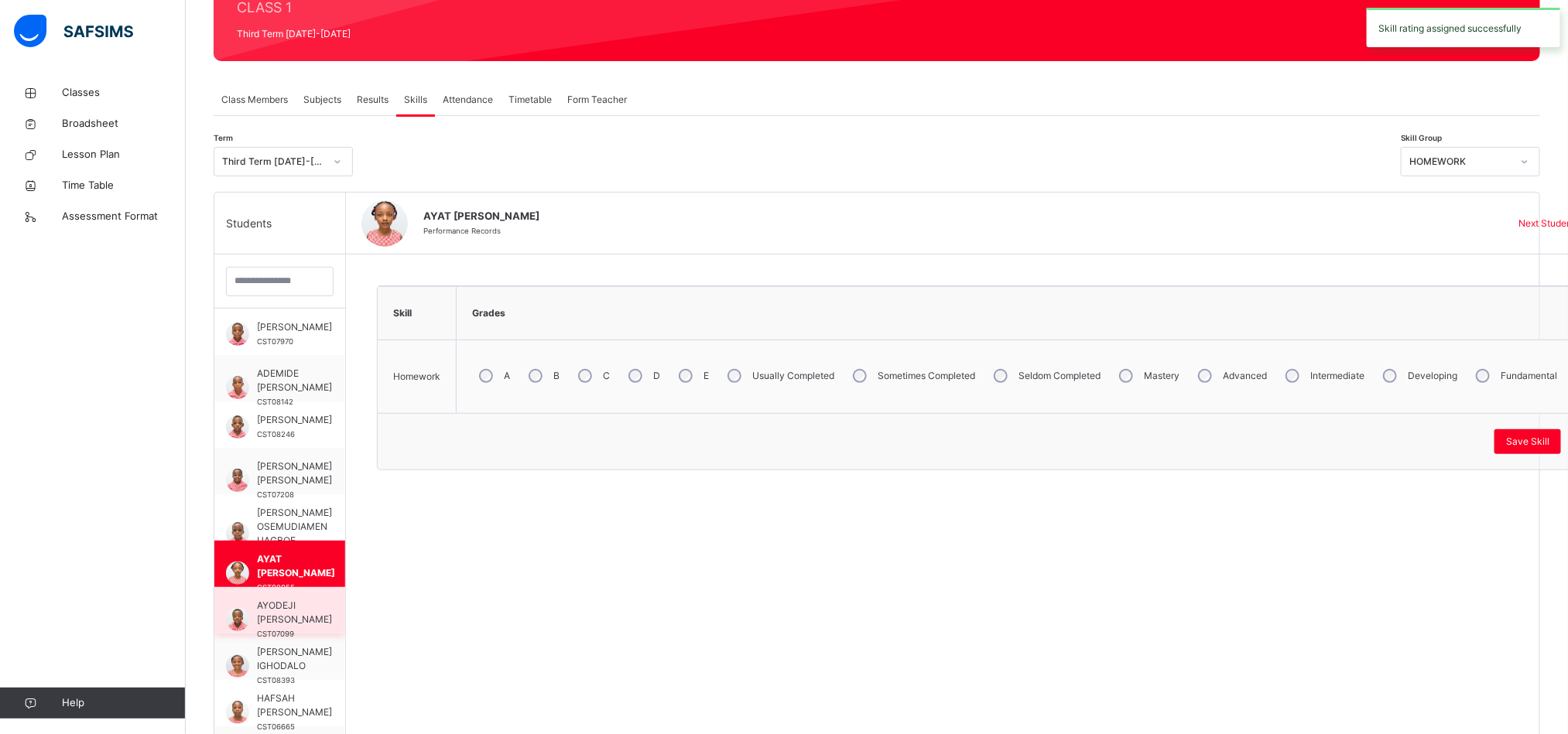 click on "AYODEJI [PERSON_NAME]" at bounding box center [294, 613] 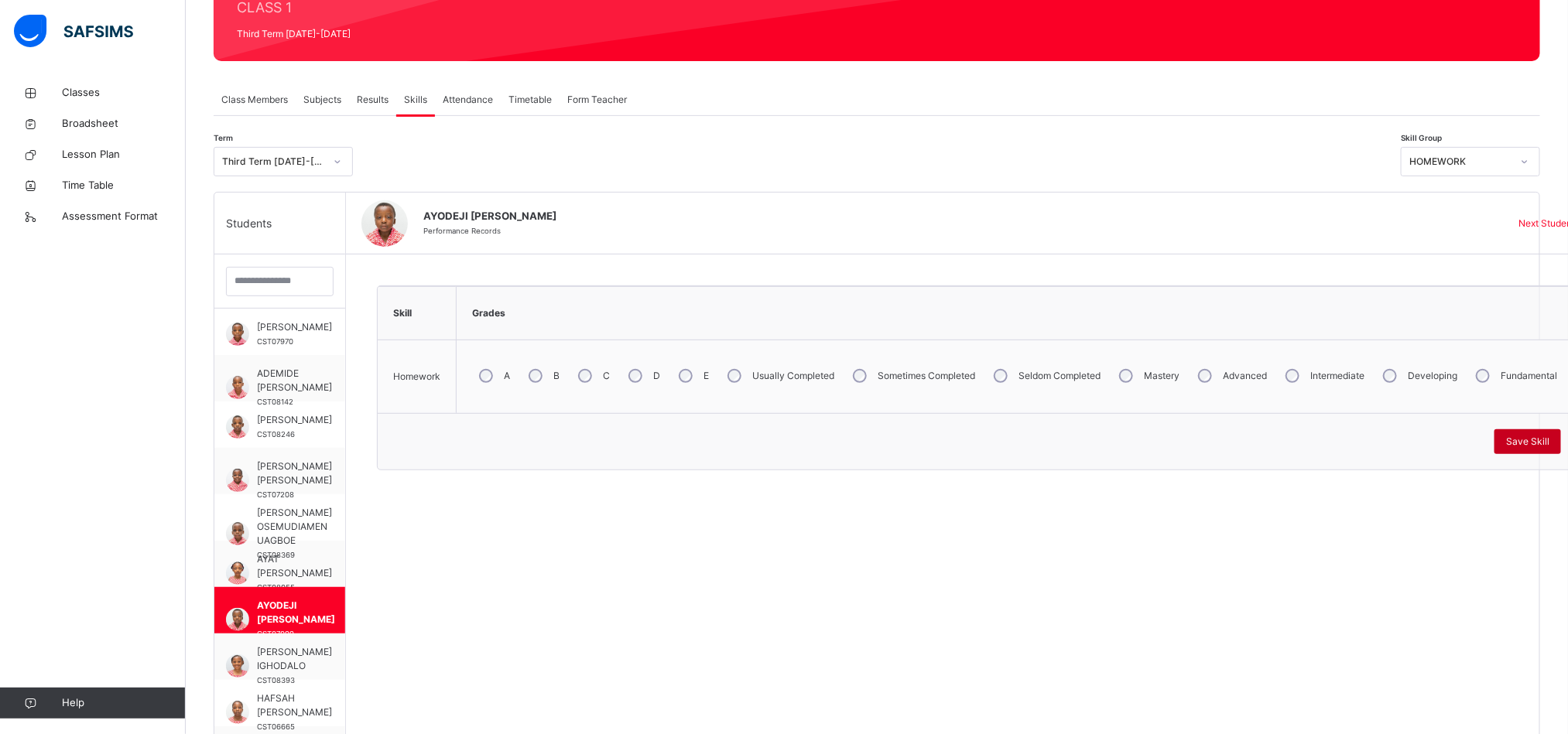 click on "Save Skill" at bounding box center [1528, 442] 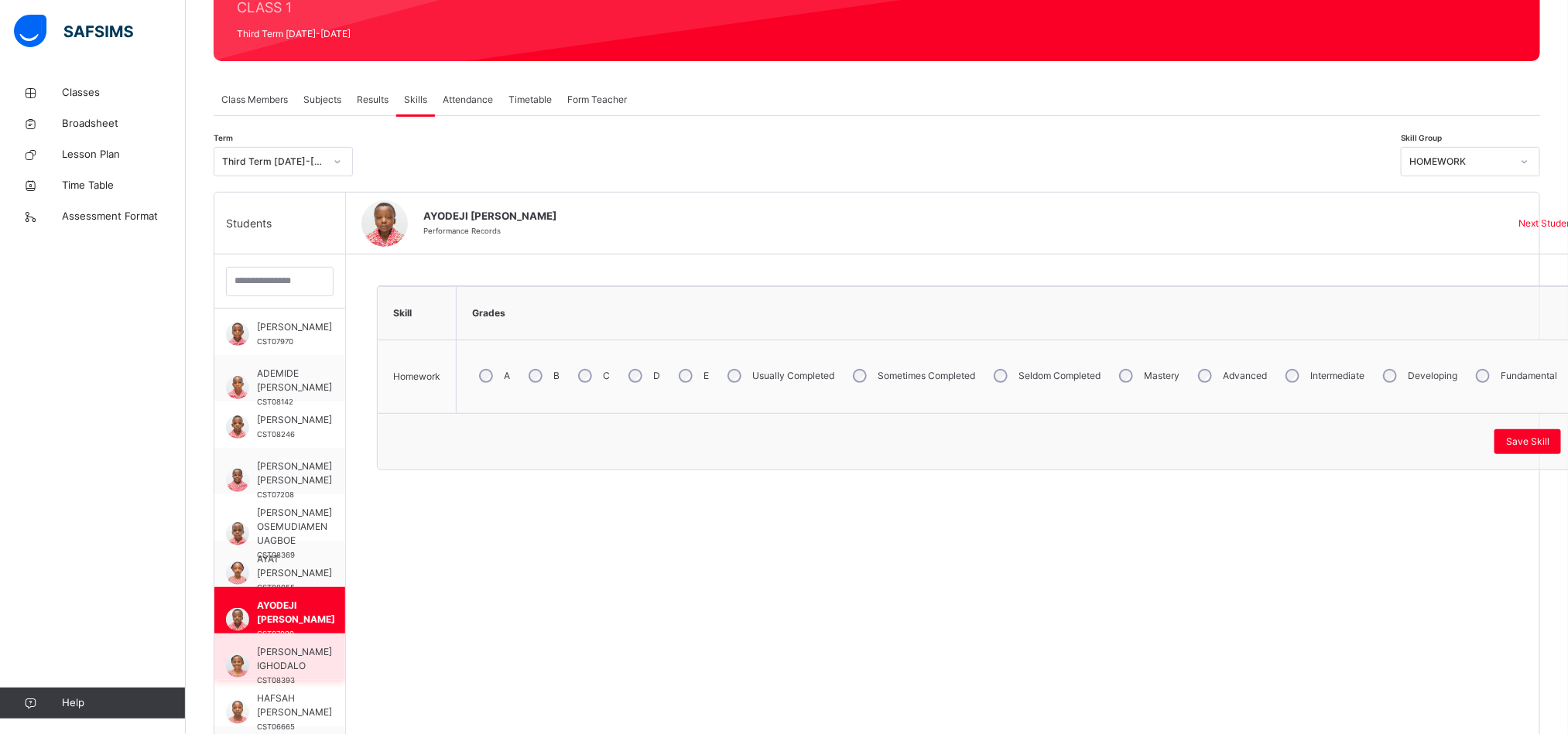 click on "[PERSON_NAME]  IGHODALO" at bounding box center (294, 659) 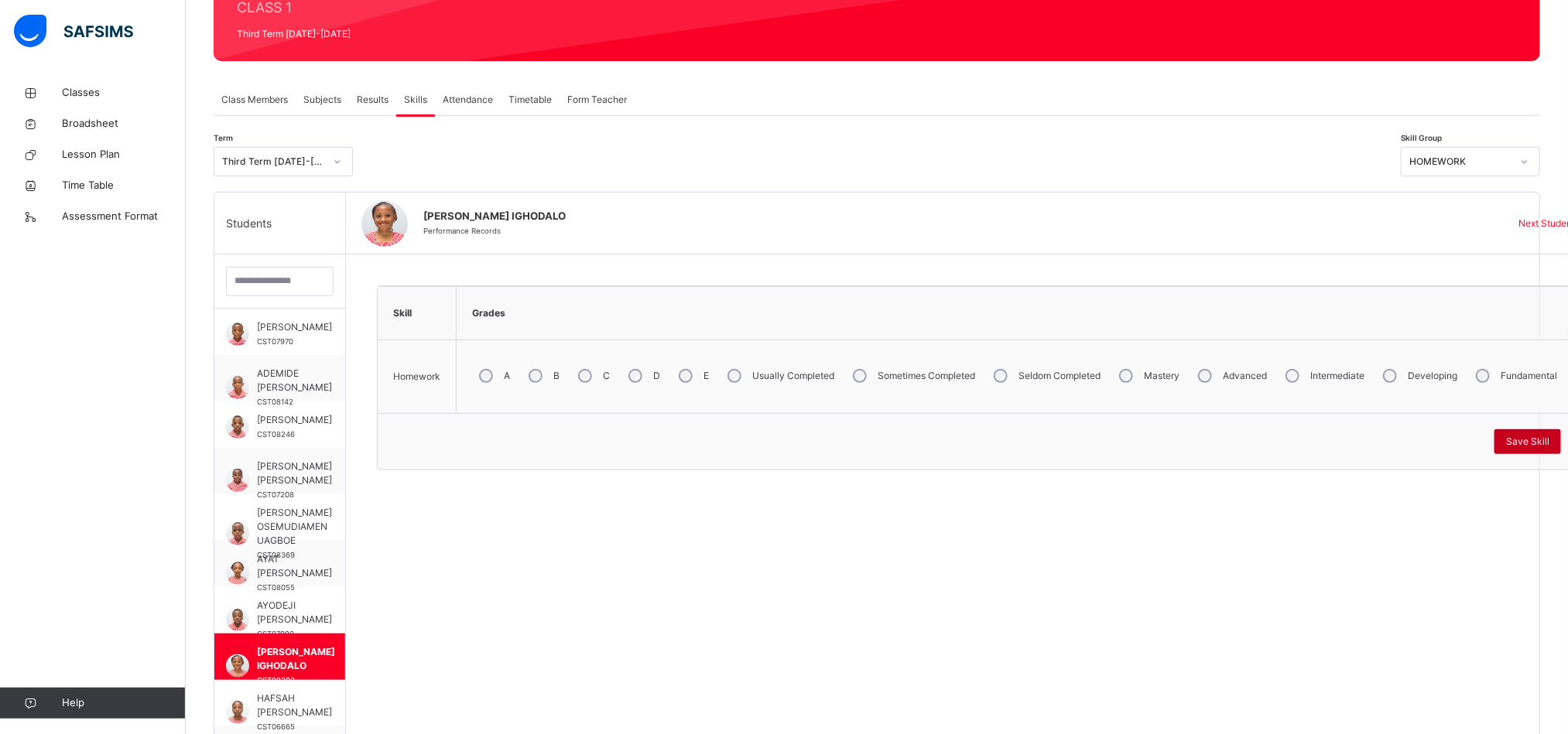 click on "Save Skill" at bounding box center (1528, 442) 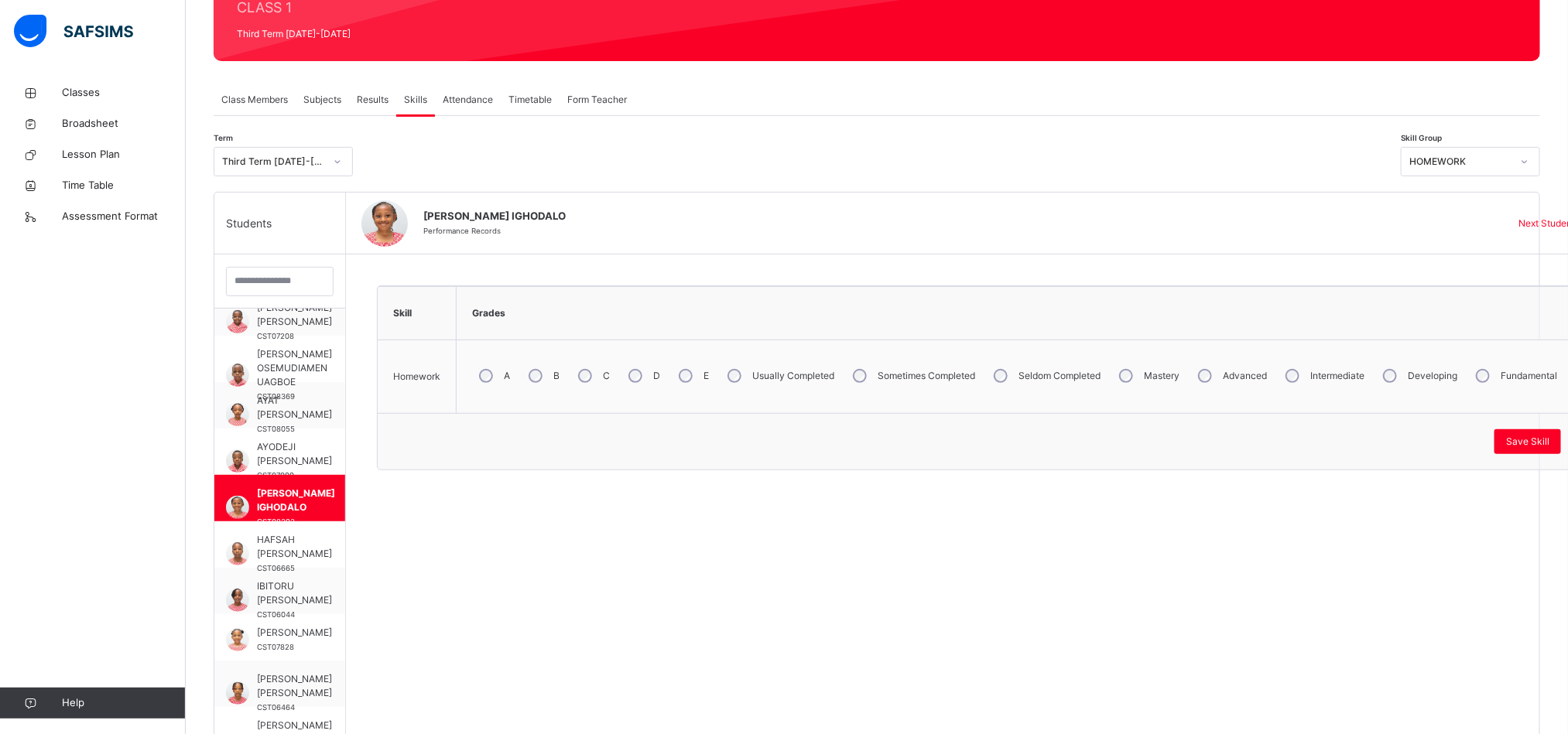 scroll, scrollTop: 186, scrollLeft: 0, axis: vertical 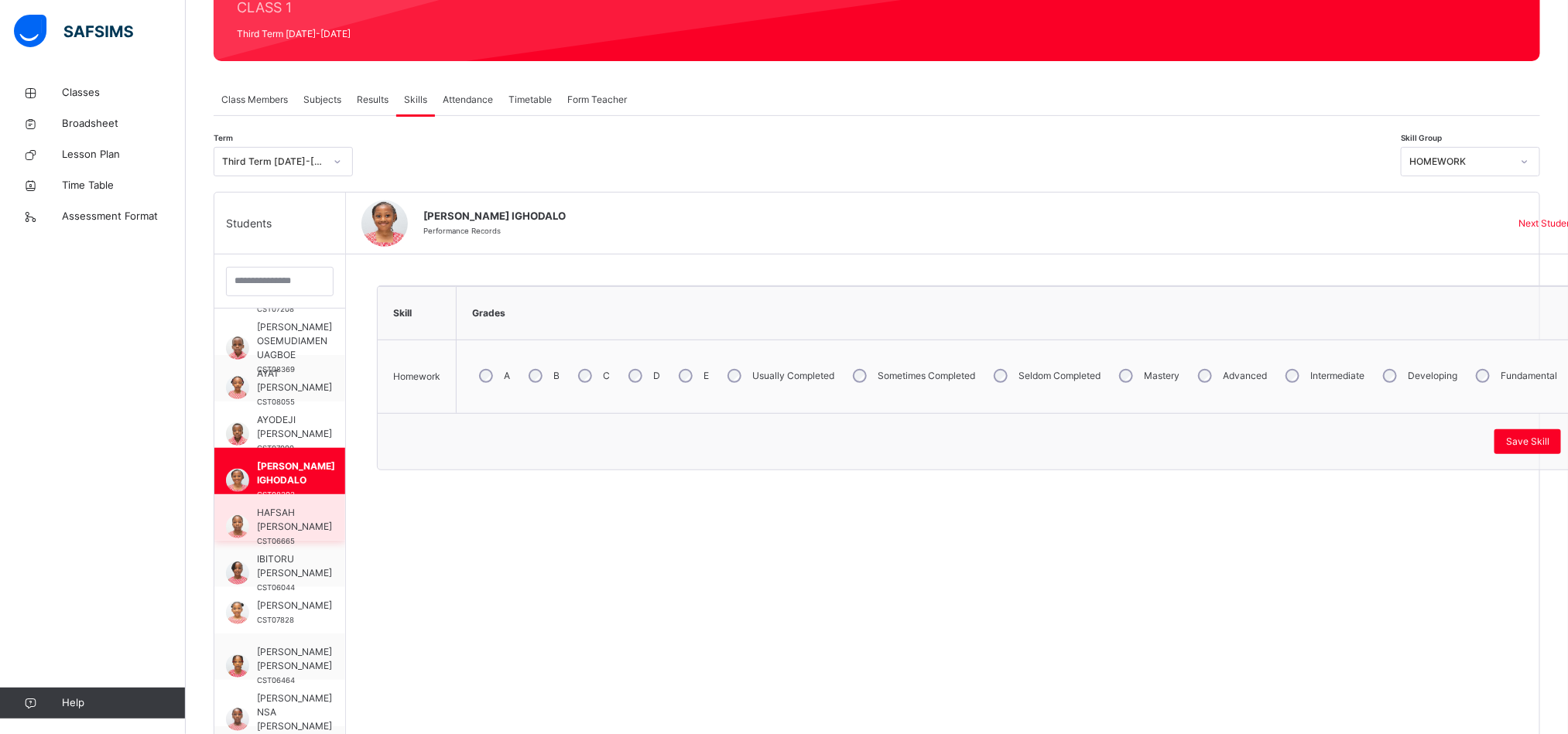 click on "HAFSAH [PERSON_NAME]" at bounding box center (294, 520) 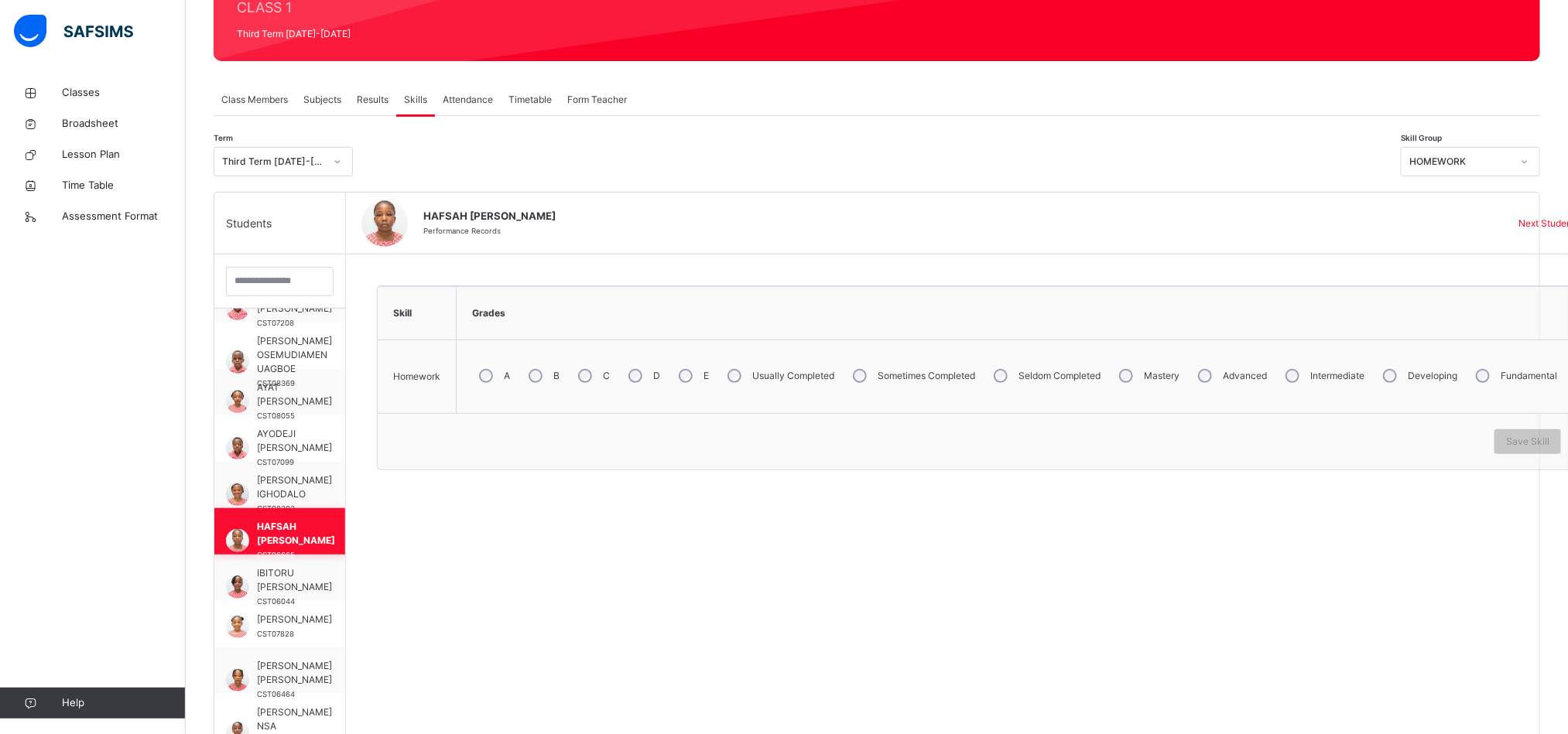 scroll, scrollTop: 186, scrollLeft: 0, axis: vertical 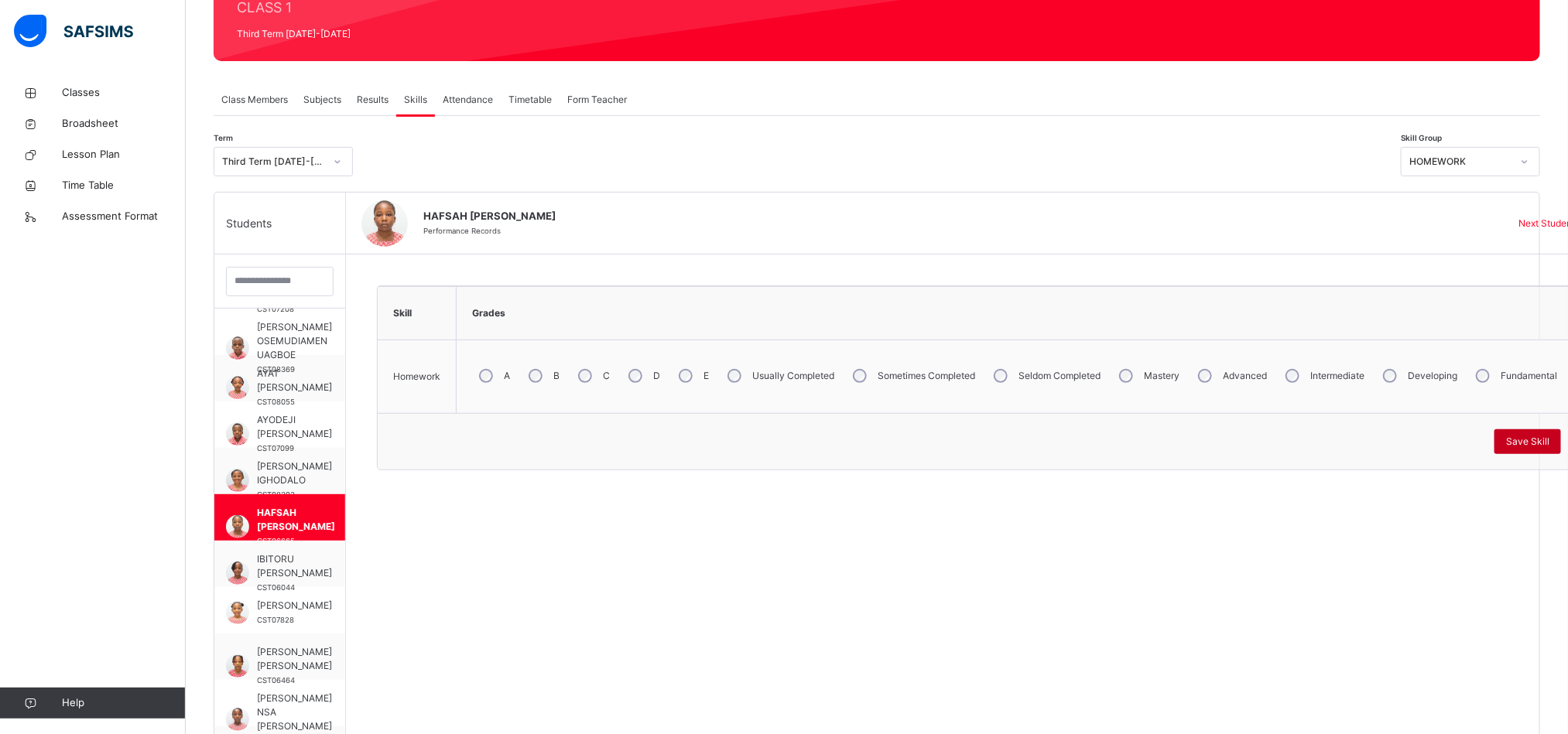 click on "Save Skill" at bounding box center [1528, 442] 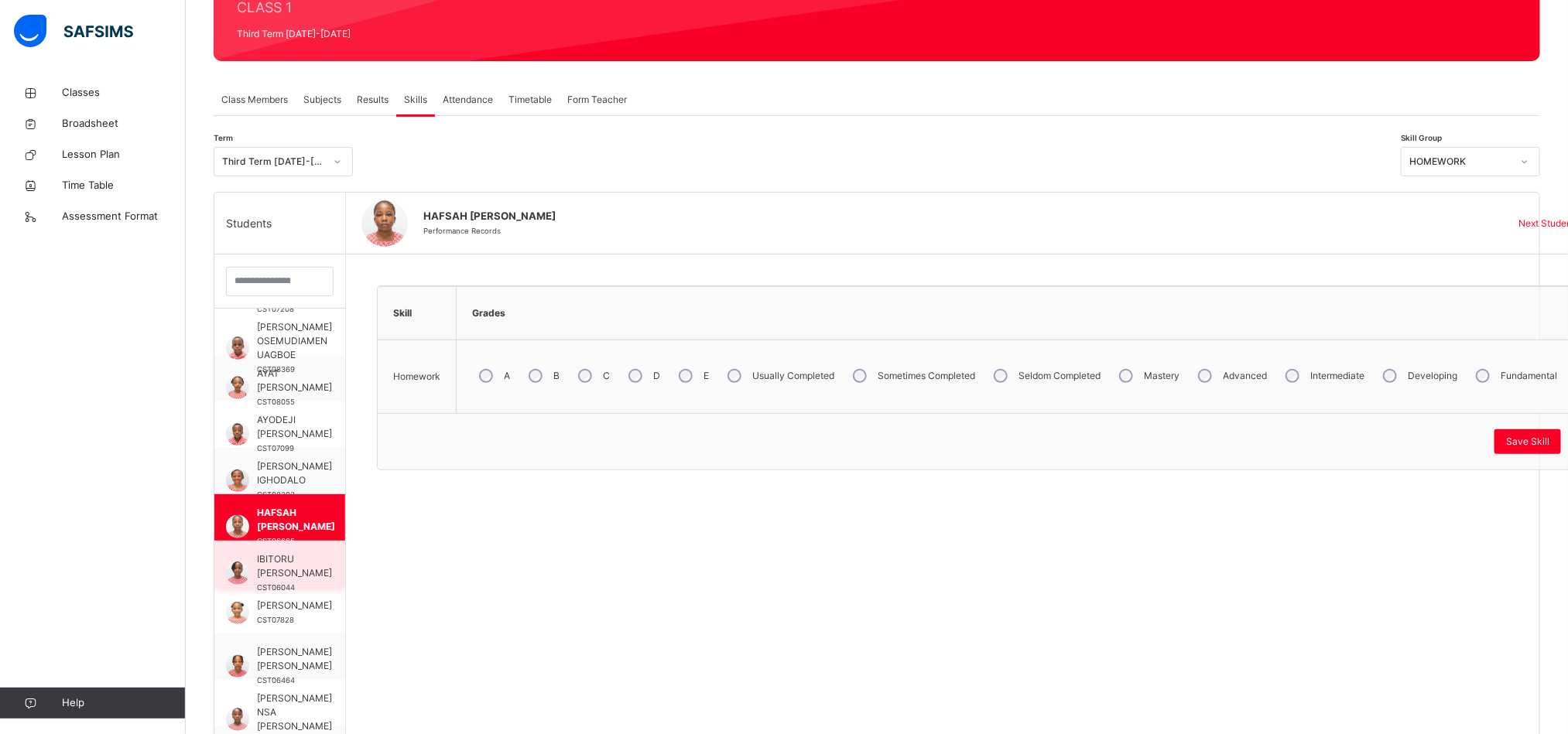 click on "IBITORU [PERSON_NAME]" at bounding box center [294, 566] 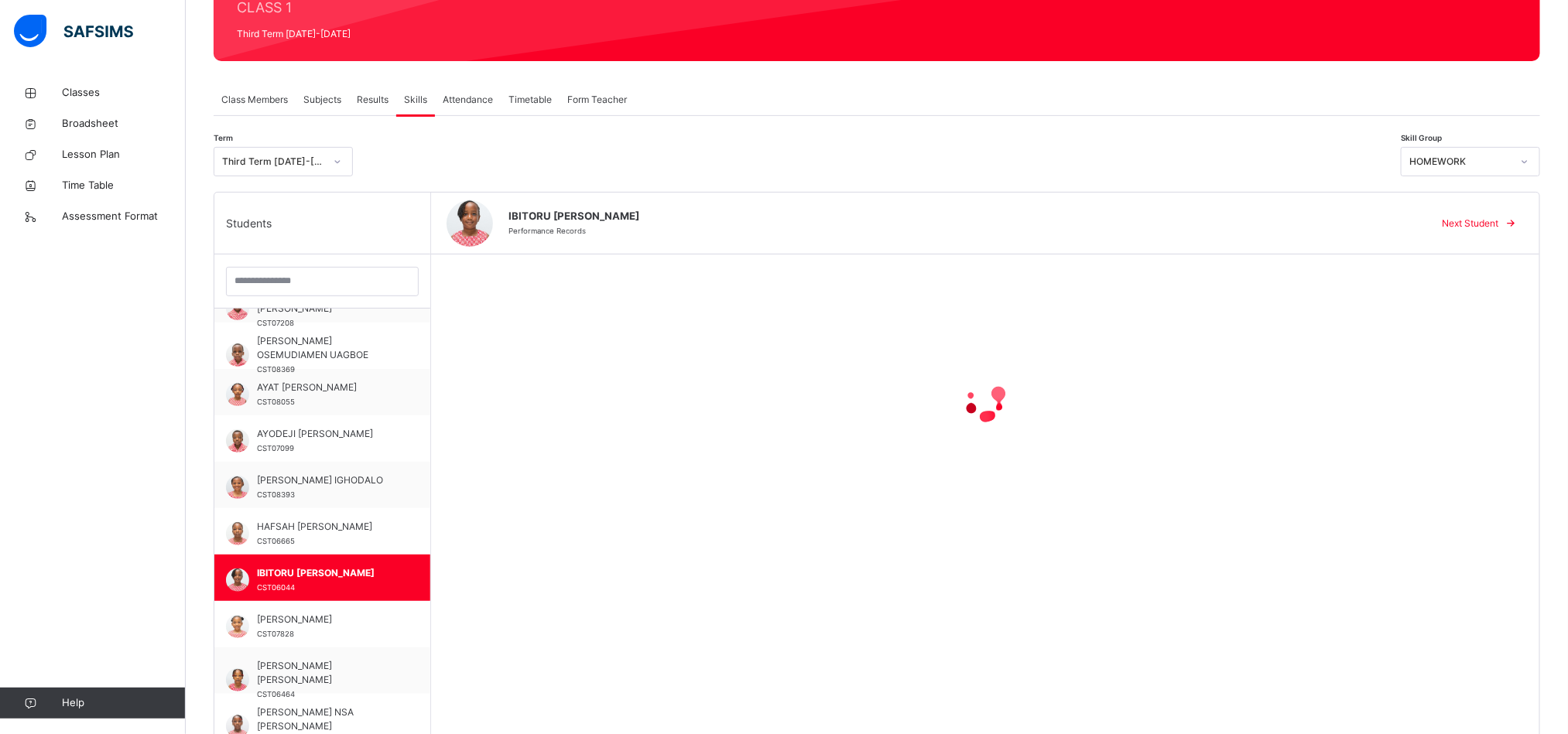scroll, scrollTop: 186, scrollLeft: 0, axis: vertical 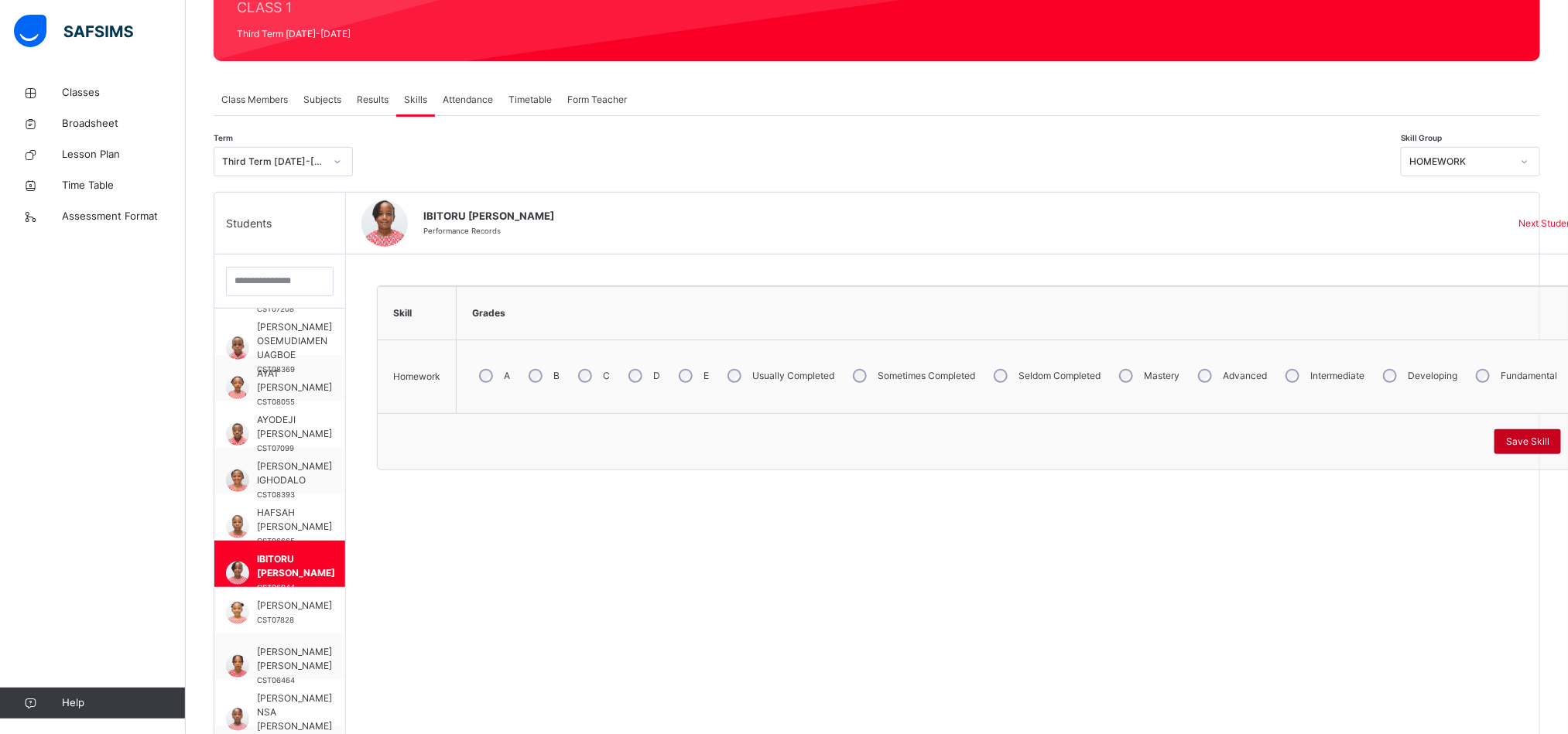 click on "Save Skill" at bounding box center (1528, 442) 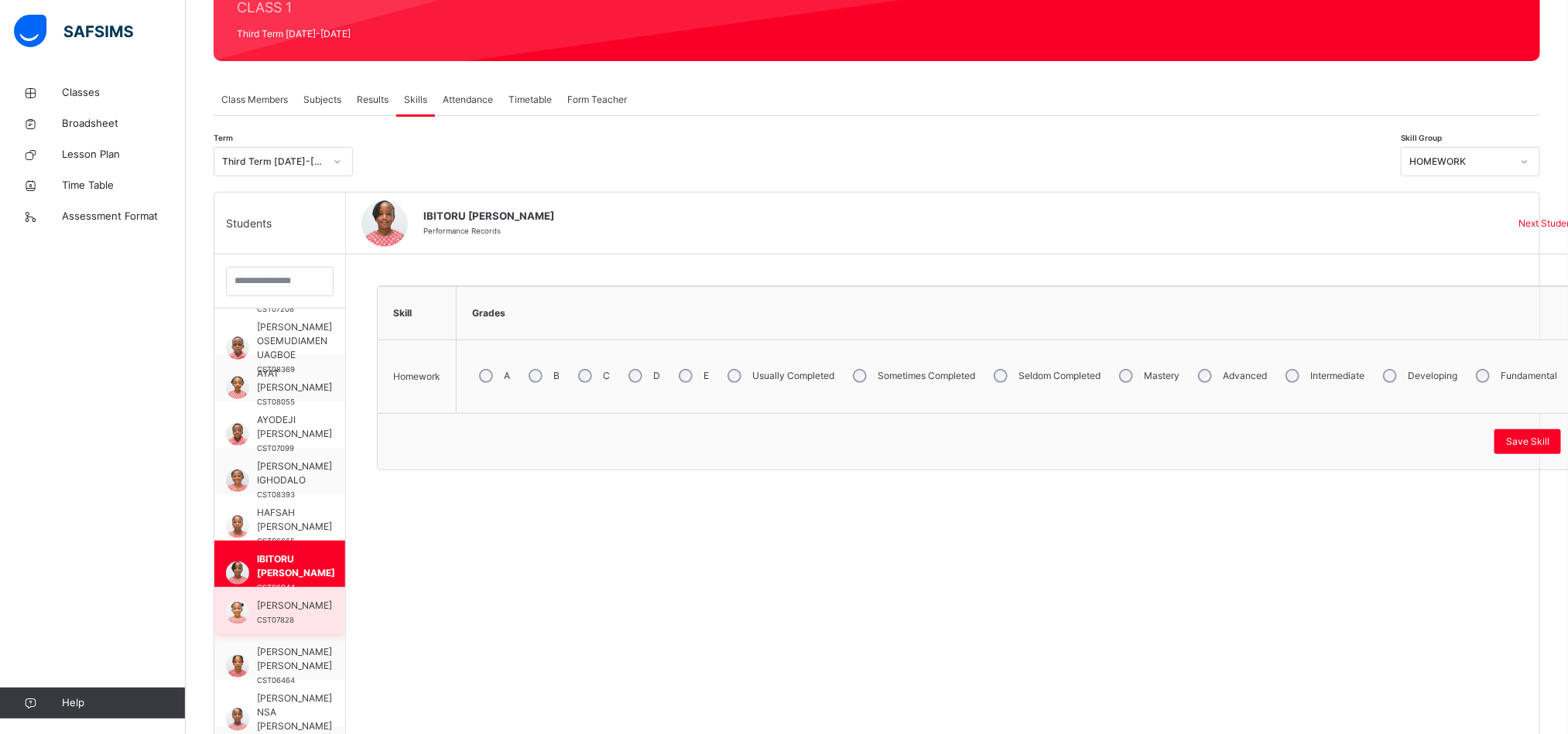 click on "[PERSON_NAME]" at bounding box center (294, 606) 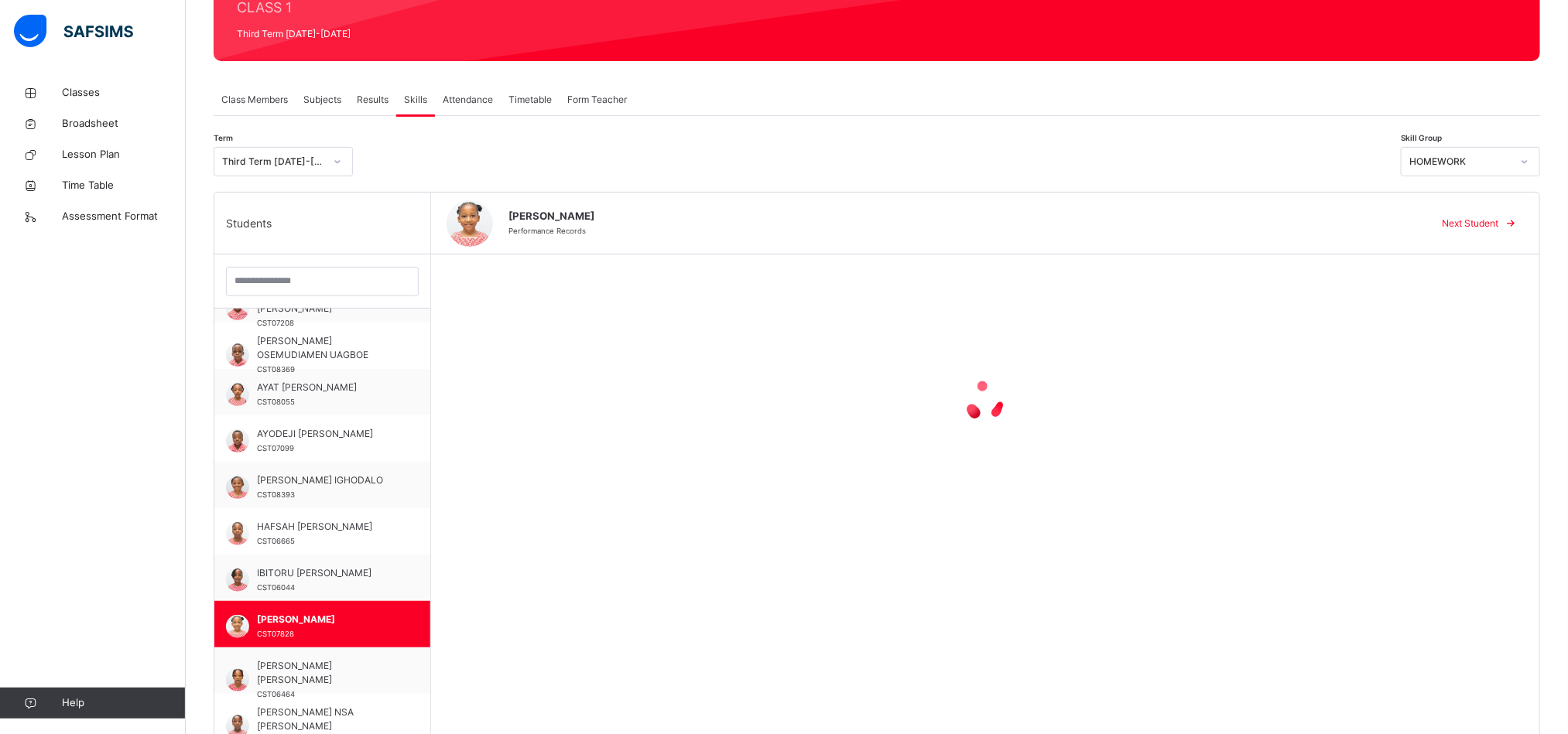 scroll, scrollTop: 186, scrollLeft: 0, axis: vertical 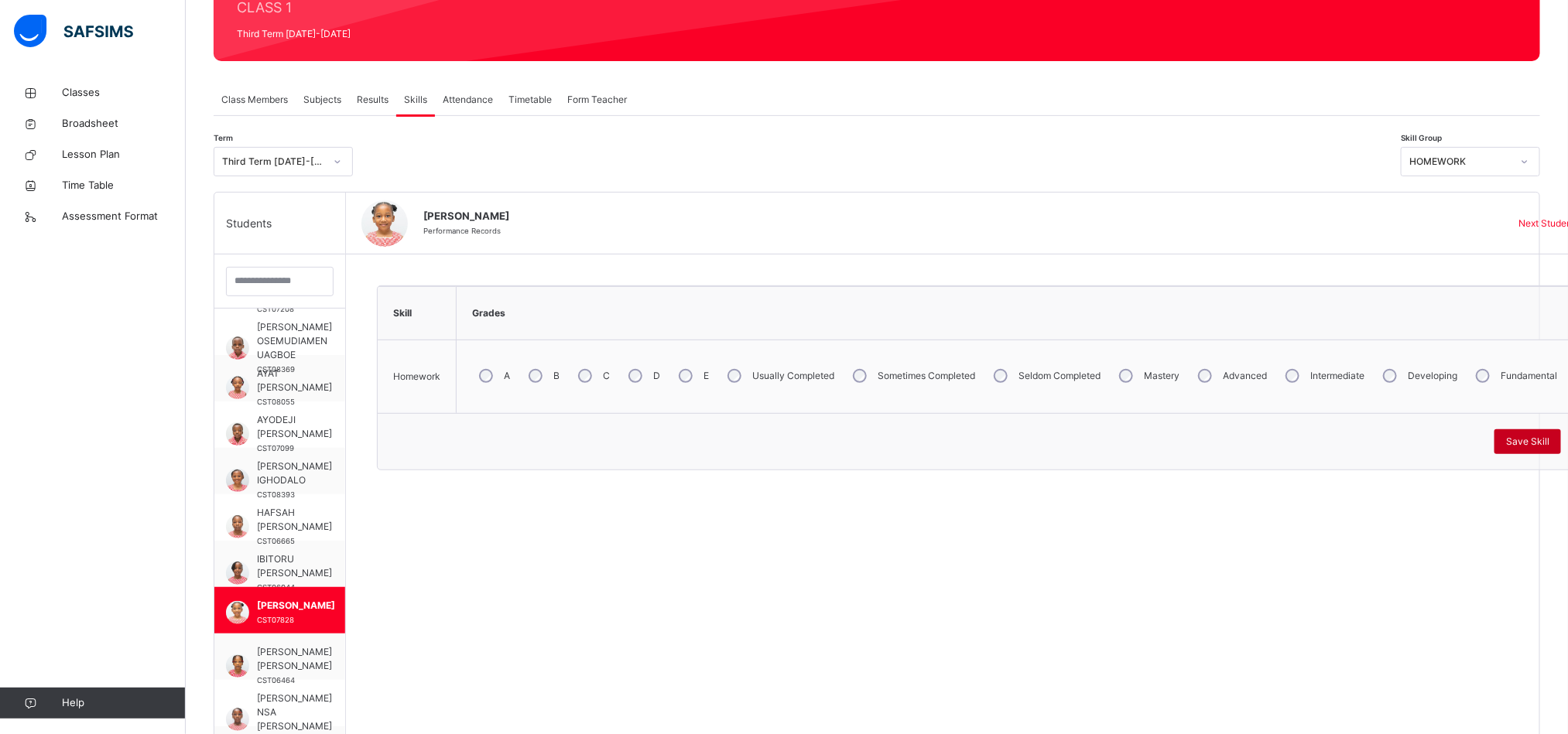click on "Save Skill" at bounding box center (1528, 442) 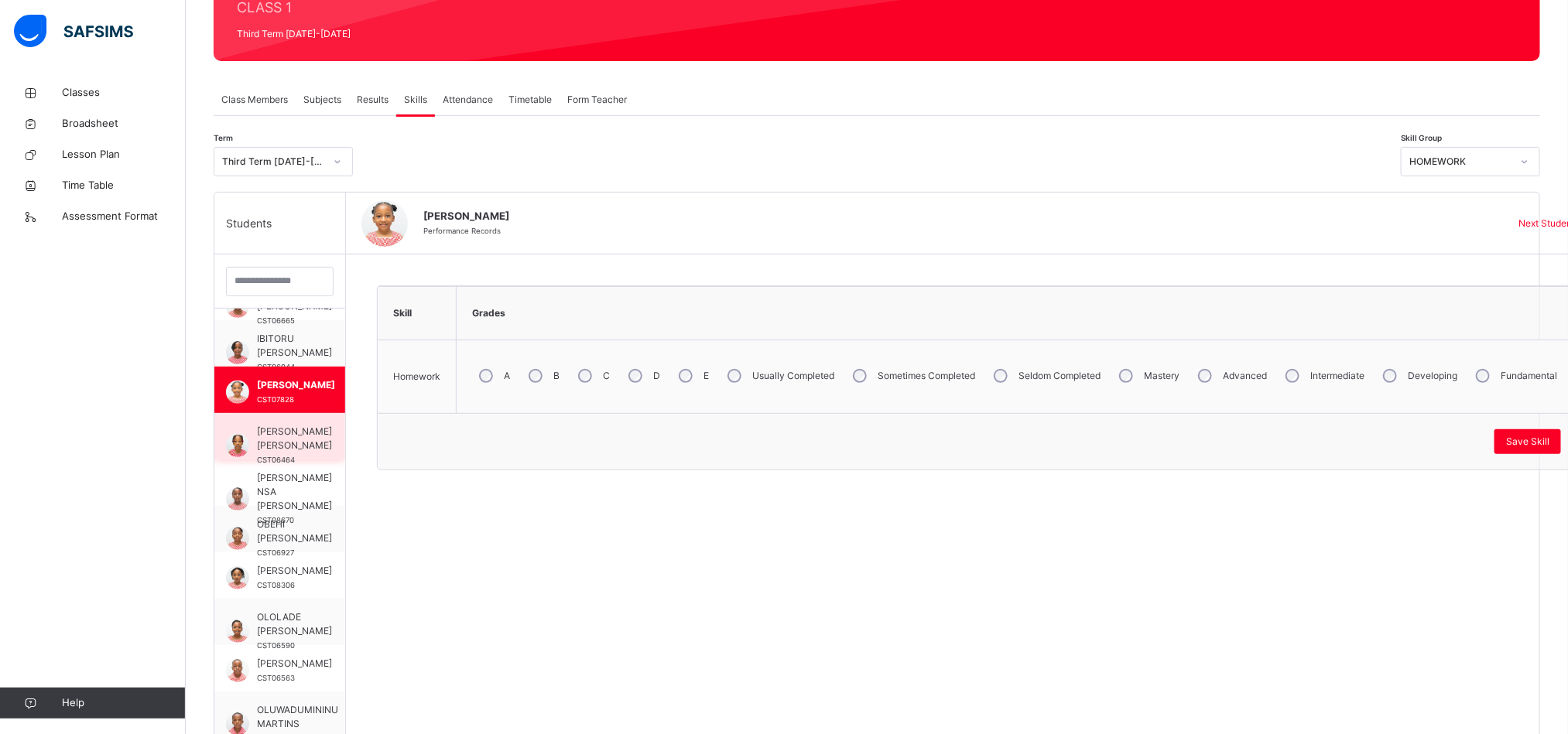 click on "[PERSON_NAME] [PERSON_NAME]" at bounding box center [294, 439] 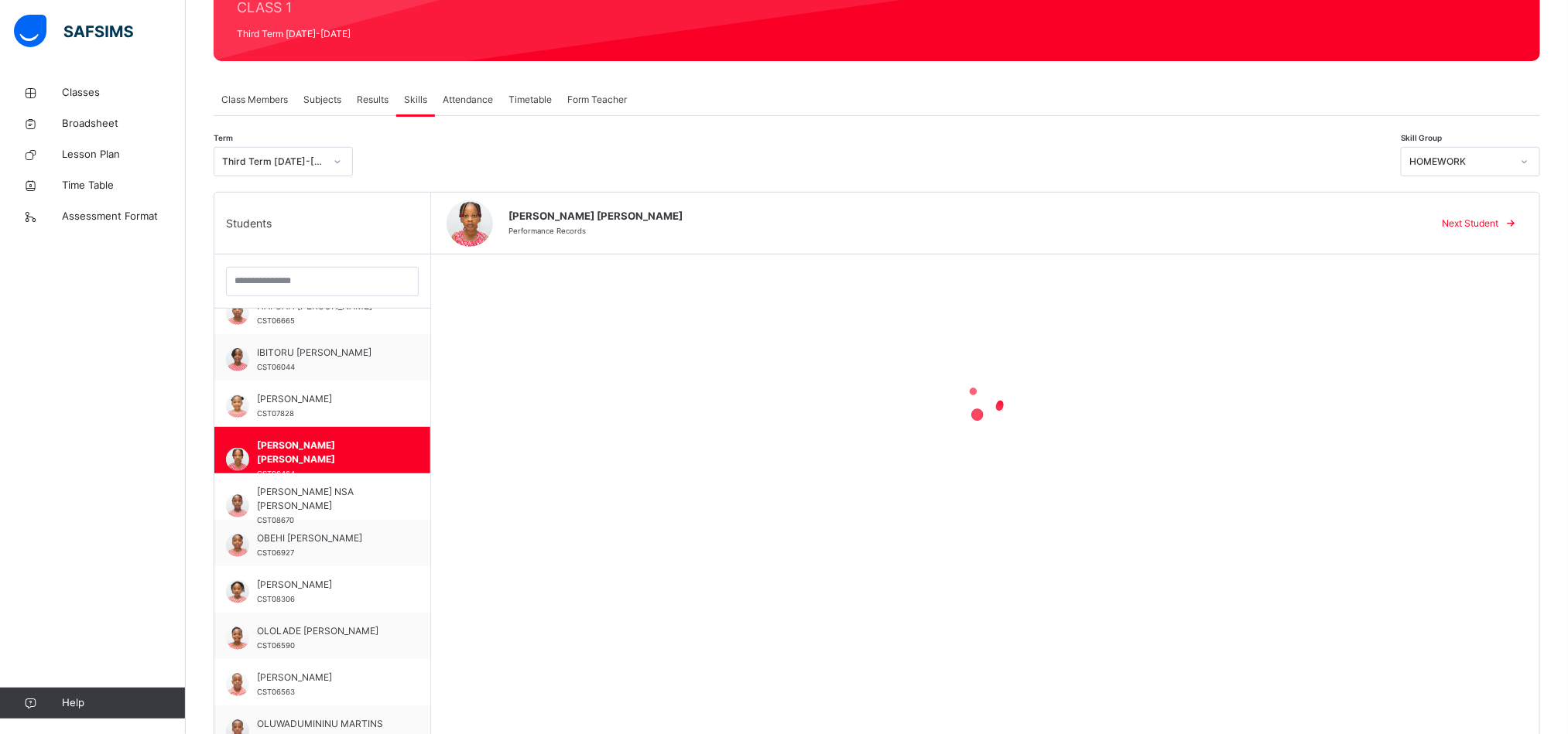 scroll, scrollTop: 406, scrollLeft: 0, axis: vertical 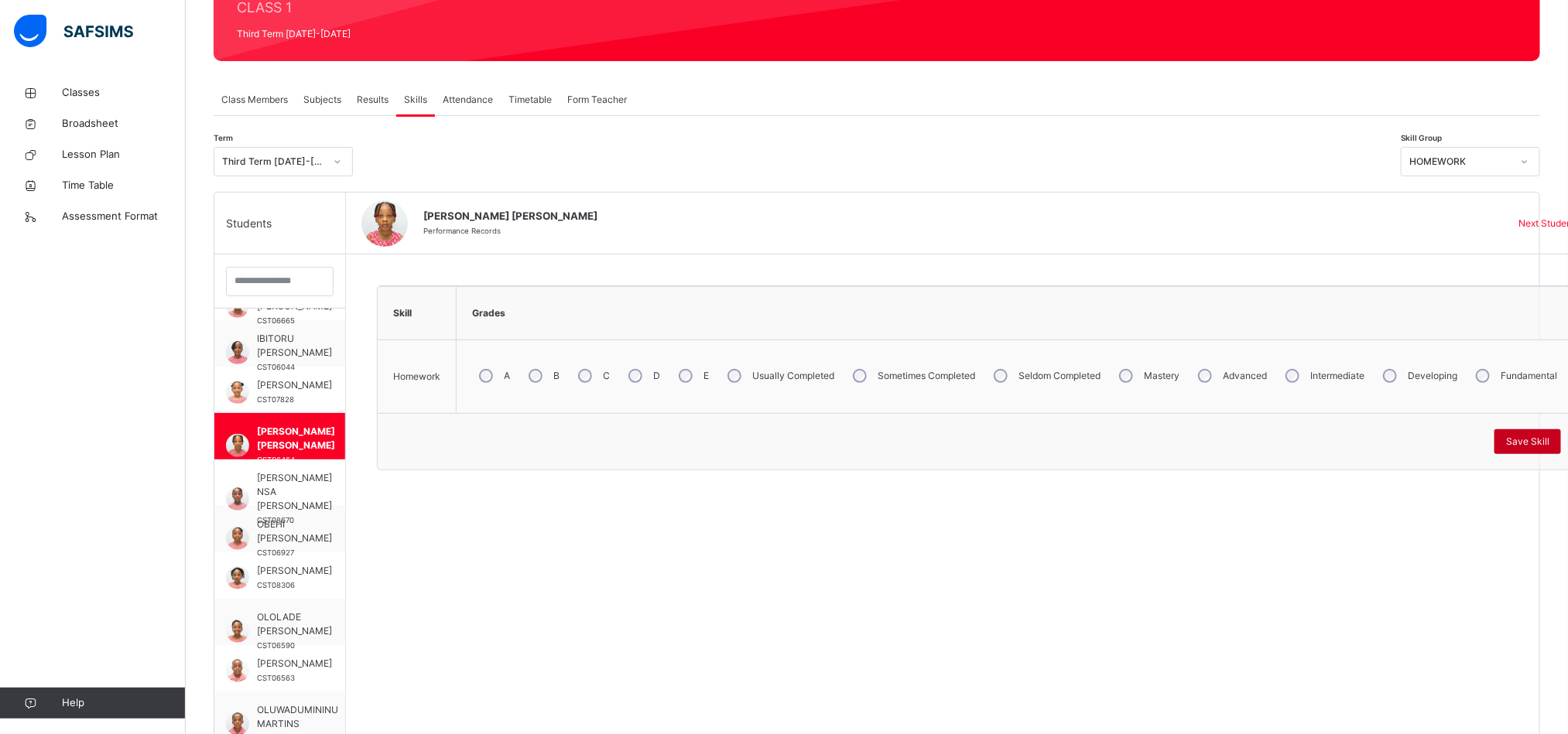 click on "Save Skill" at bounding box center (1528, 442) 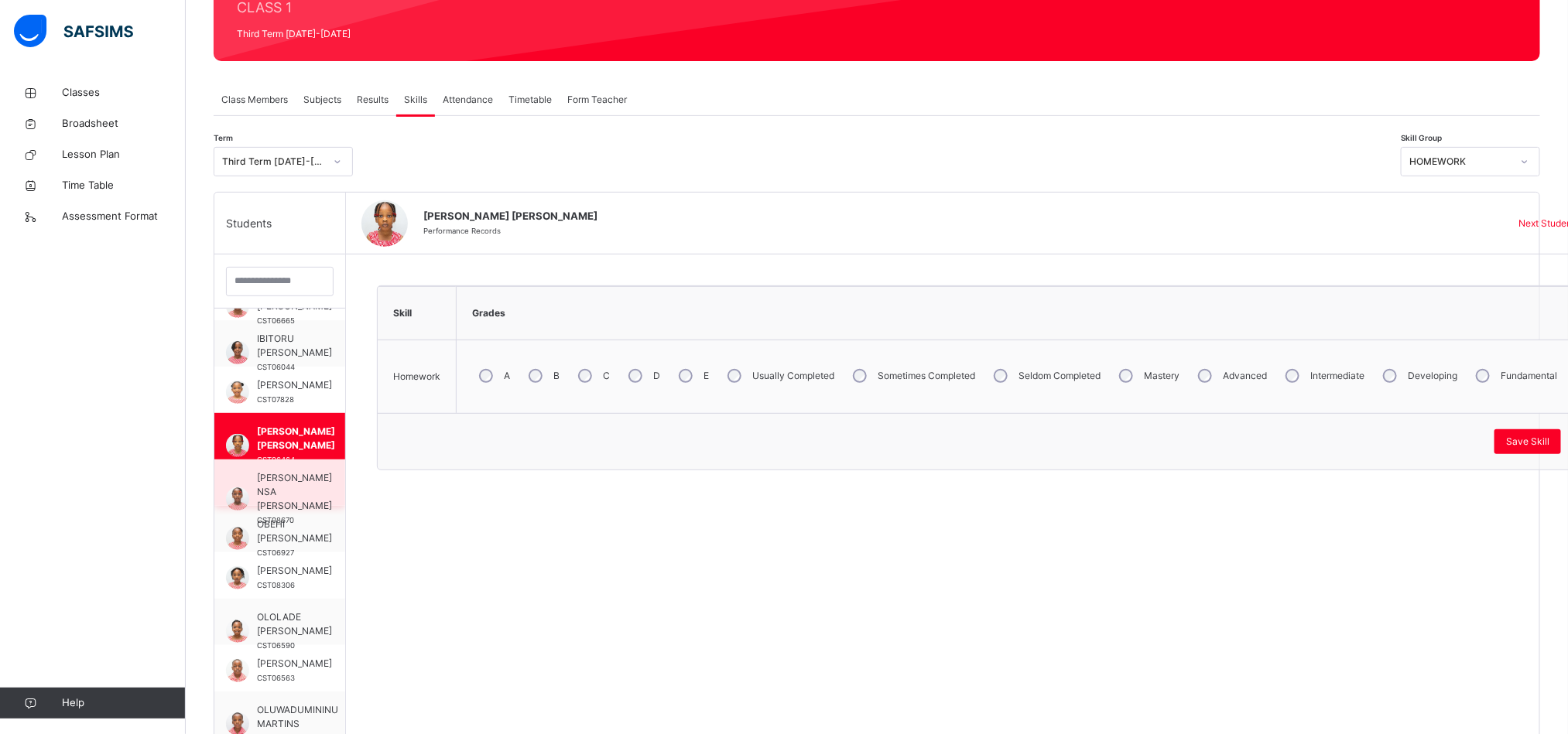 click on "[PERSON_NAME] NSA  [PERSON_NAME]" at bounding box center (294, 492) 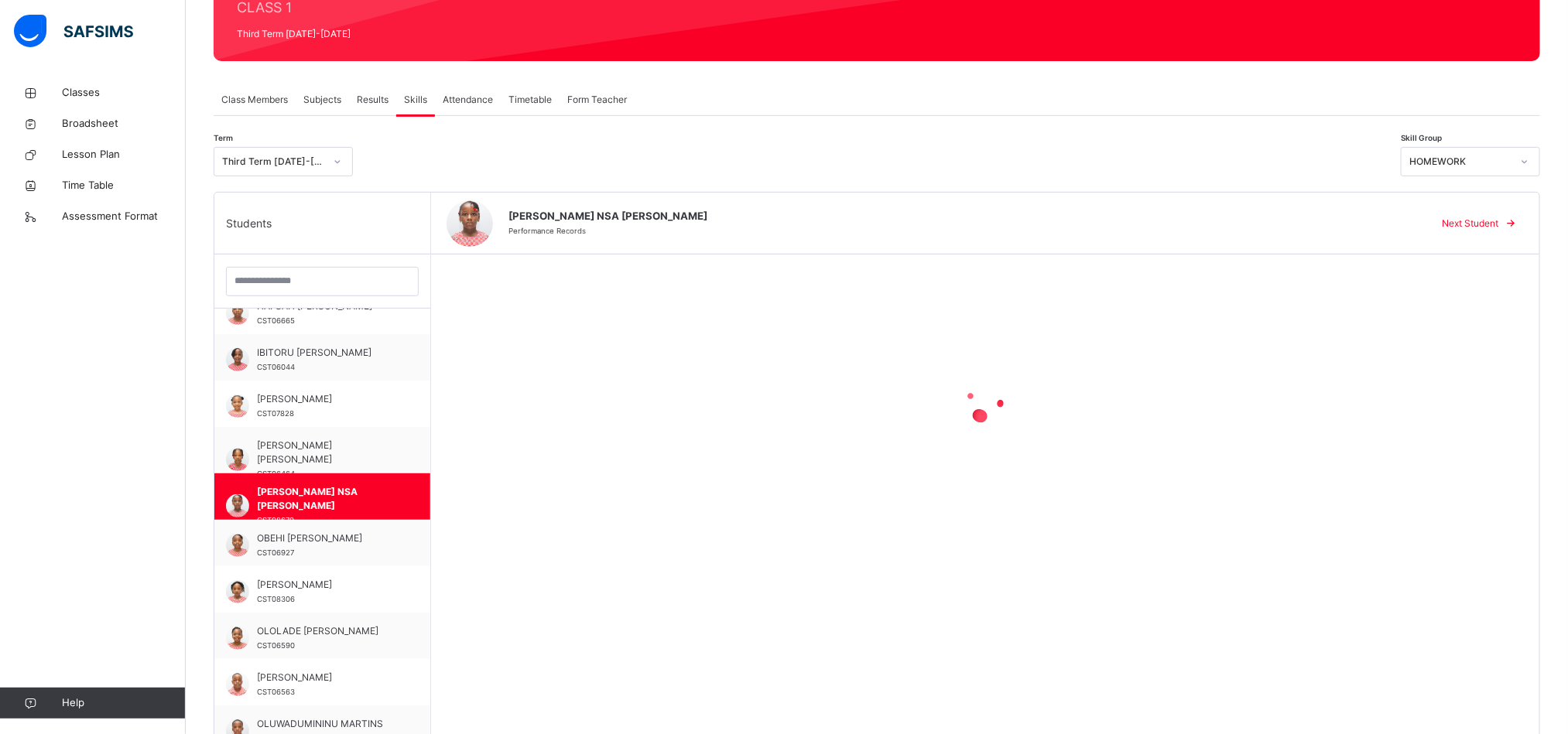 scroll, scrollTop: 406, scrollLeft: 0, axis: vertical 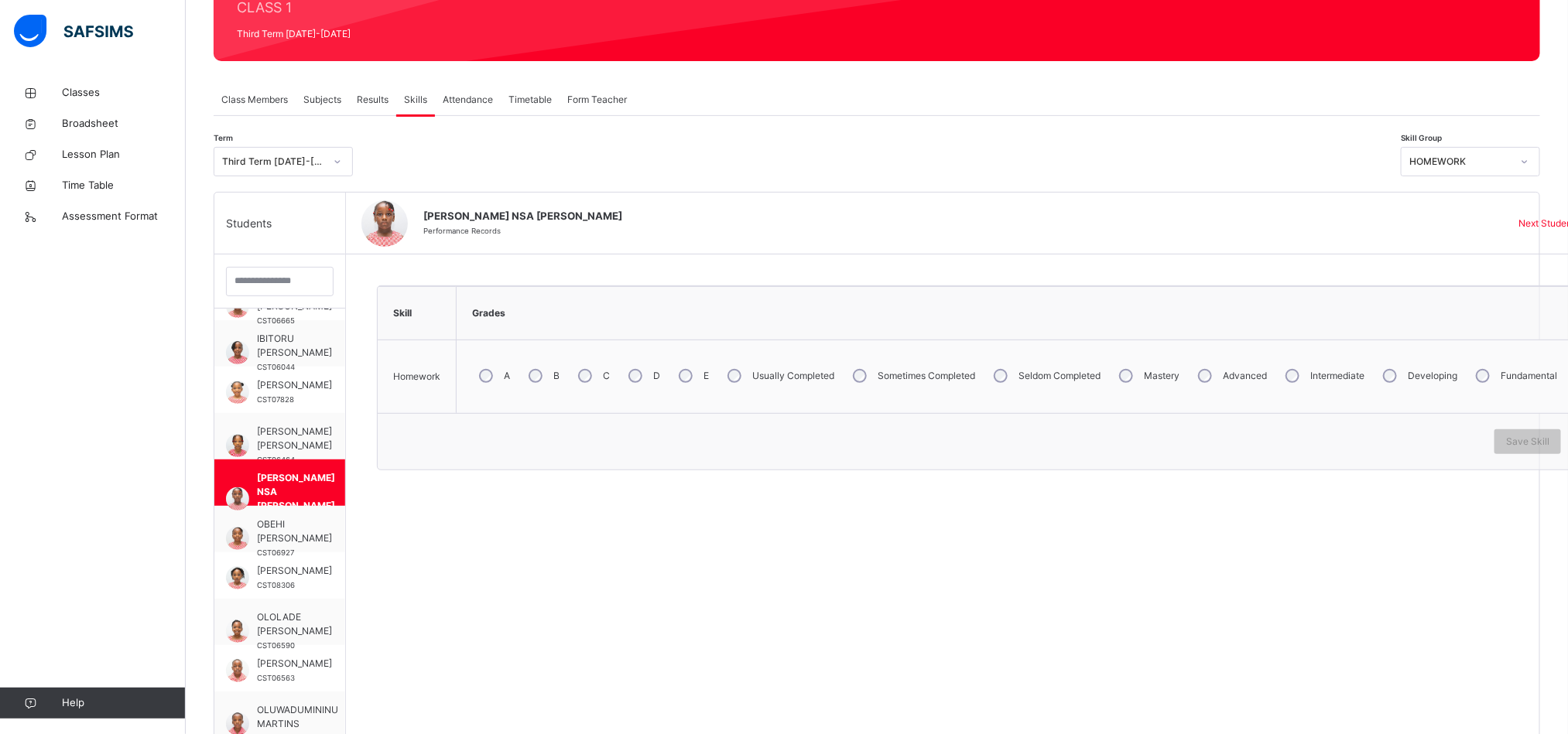 click on "Usually Completed" at bounding box center (779, 376) 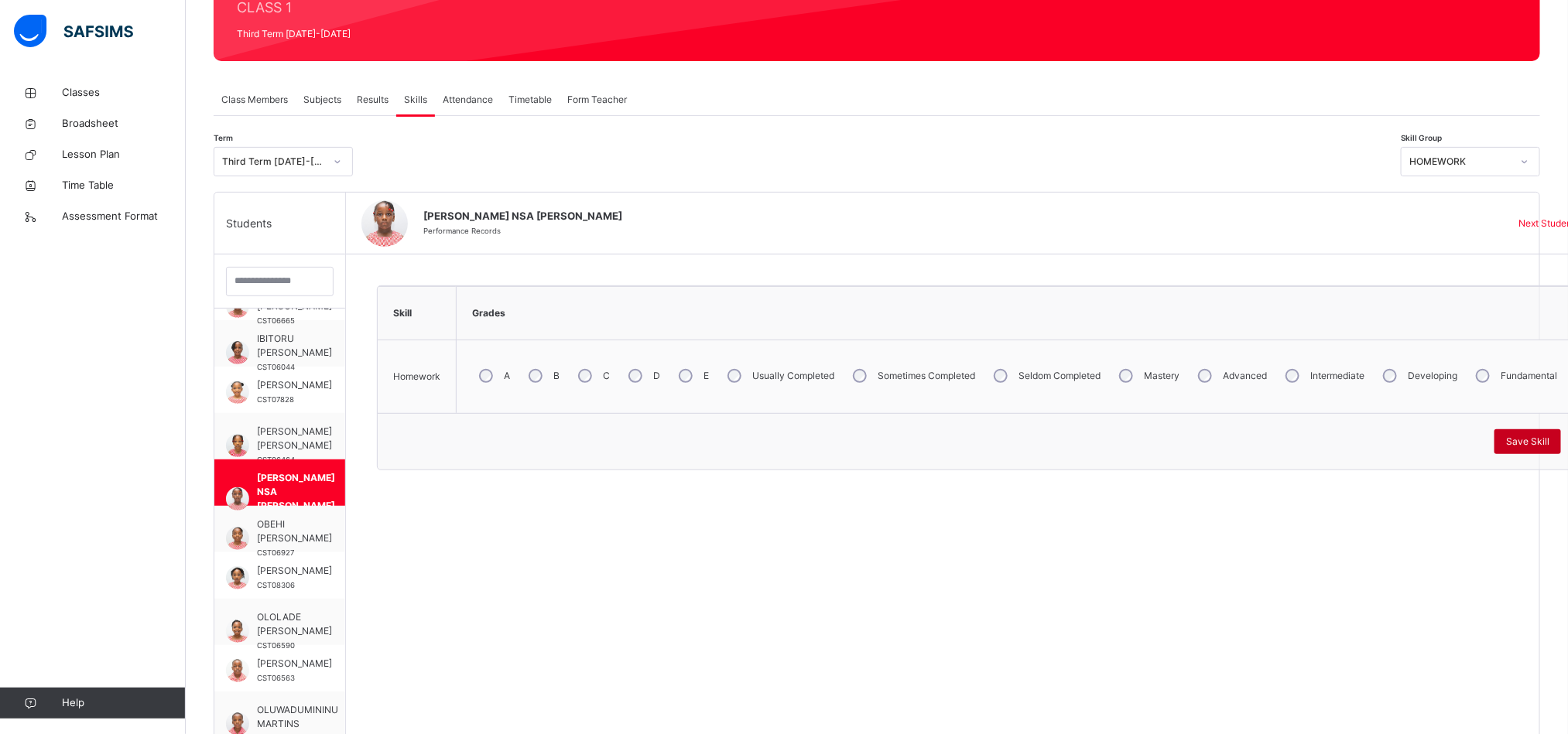 click on "Save Skill" at bounding box center [1528, 442] 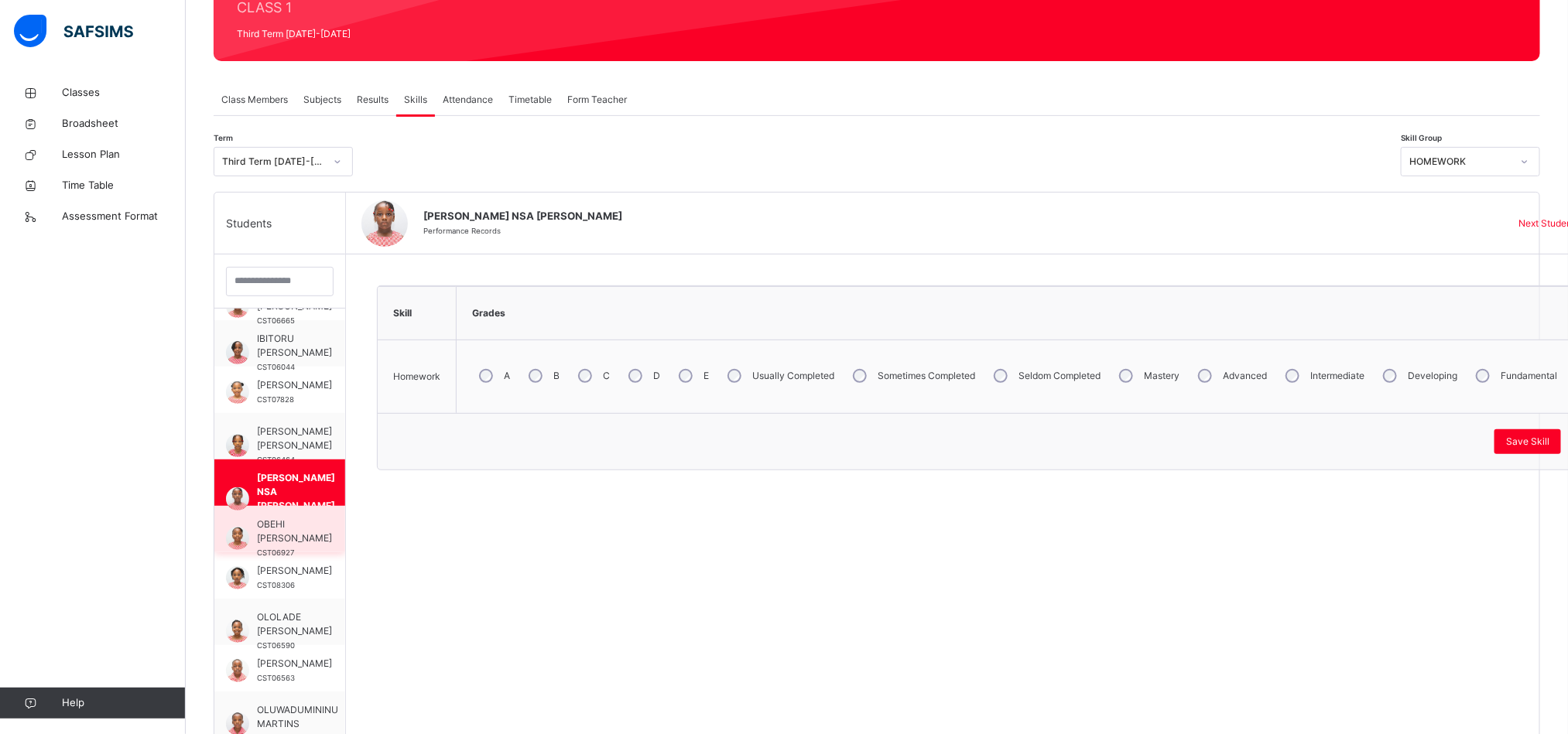 click on "OBEHI [PERSON_NAME]" at bounding box center [294, 531] 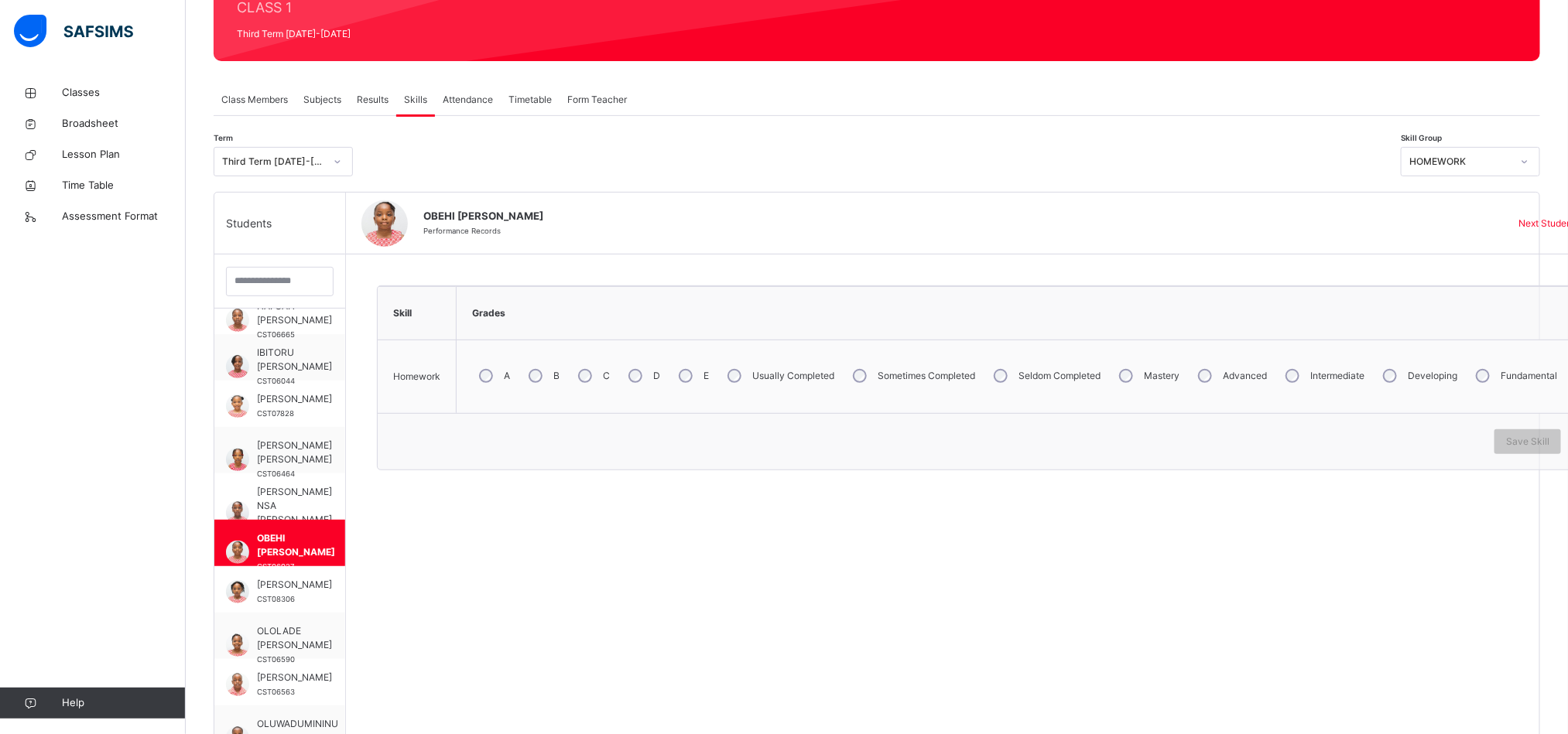 scroll, scrollTop: 406, scrollLeft: 0, axis: vertical 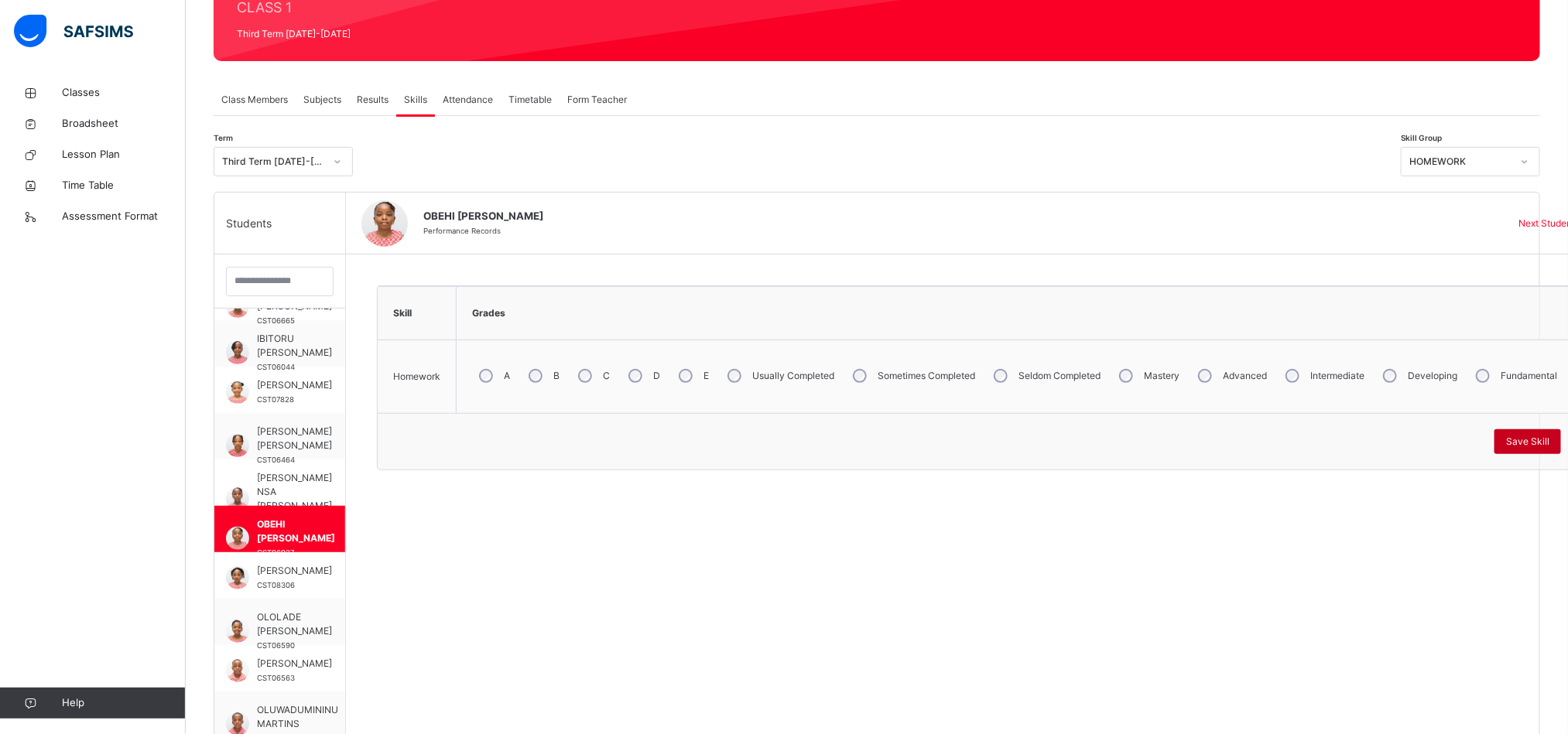 click on "Save Skill" at bounding box center [1528, 442] 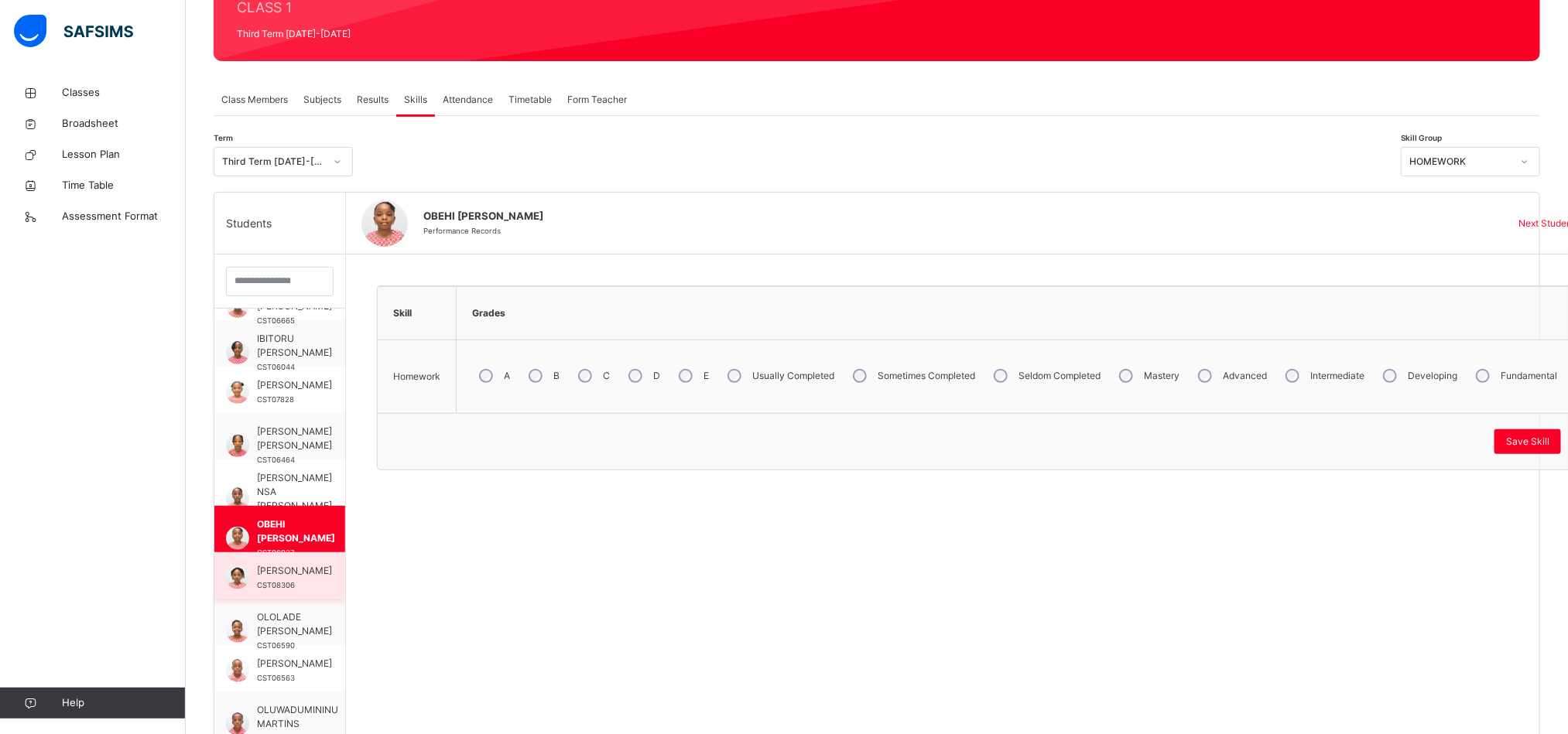 click on "[PERSON_NAME] CST08306" at bounding box center [279, 575] 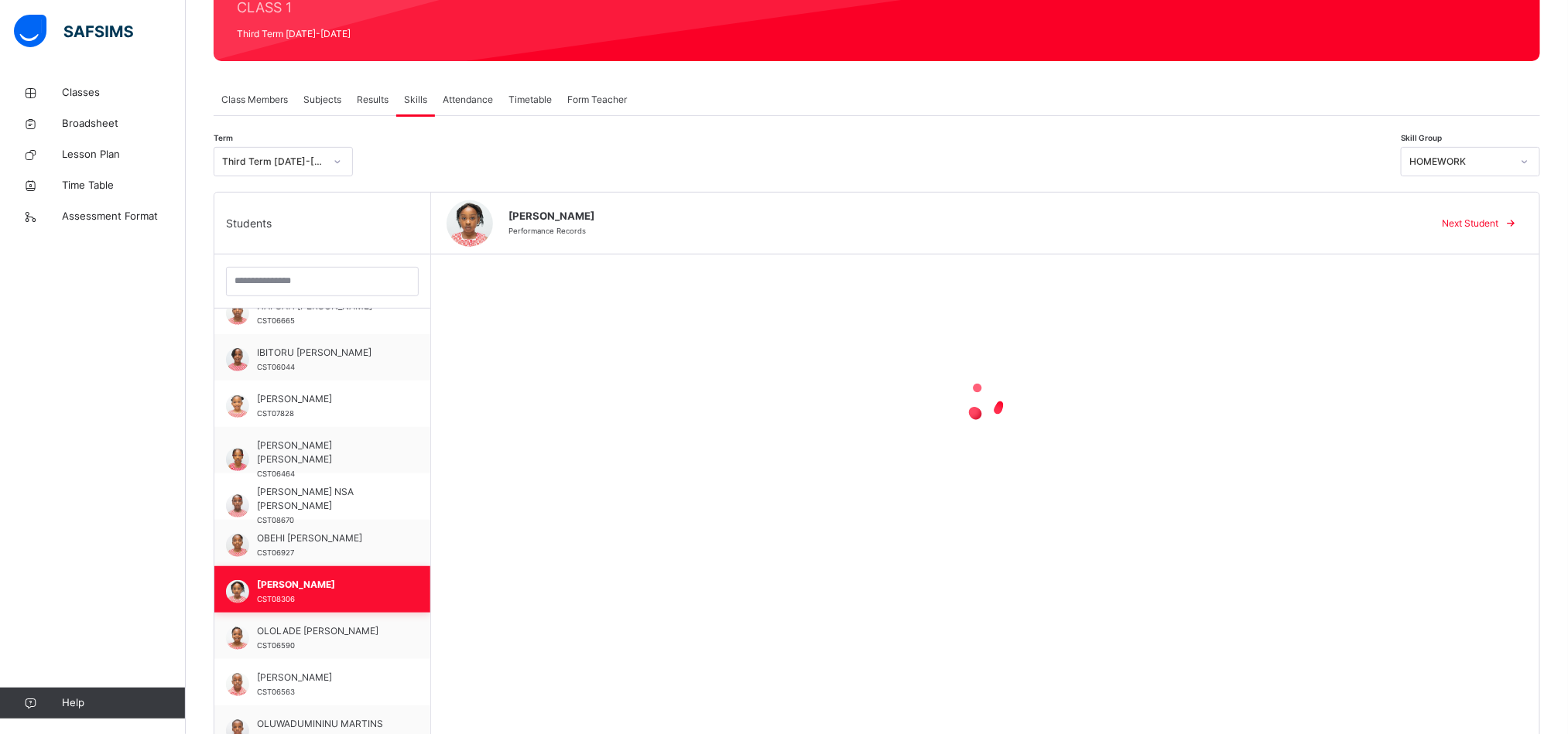scroll, scrollTop: 406, scrollLeft: 0, axis: vertical 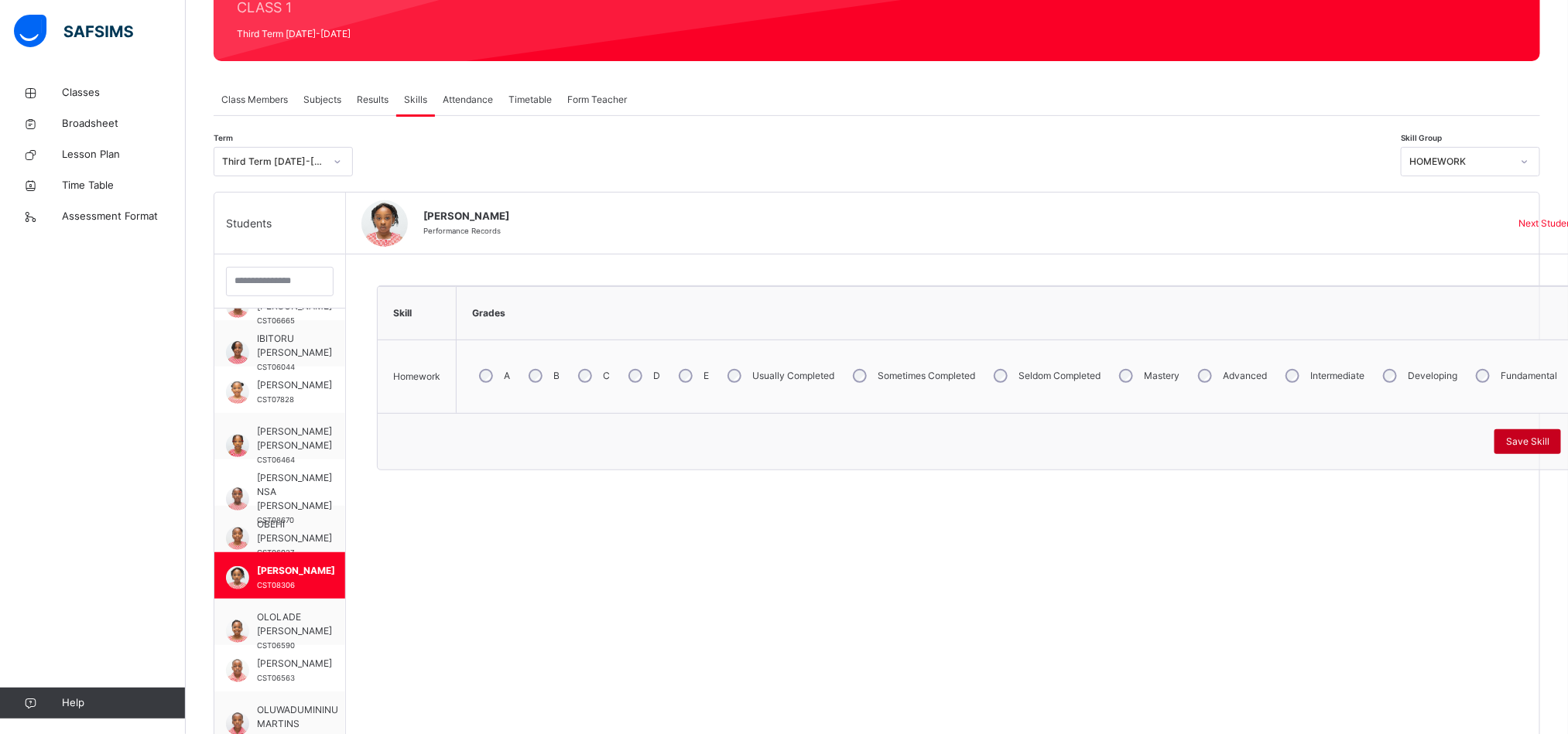 click on "Save Skill" at bounding box center (1528, 442) 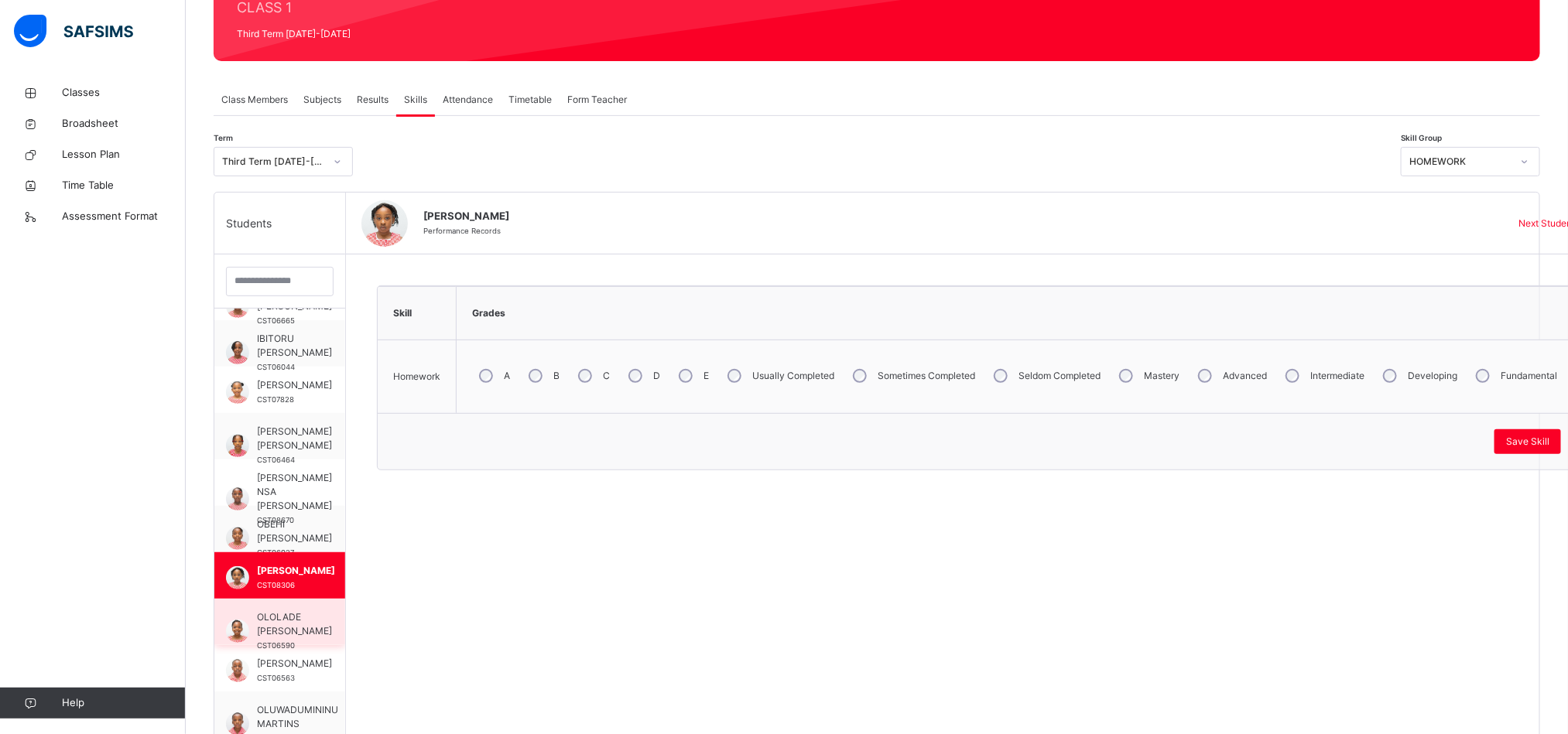 click on "OLOLADE [PERSON_NAME]" at bounding box center [294, 624] 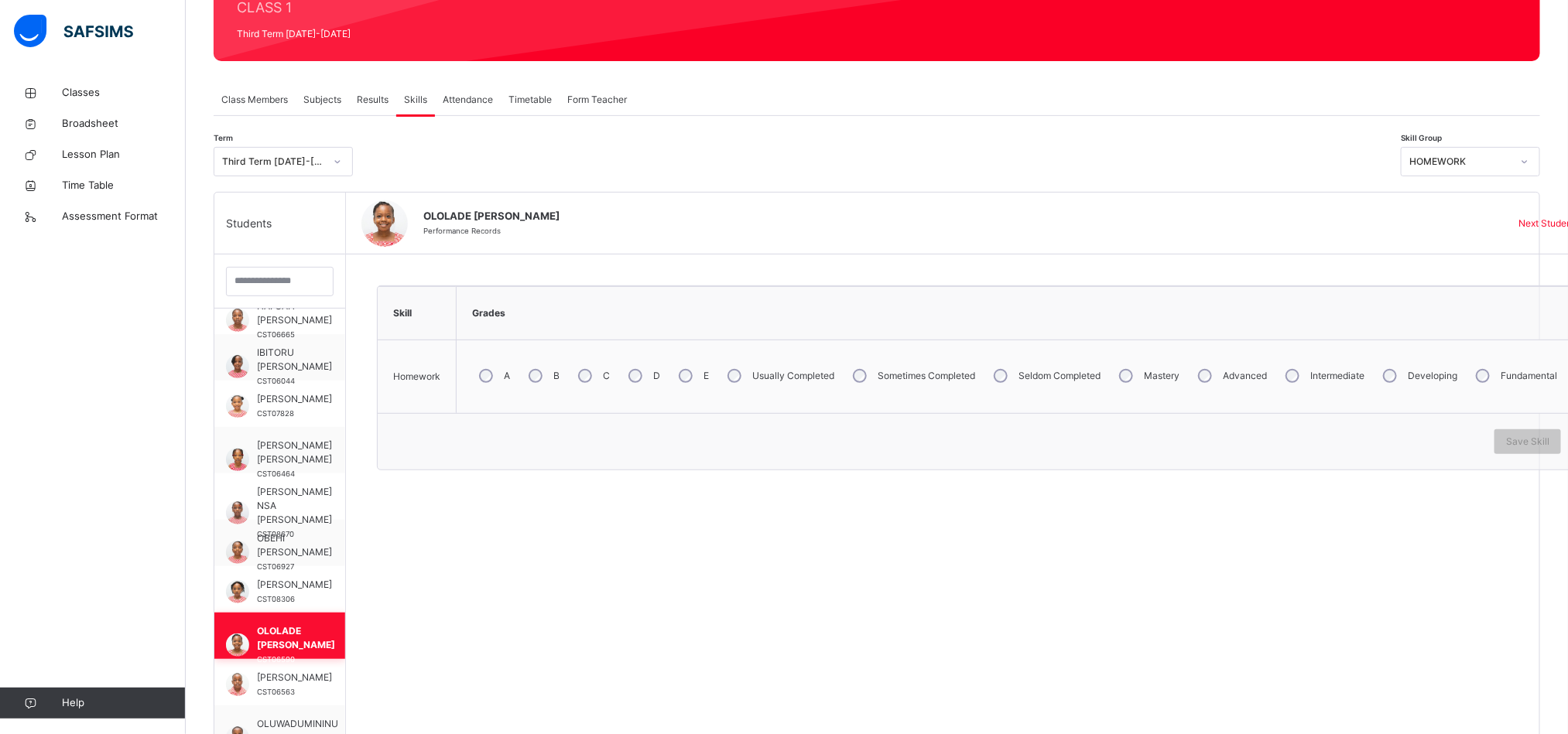 scroll, scrollTop: 406, scrollLeft: 0, axis: vertical 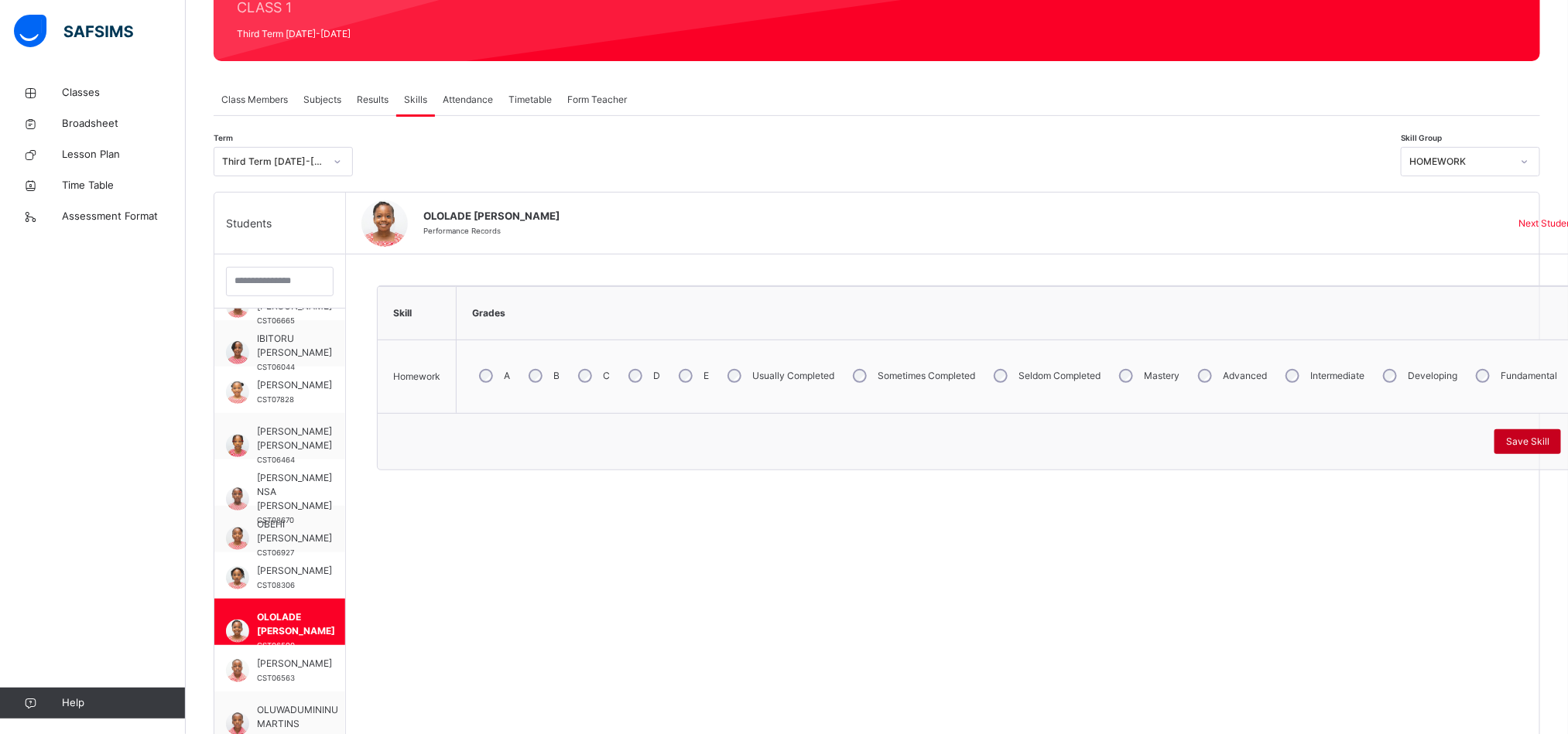 click on "Save Skill" at bounding box center (1528, 442) 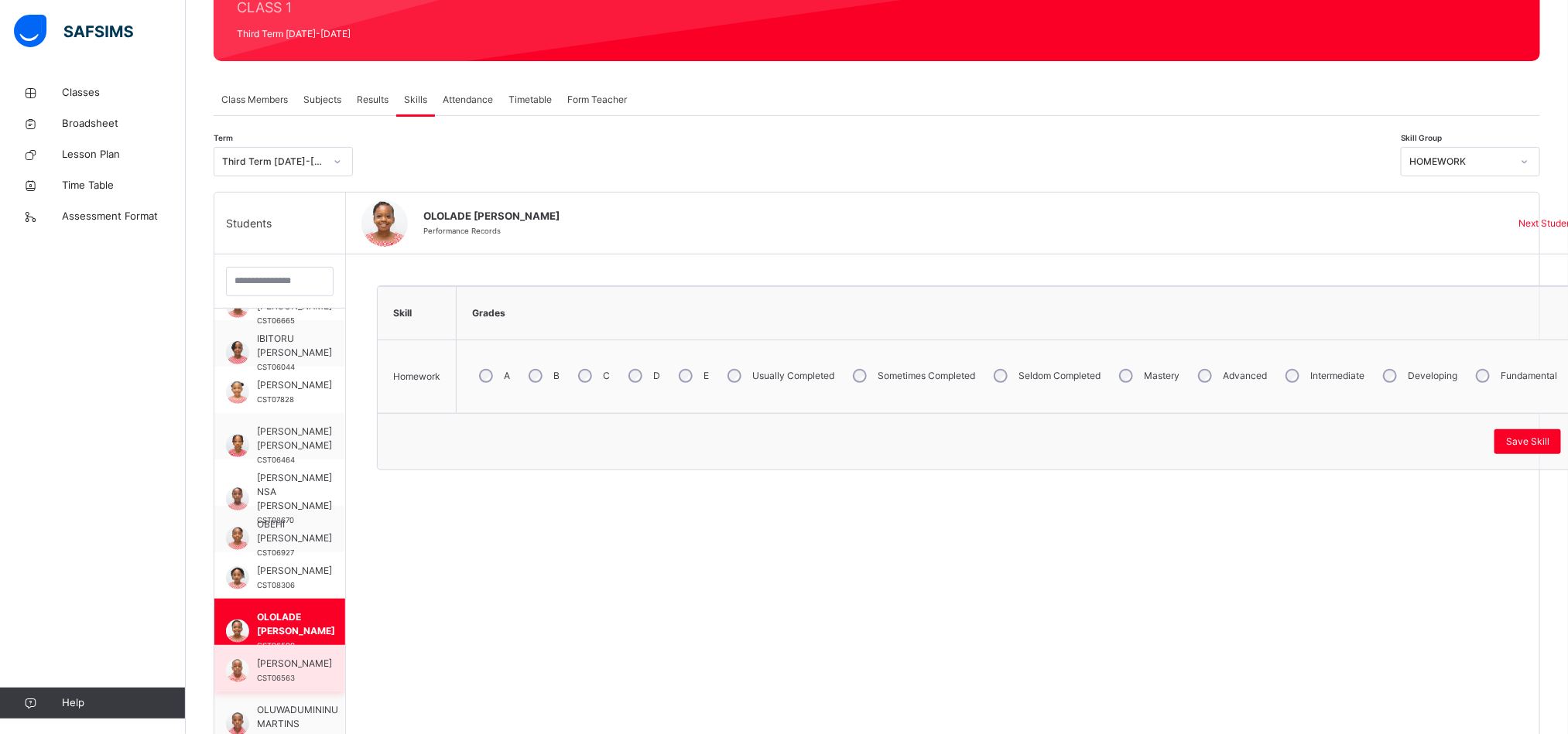 click on "[PERSON_NAME]" at bounding box center [294, 664] 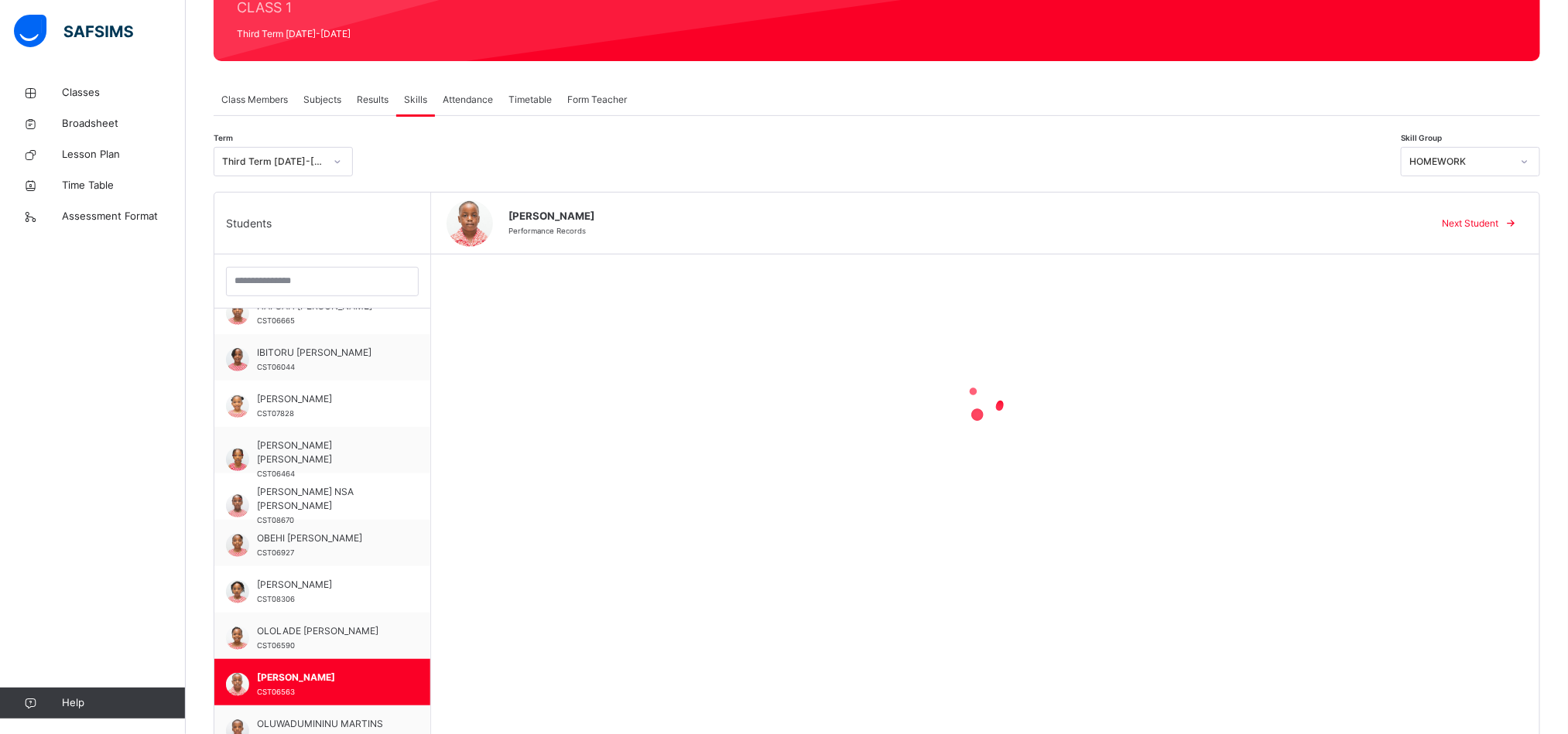 scroll, scrollTop: 406, scrollLeft: 0, axis: vertical 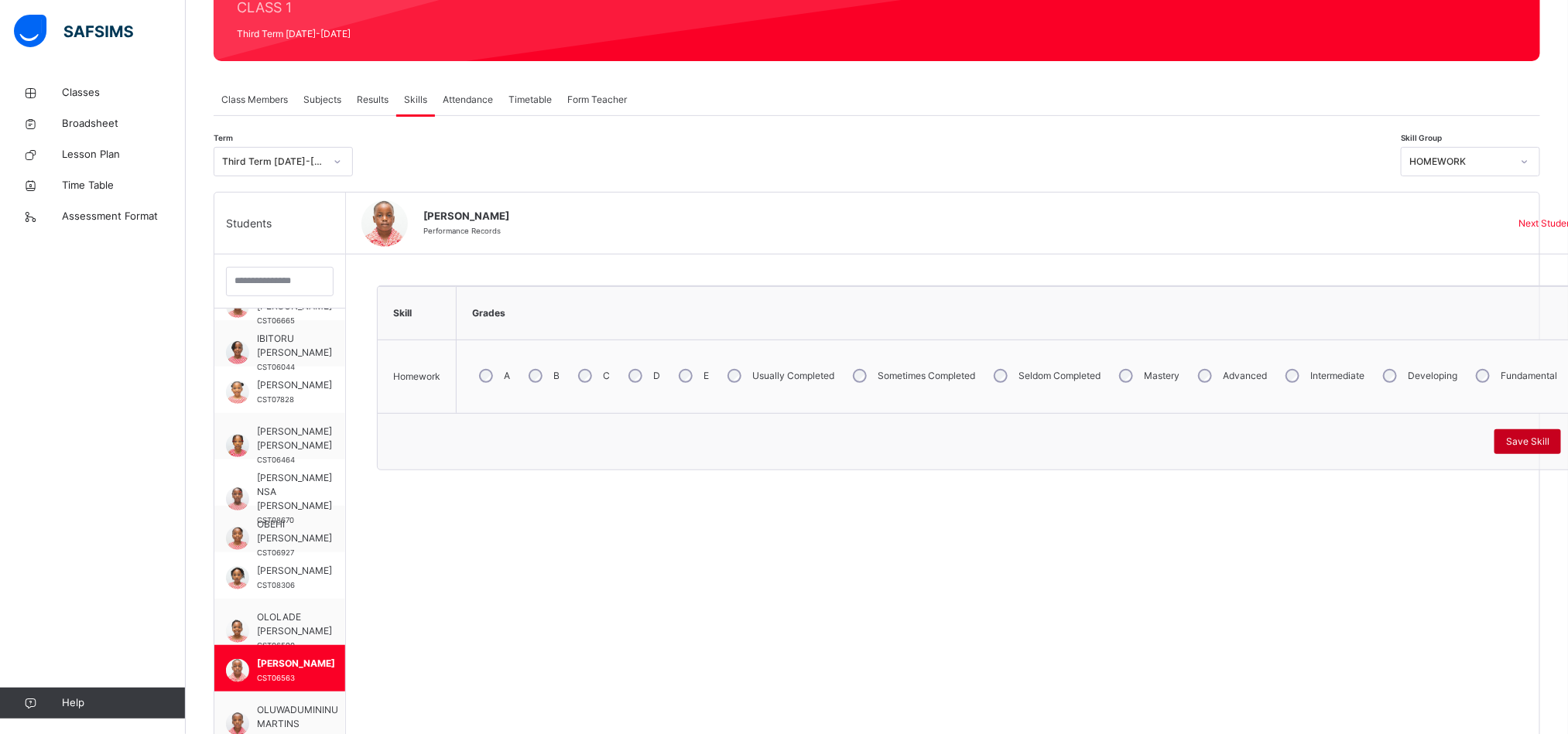 click on "Save Skill" at bounding box center (1528, 442) 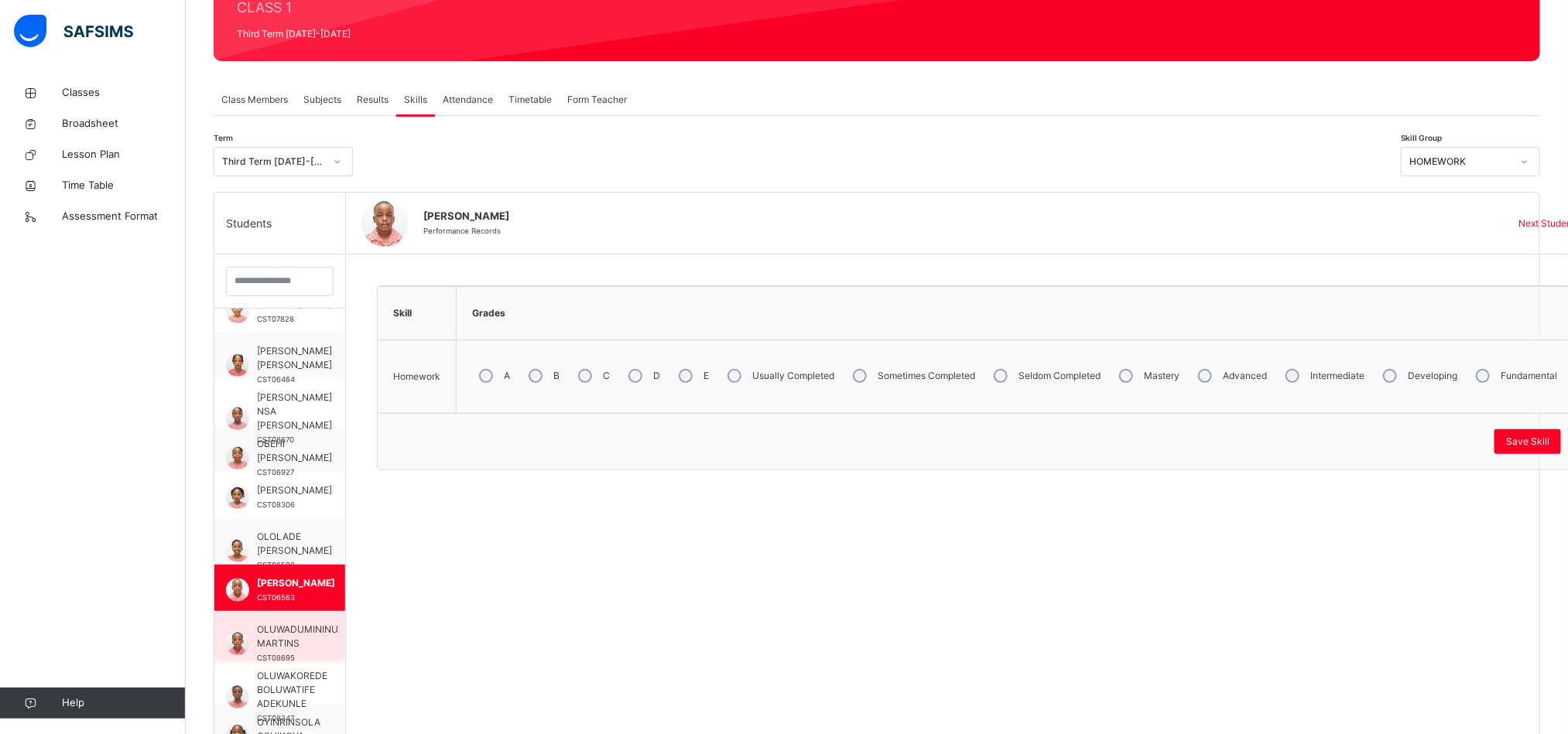 click on "OLUWADUMININU  MARTINS" at bounding box center [297, 637] 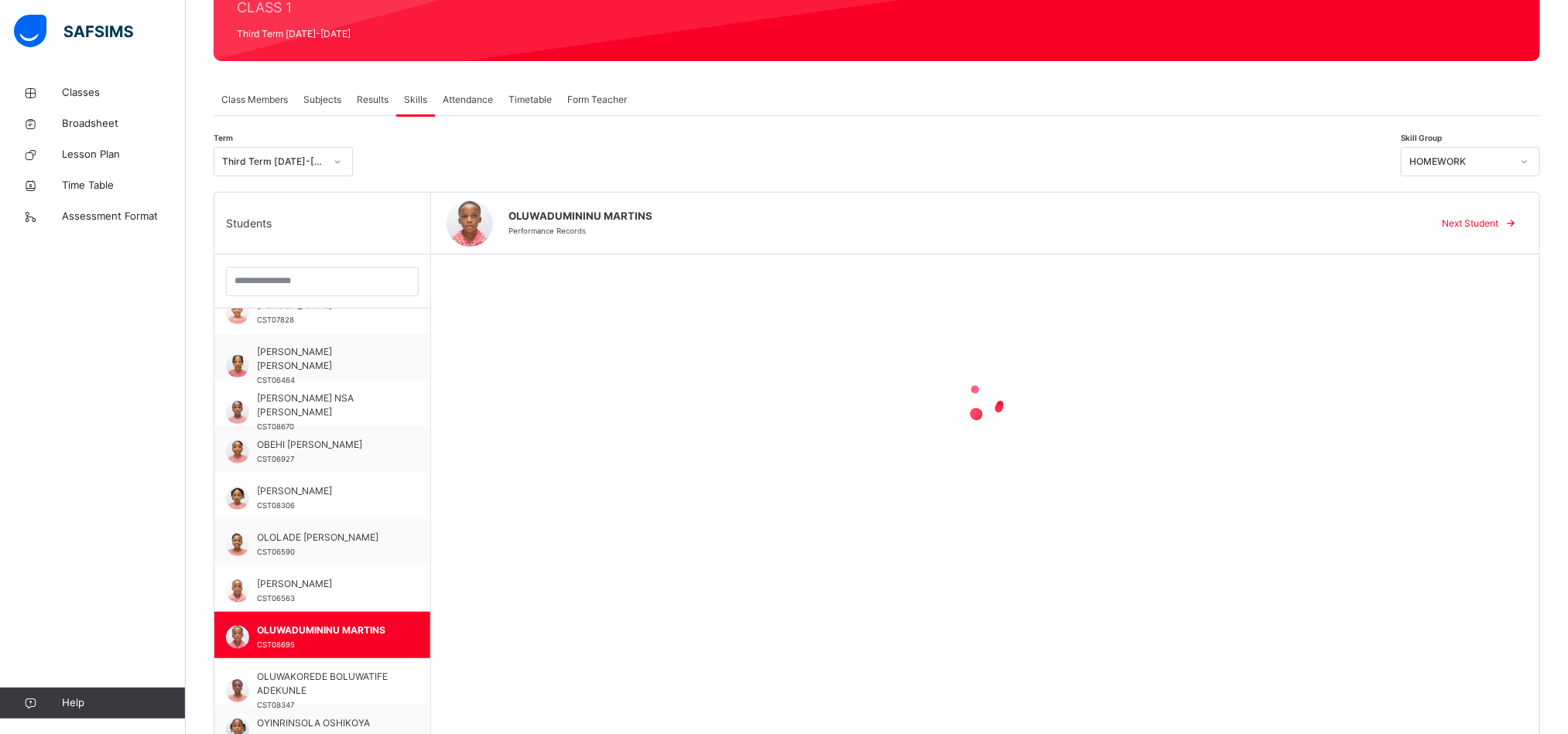 scroll, scrollTop: 524, scrollLeft: 0, axis: vertical 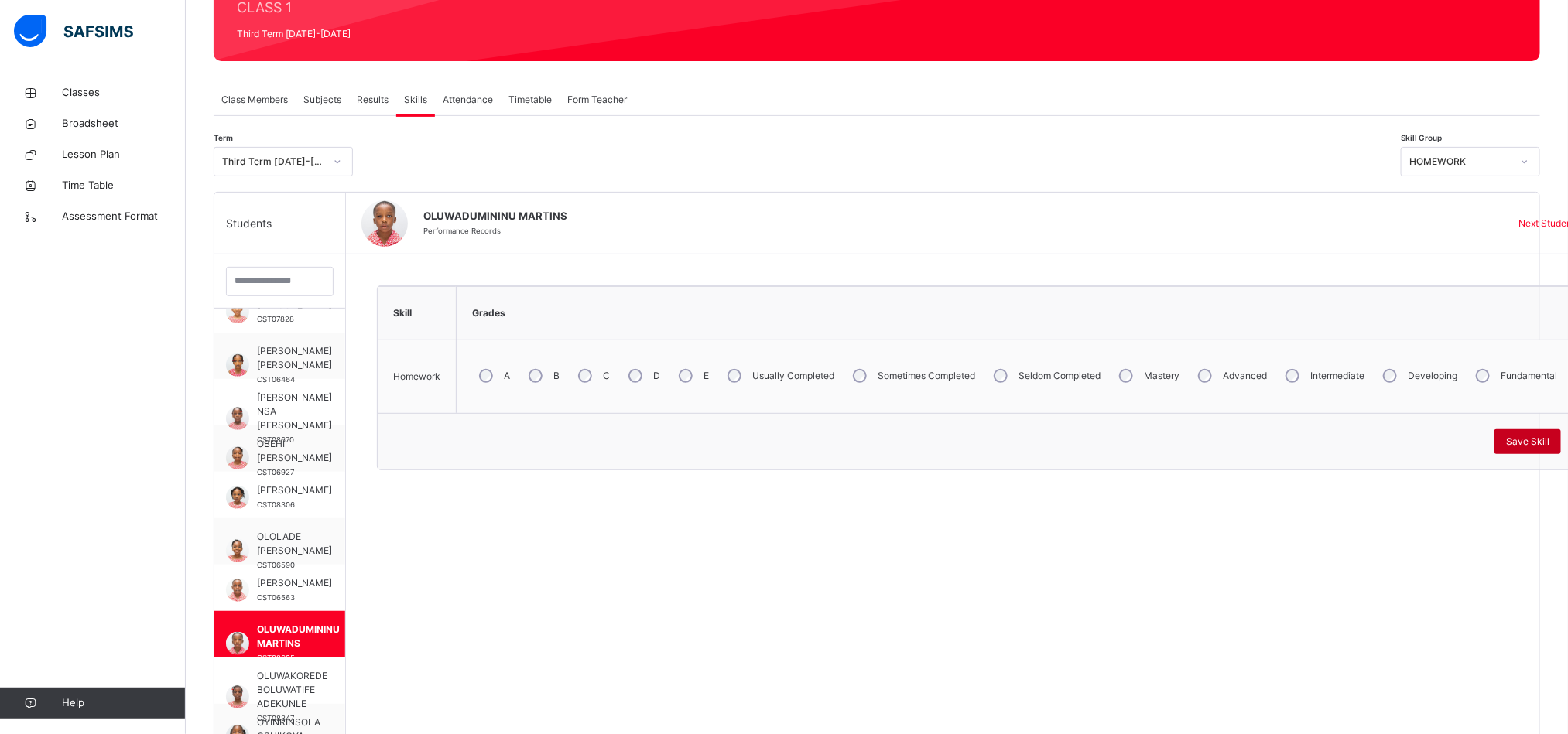 click on "Save Skill" at bounding box center (1528, 442) 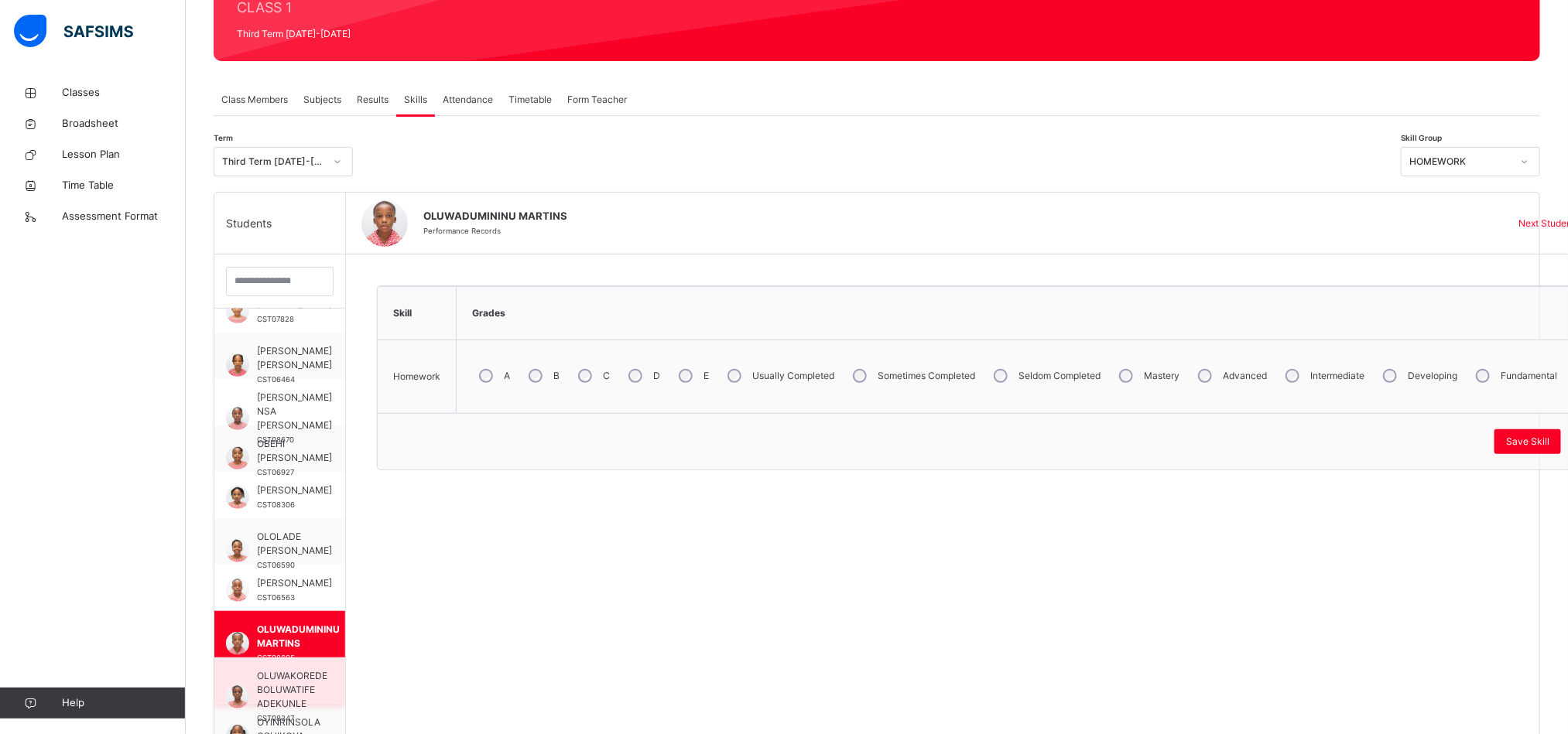 click on "OLUWAKOREDE BOLUWATIFE  ADEKUNLE" at bounding box center (292, 690) 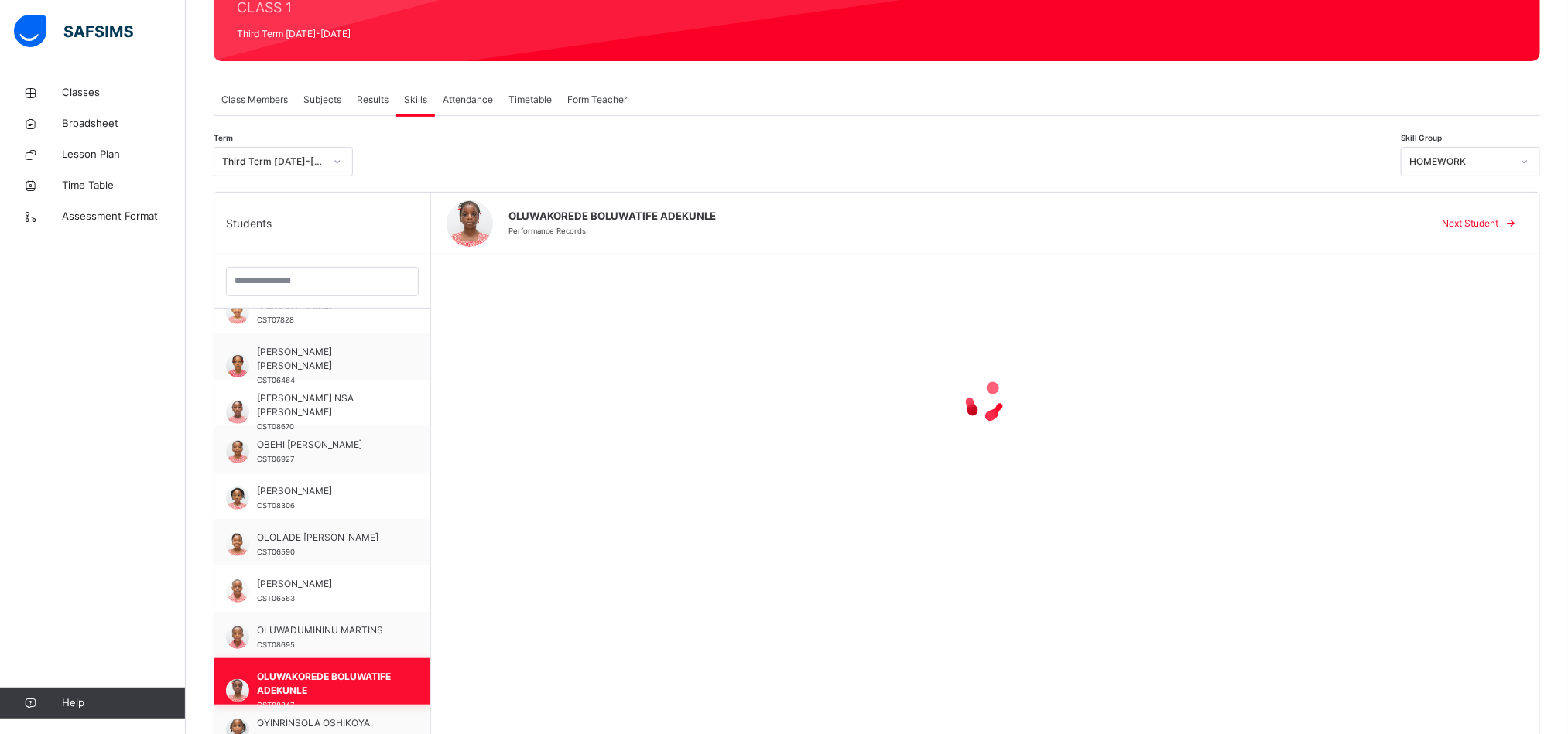 scroll, scrollTop: 524, scrollLeft: 0, axis: vertical 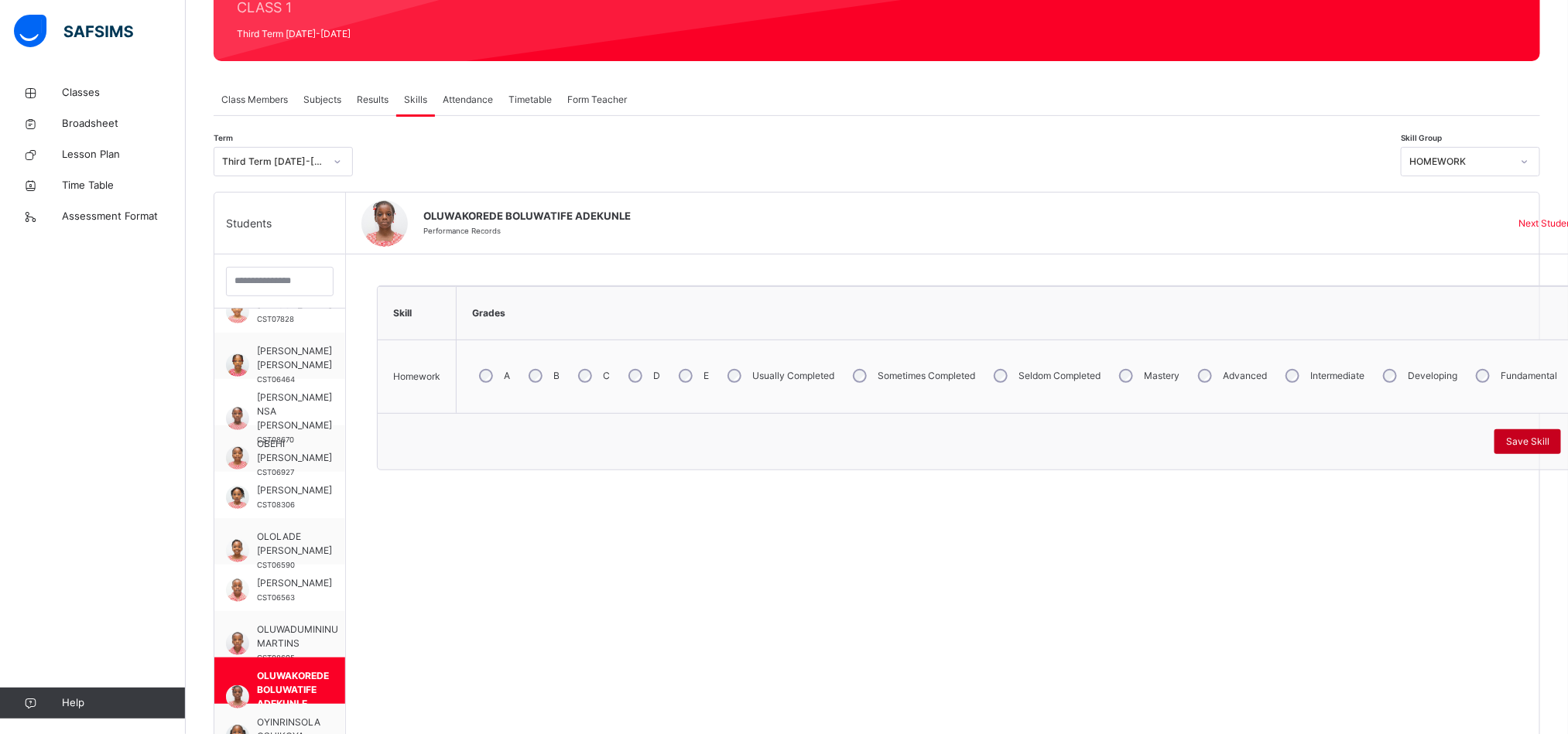 click on "Save Skill" at bounding box center [1528, 442] 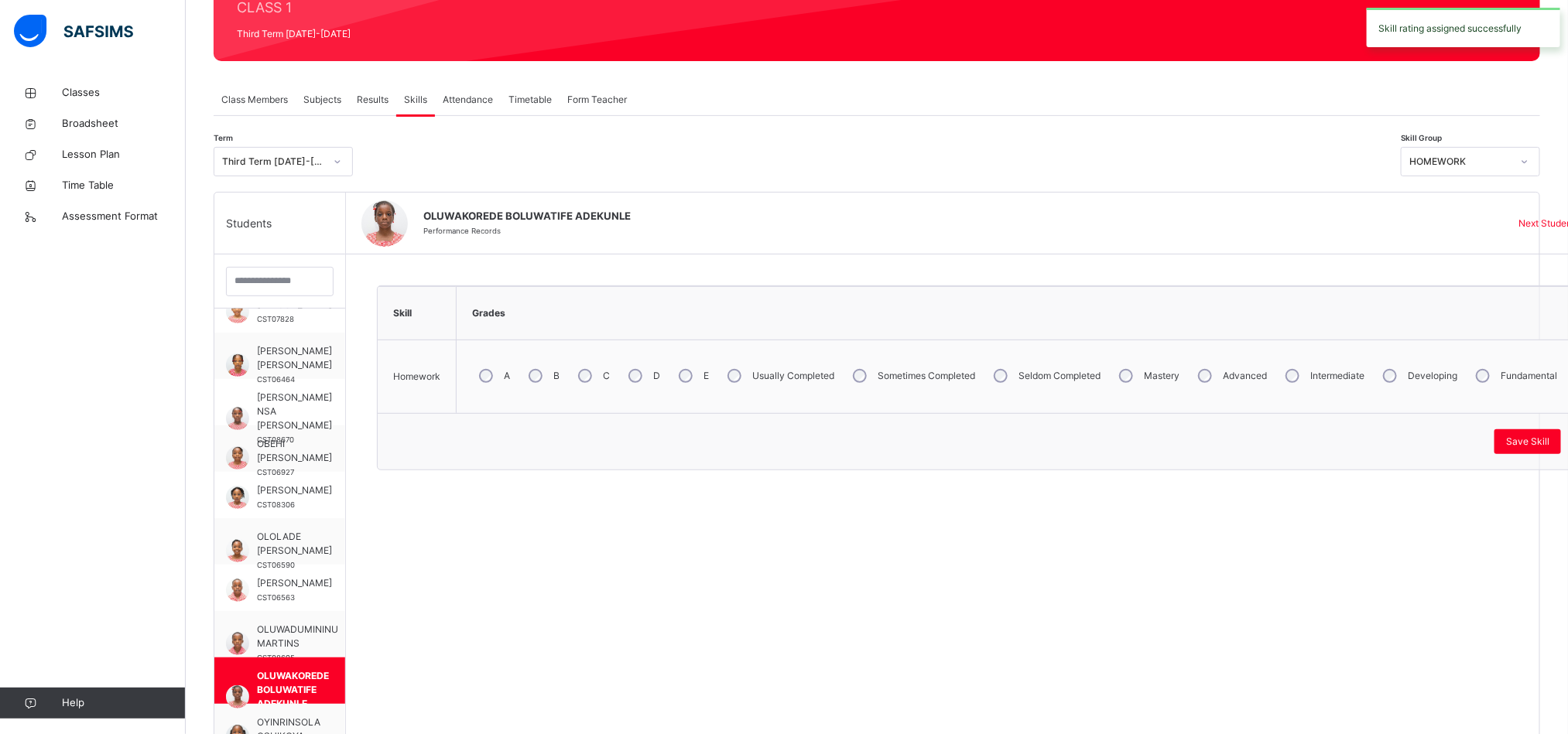 scroll, scrollTop: 524, scrollLeft: 0, axis: vertical 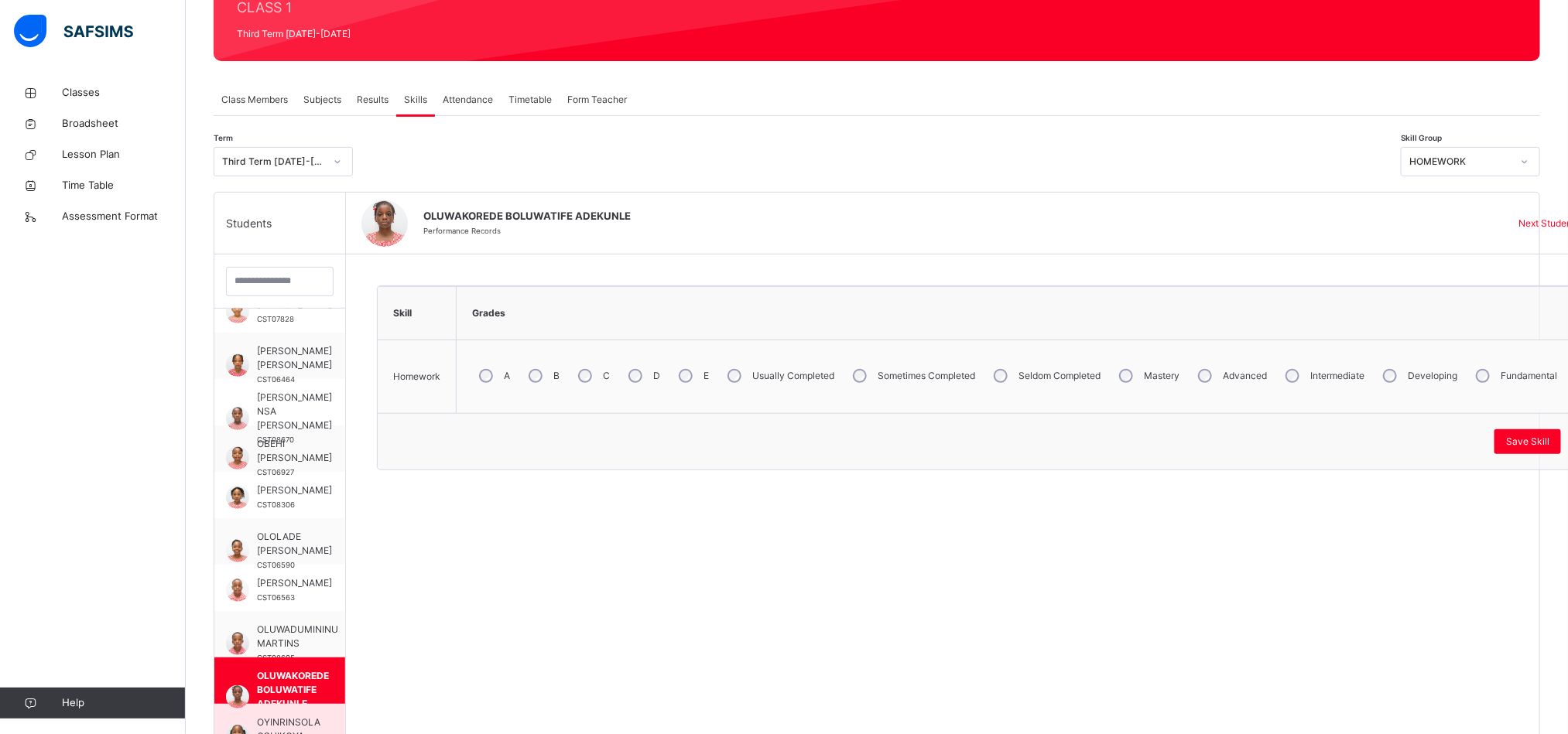 click on "OYINRINSOLA   OSHIKOYA" at bounding box center (289, 729) 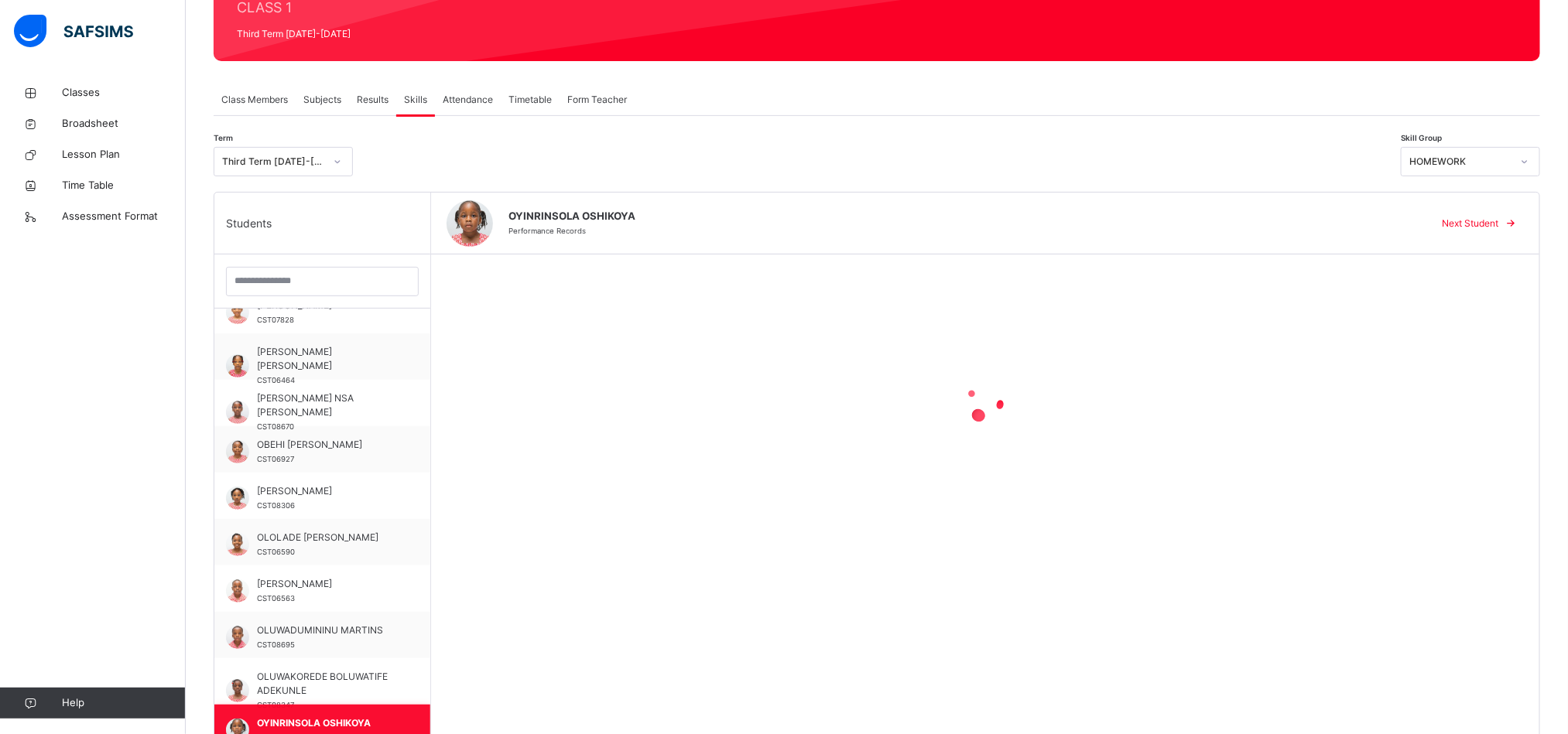scroll, scrollTop: 524, scrollLeft: 0, axis: vertical 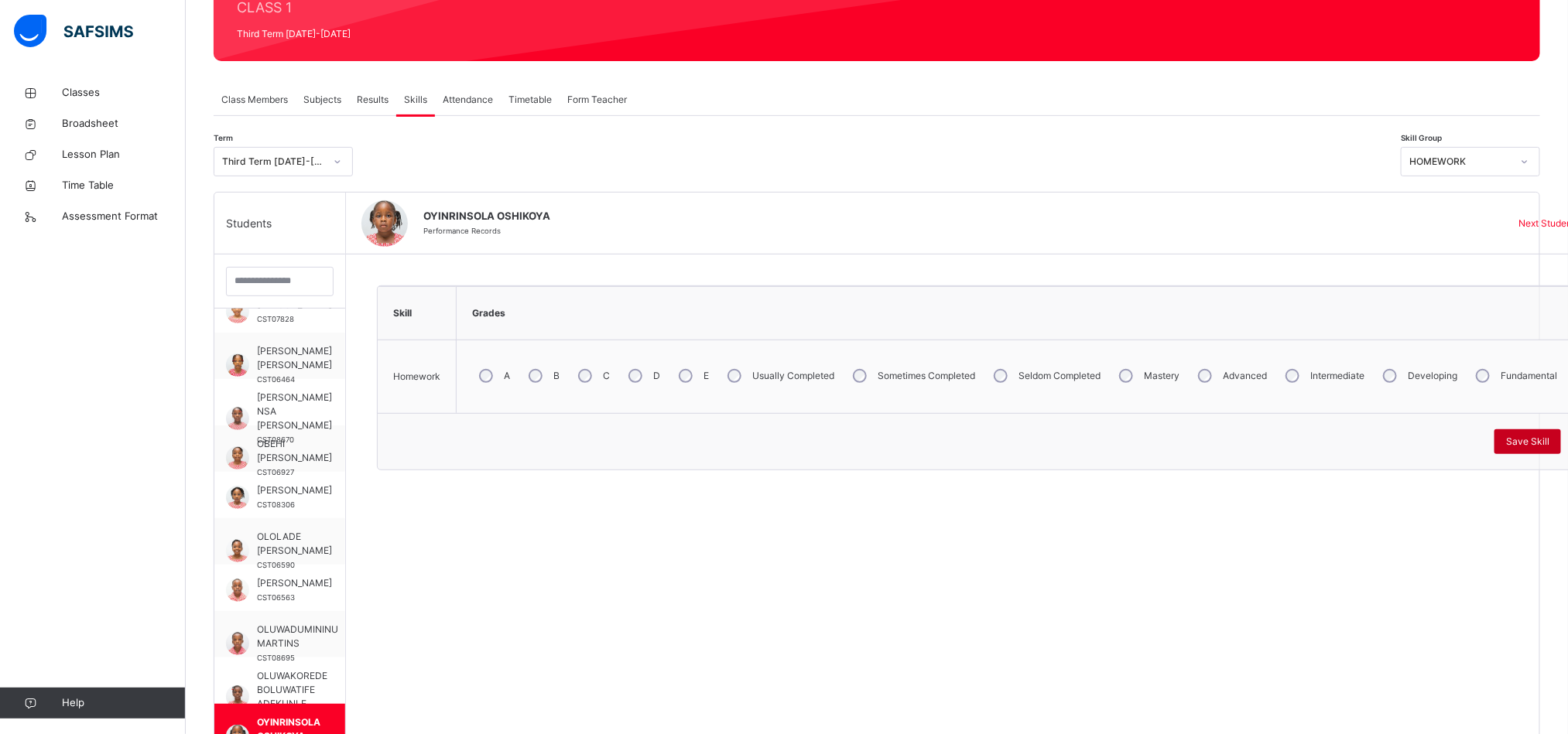 click on "Save Skill" at bounding box center (1528, 442) 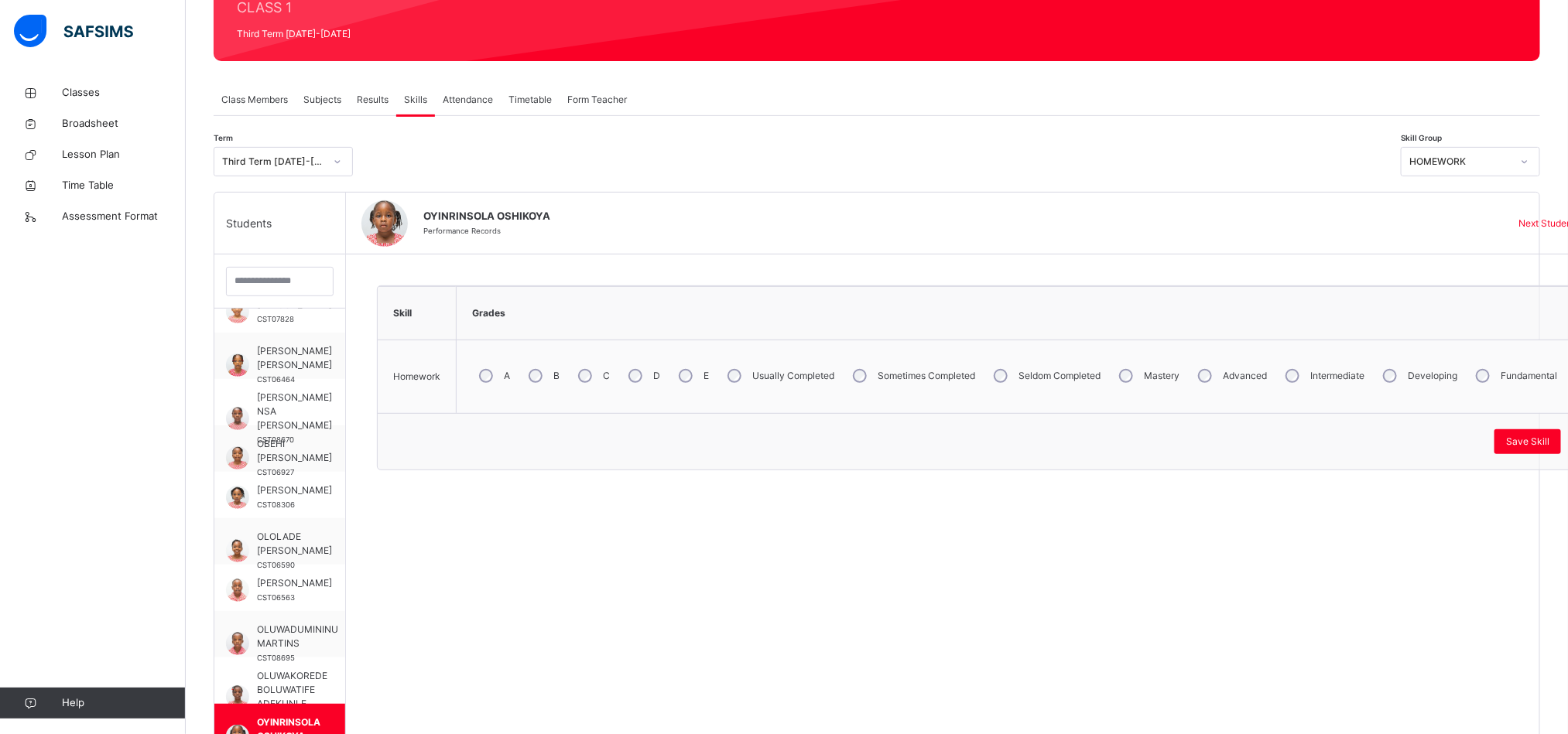 click on "[PERSON_NAME]" at bounding box center [294, 769] 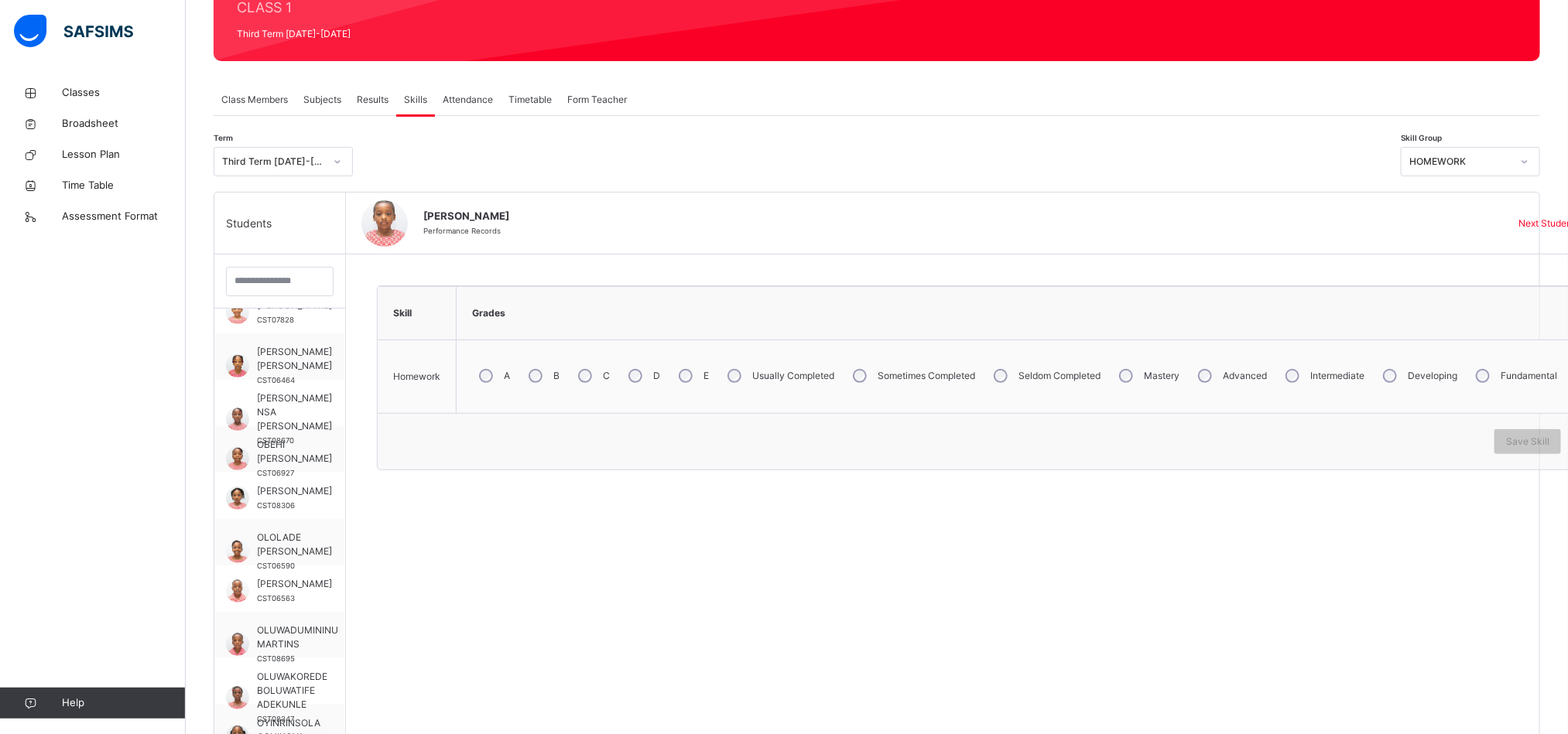 scroll, scrollTop: 524, scrollLeft: 0, axis: vertical 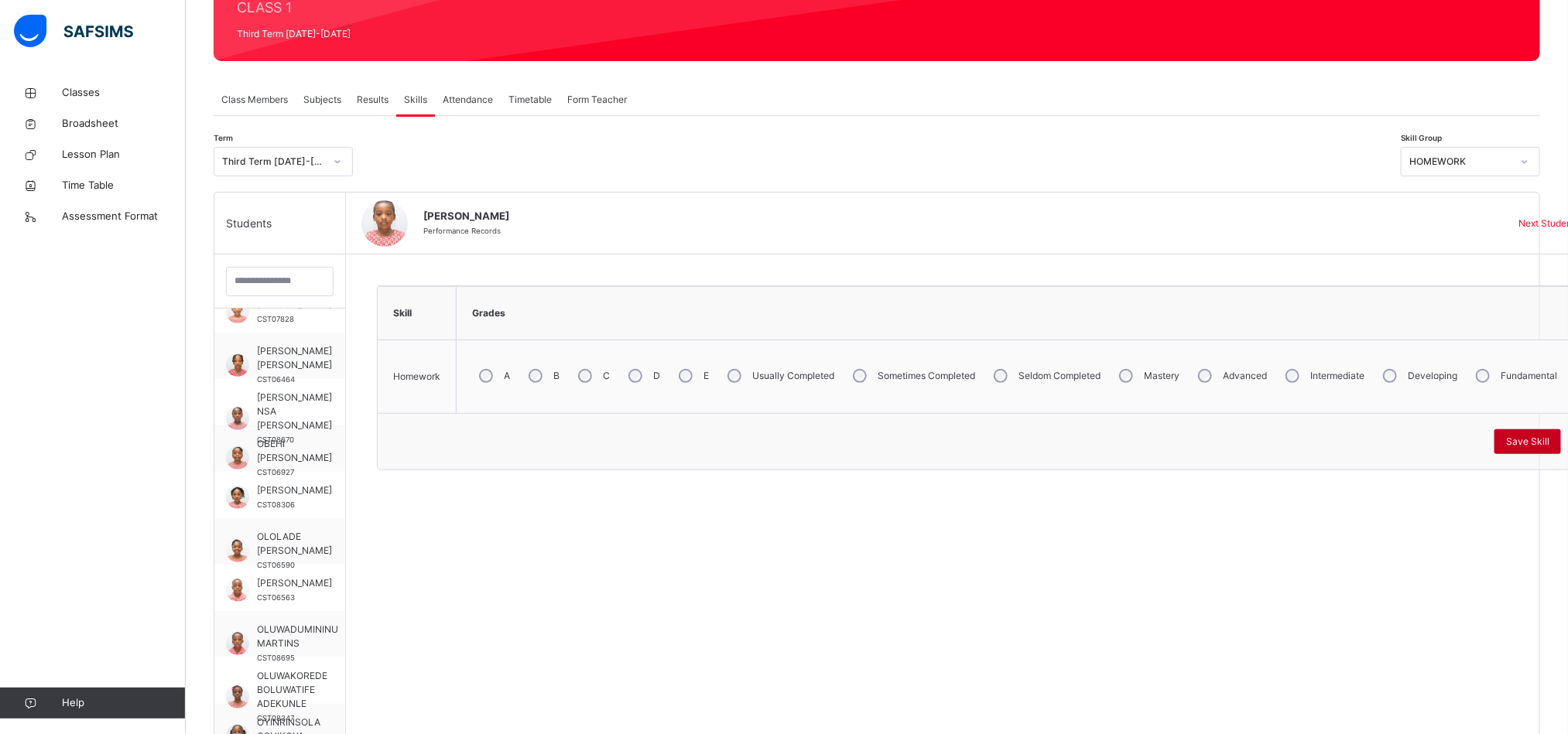 click on "Save Skill" at bounding box center [1528, 442] 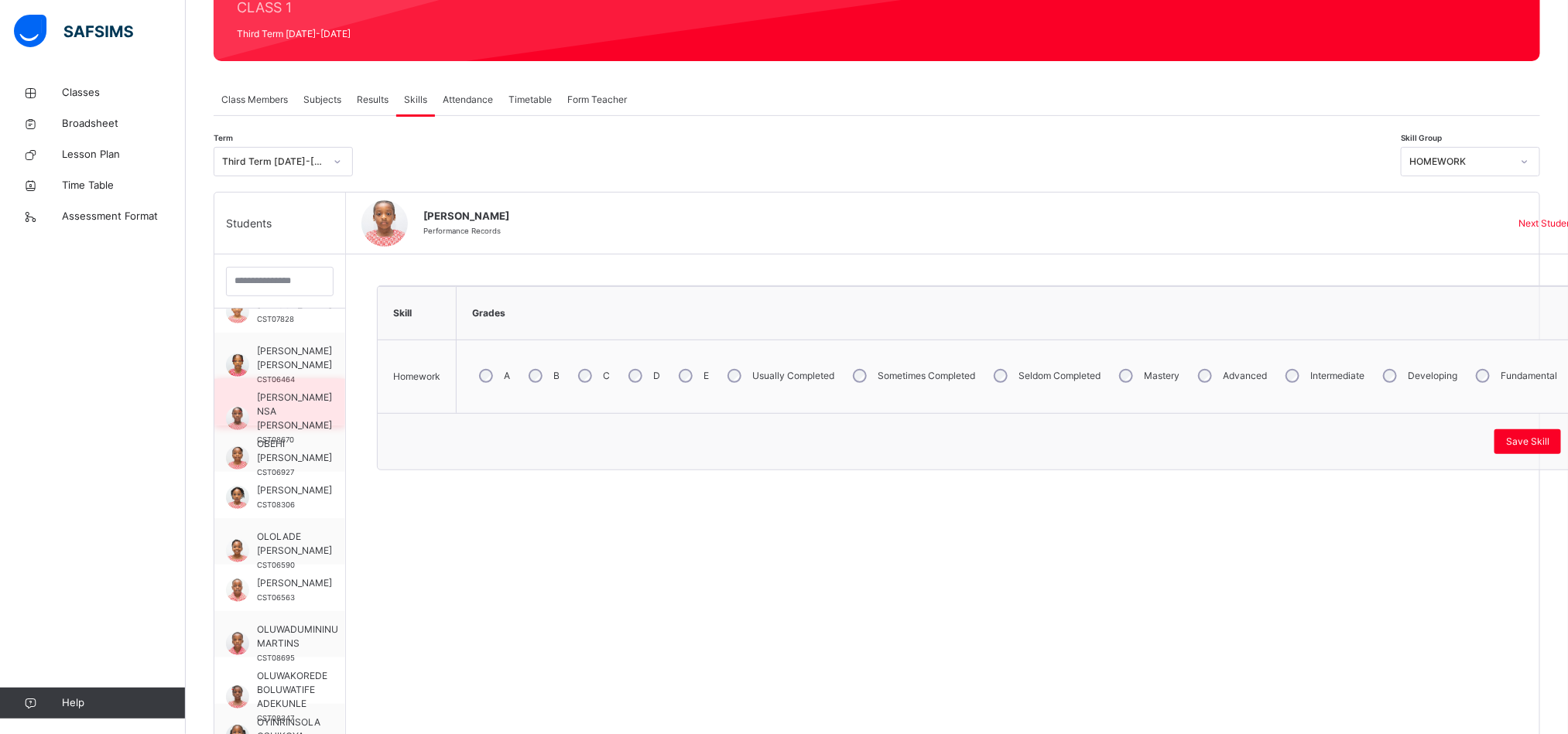 click on "[PERSON_NAME] NSA  [PERSON_NAME]" at bounding box center (294, 411) 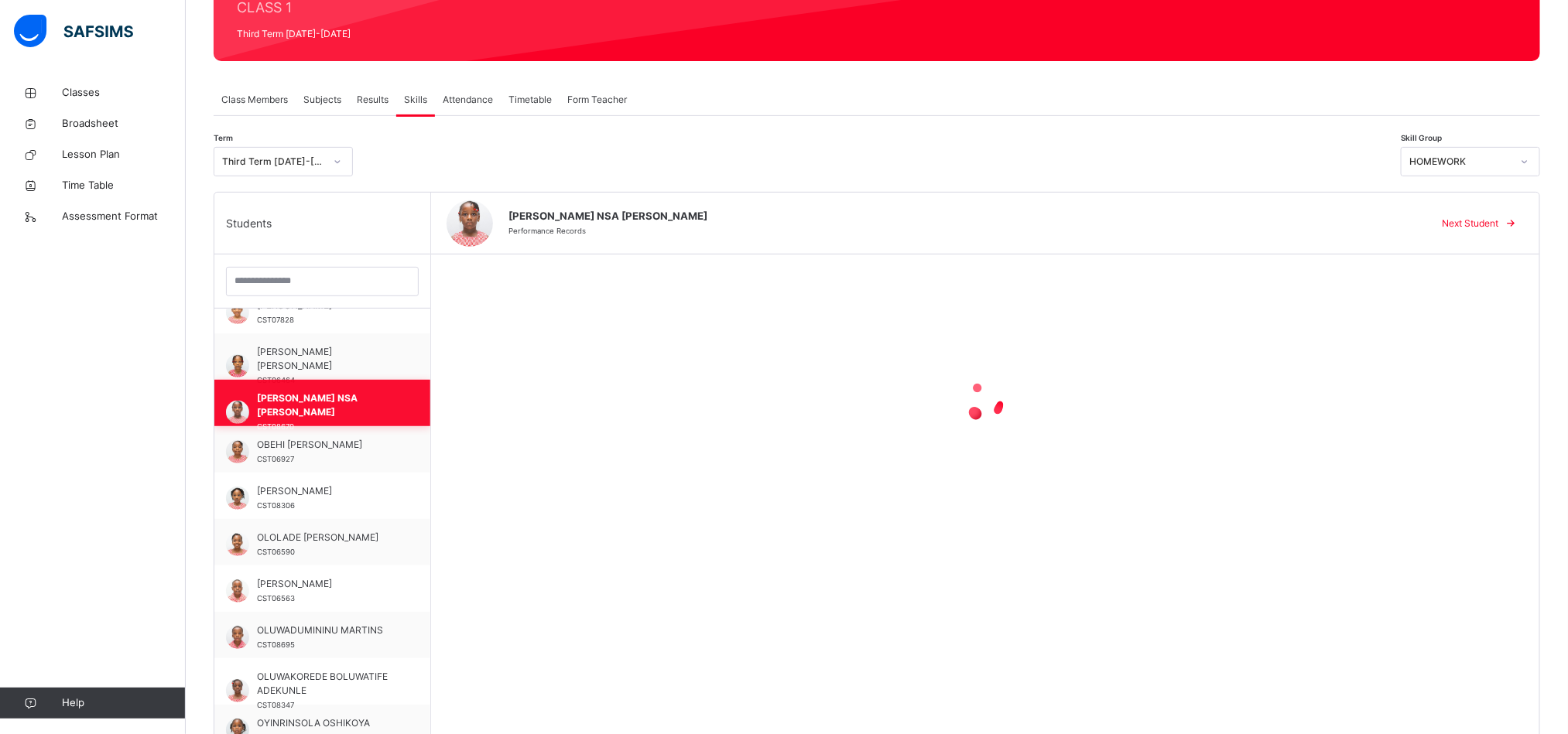 scroll, scrollTop: 524, scrollLeft: 0, axis: vertical 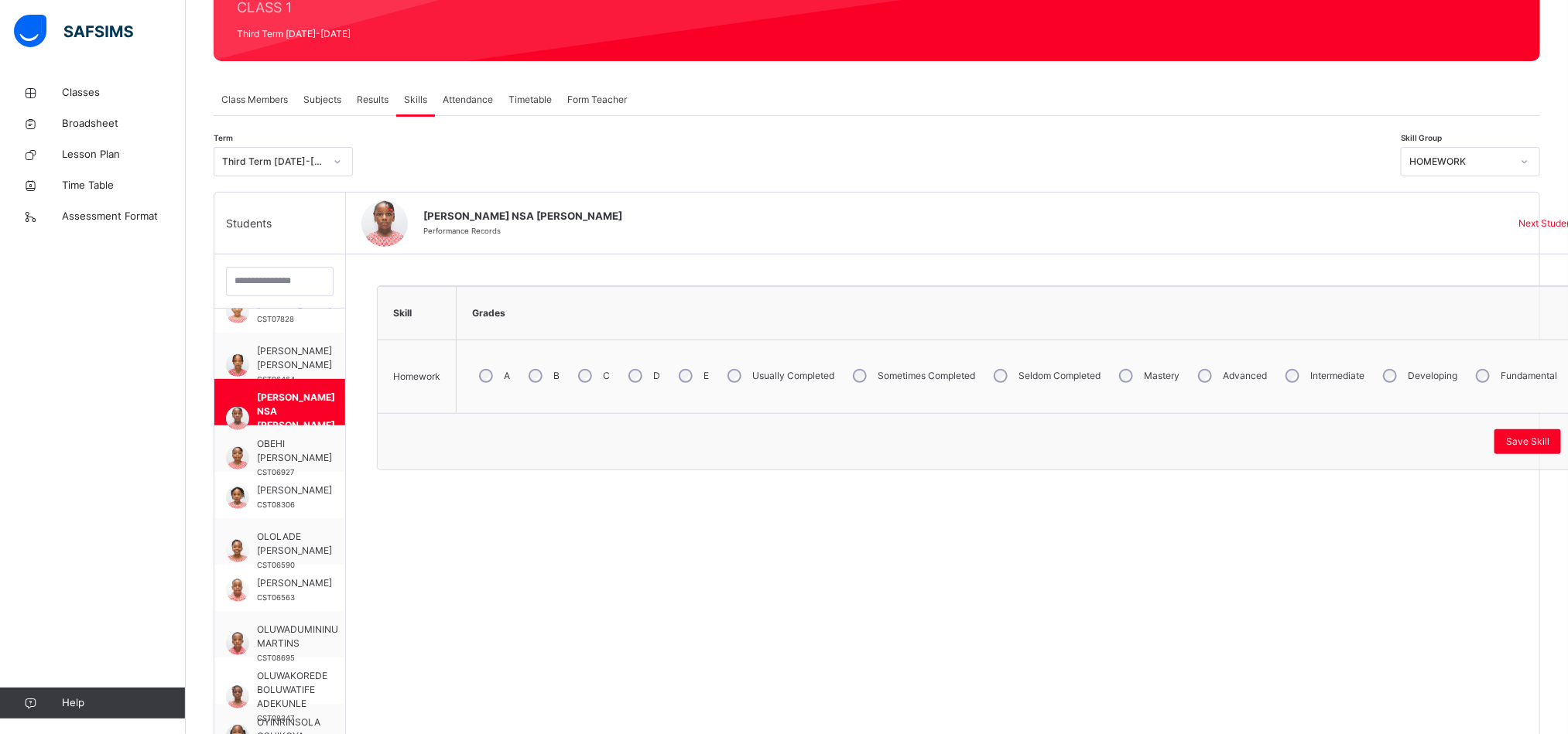 click 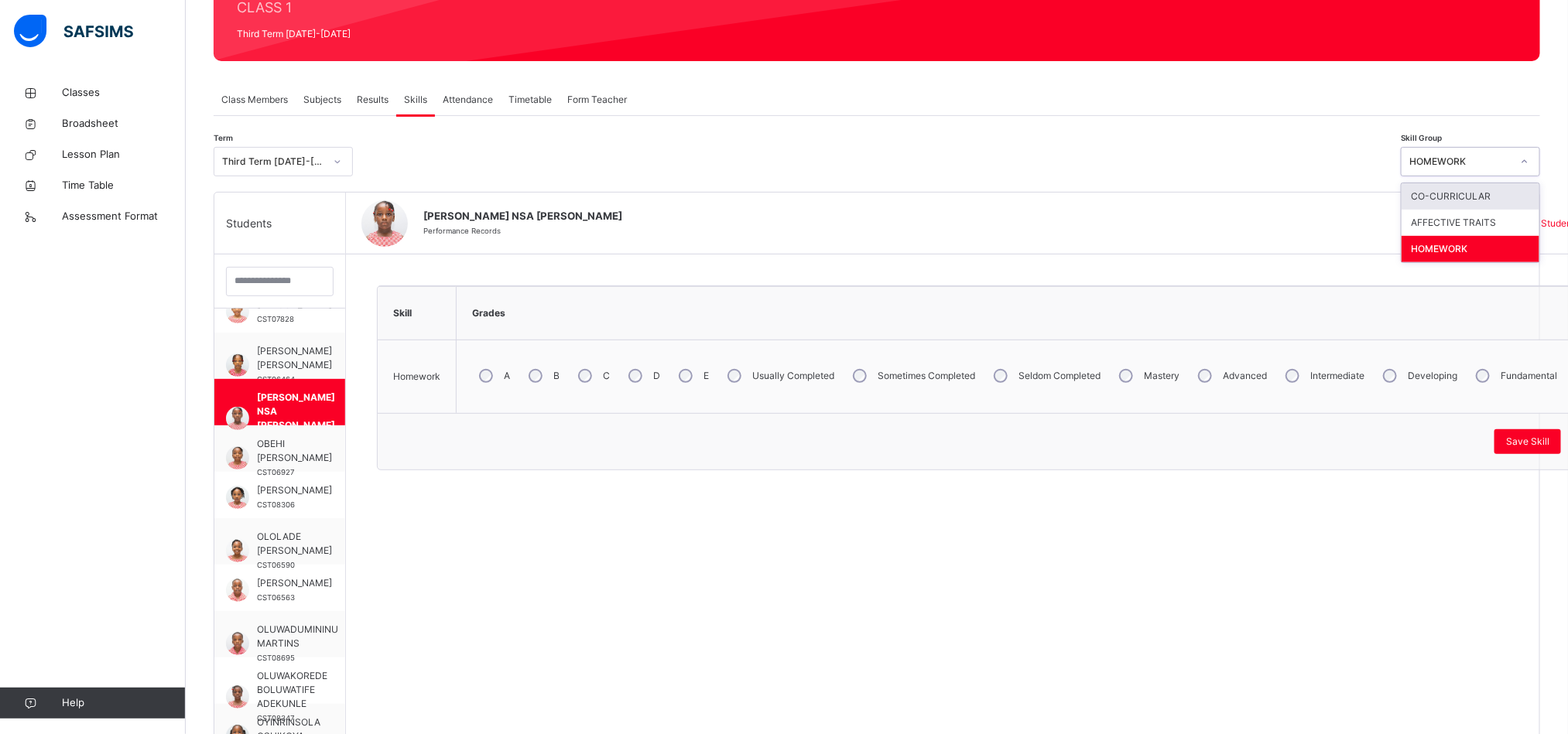 click on "CO-CURRICULAR" at bounding box center [1470, 196] 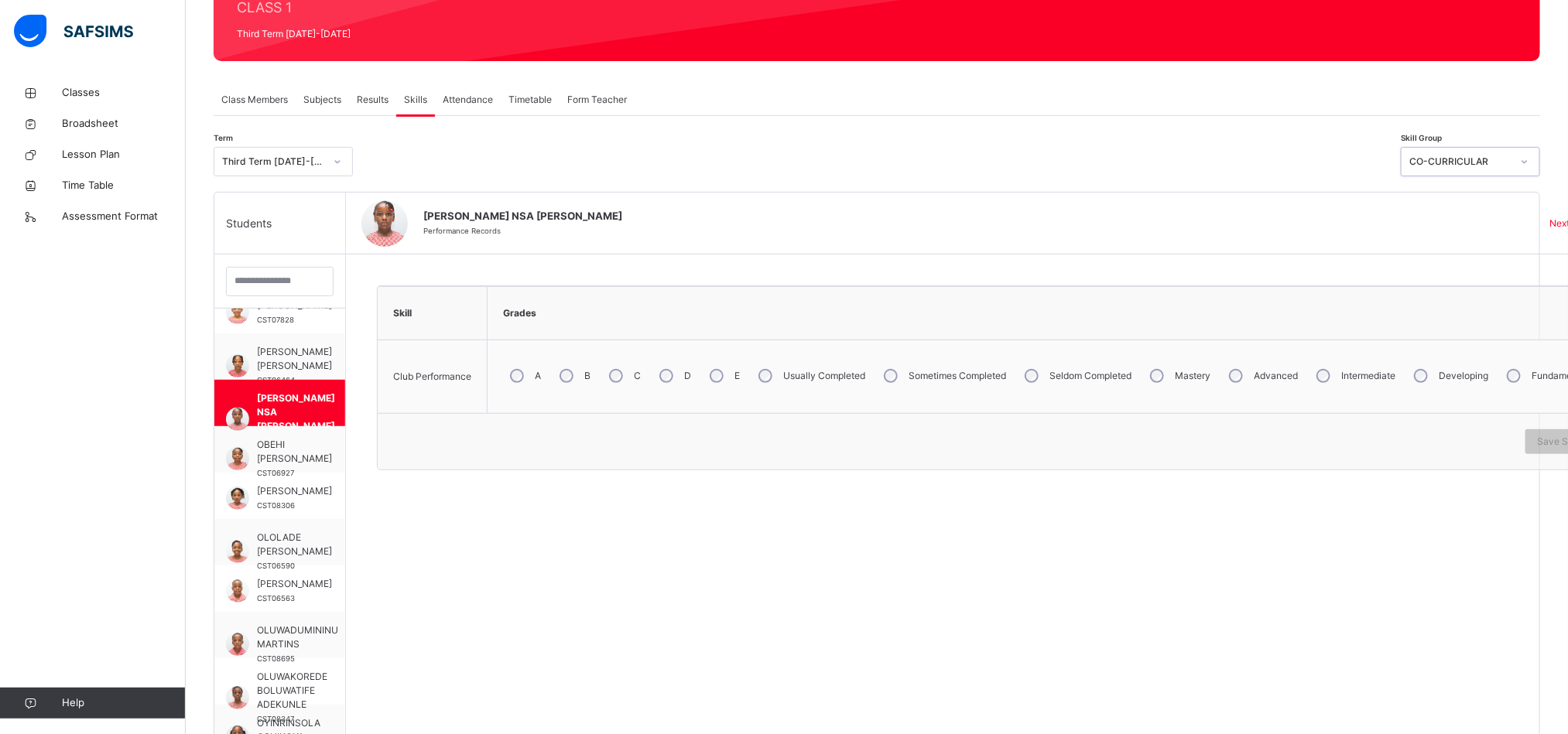 scroll, scrollTop: 524, scrollLeft: 0, axis: vertical 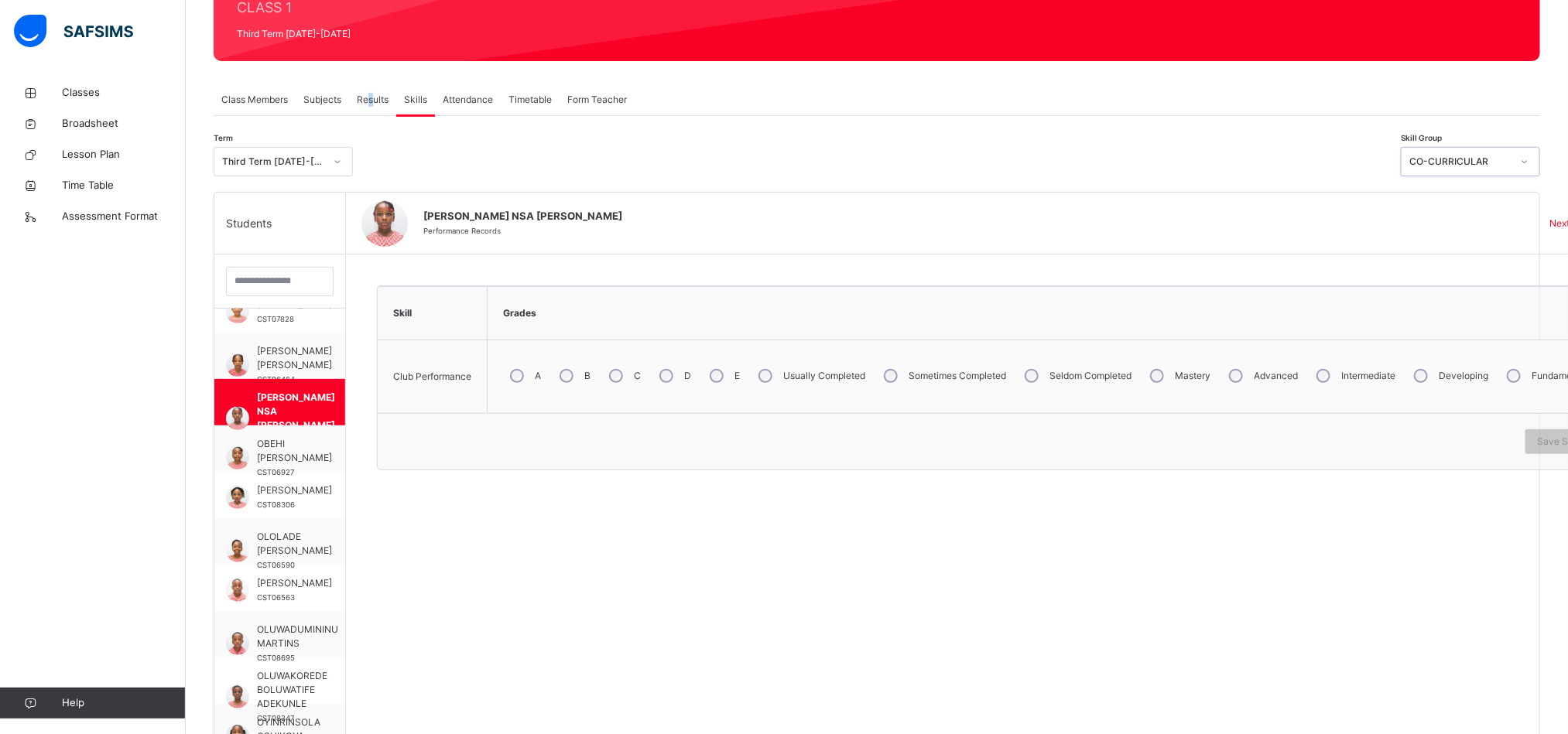 click on "Results" at bounding box center [372, 100] 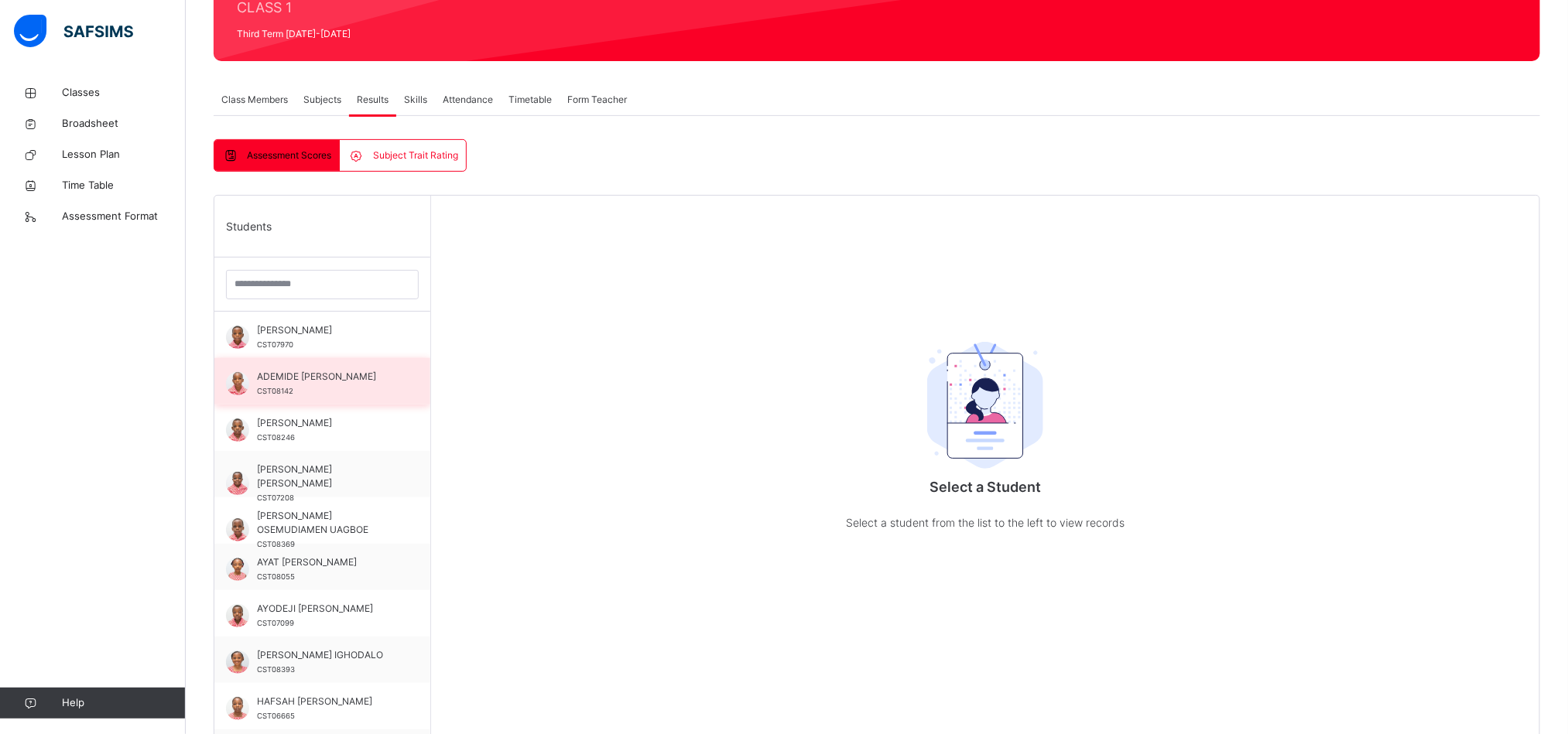 click on "ADEMIDE [PERSON_NAME] CST08142" at bounding box center [322, 381] 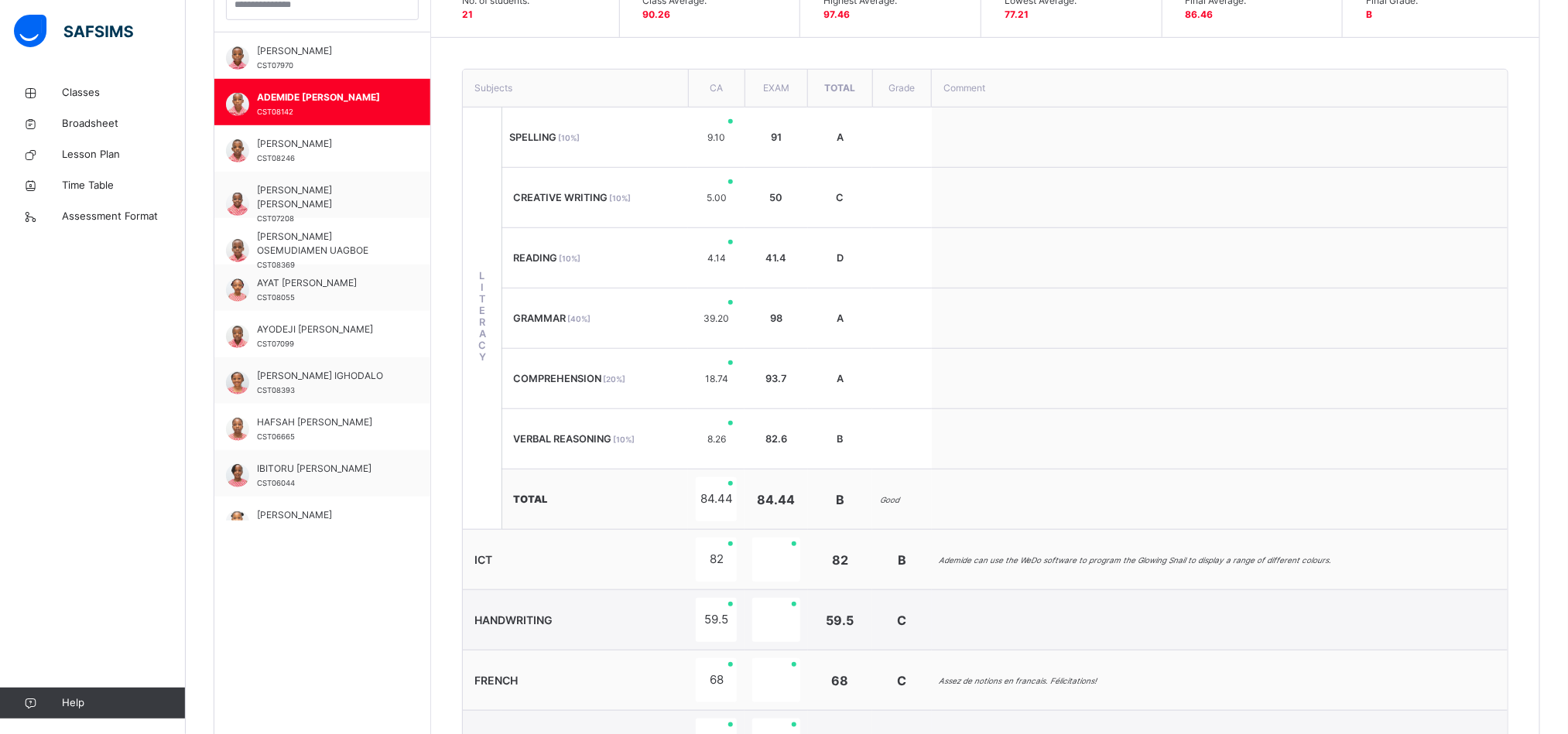 scroll, scrollTop: 493, scrollLeft: 0, axis: vertical 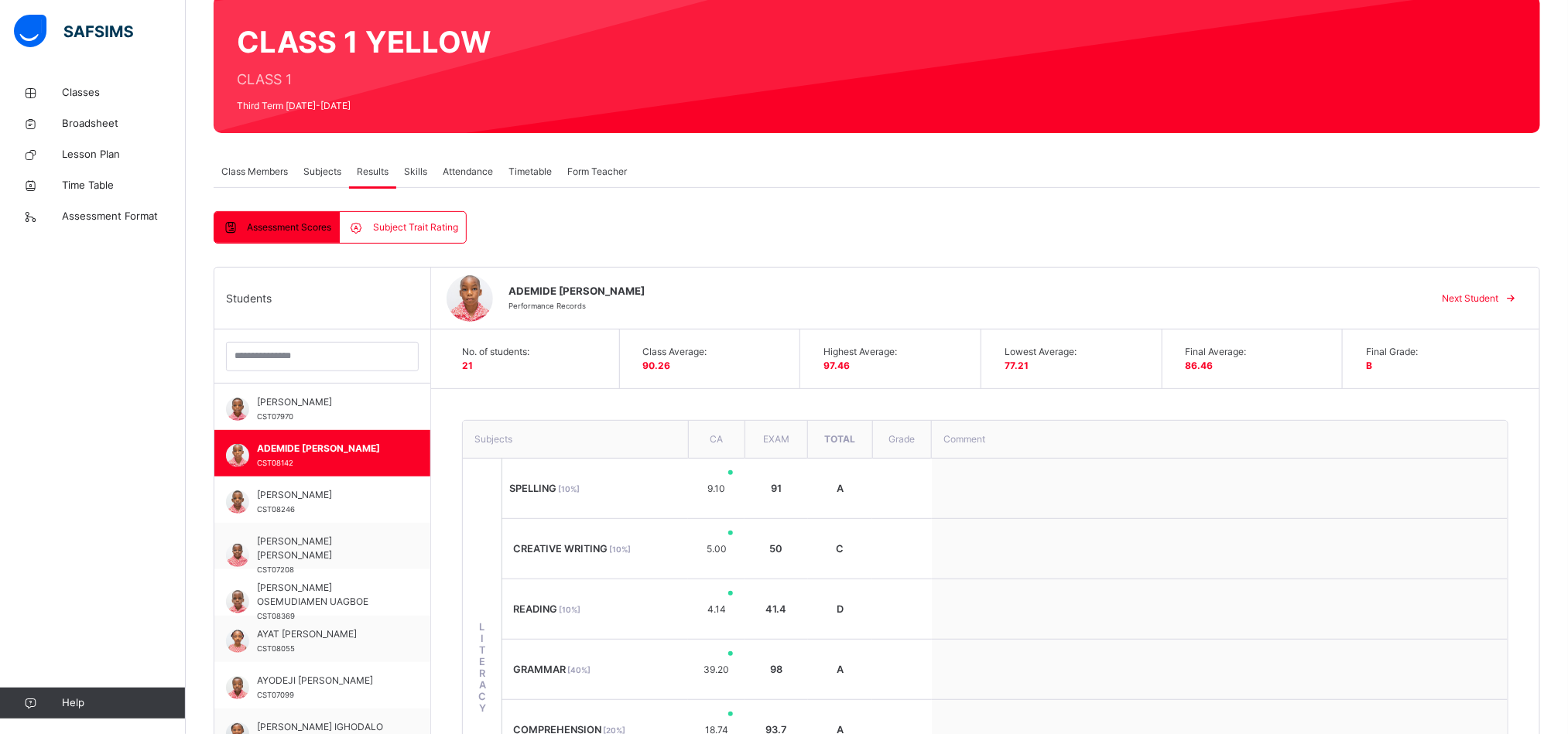 click on "Subjects" at bounding box center (322, 172) 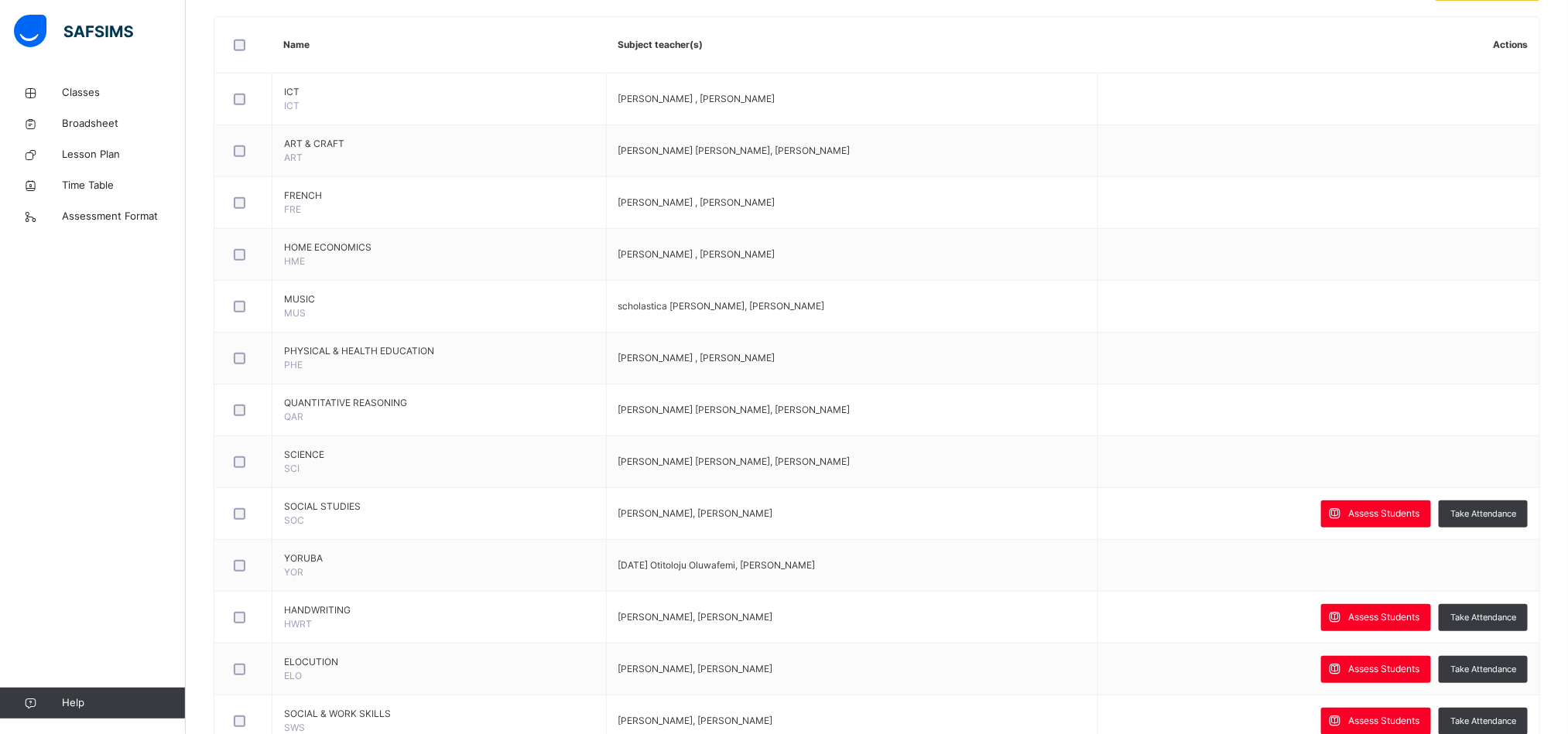 scroll, scrollTop: 423, scrollLeft: 0, axis: vertical 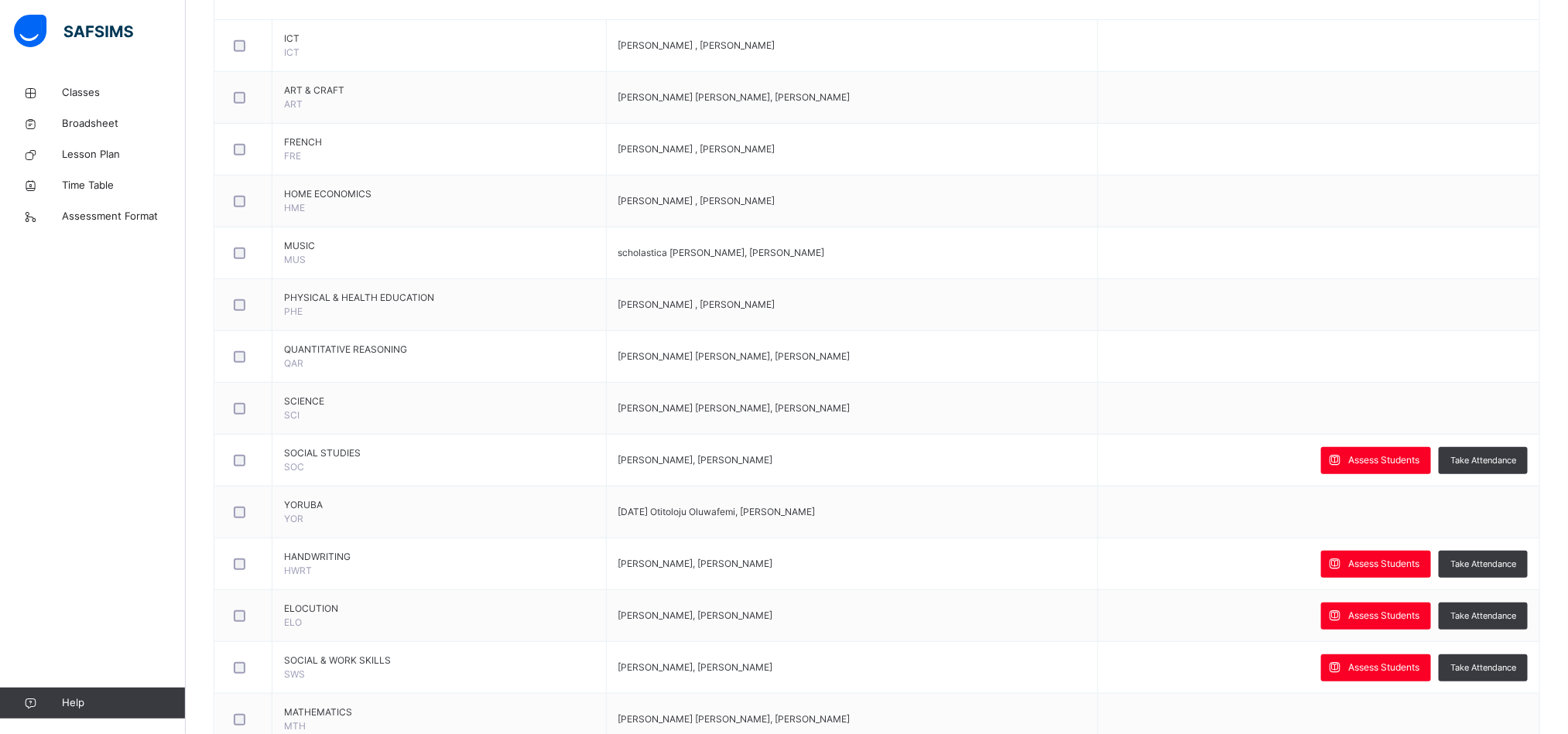 click on "Assess Students" at bounding box center (1384, 564) 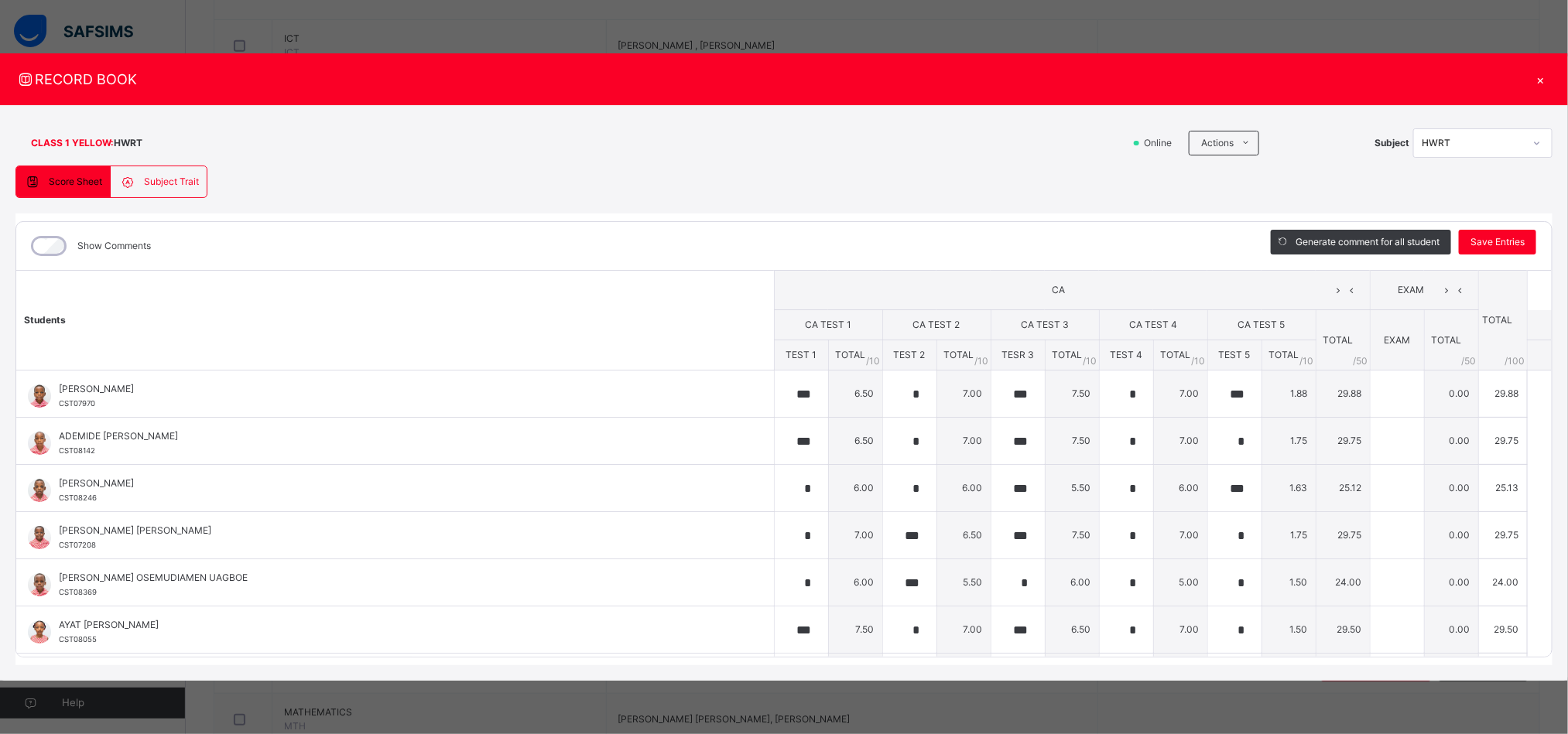 click on "×" at bounding box center [1541, 79] 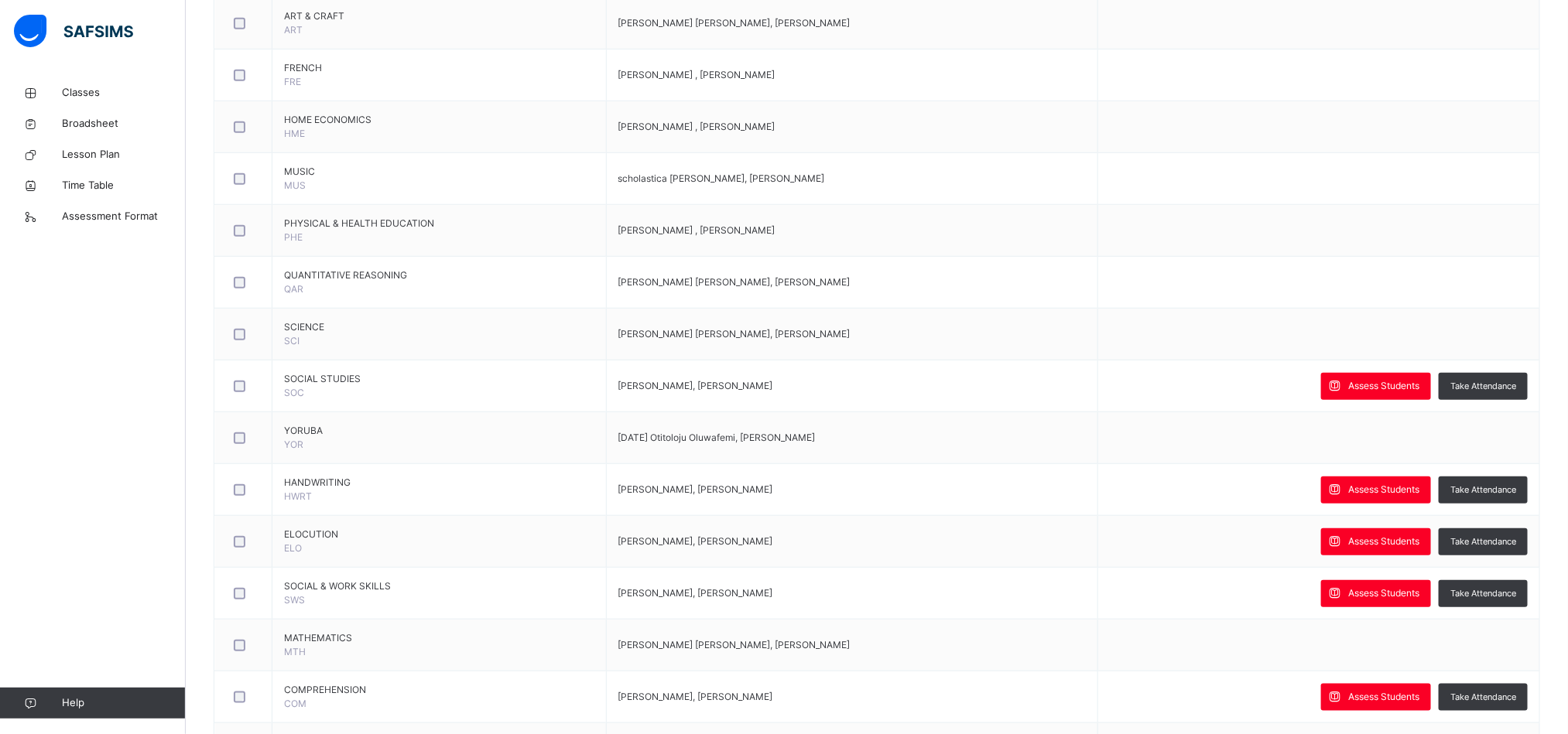 scroll, scrollTop: 501, scrollLeft: 0, axis: vertical 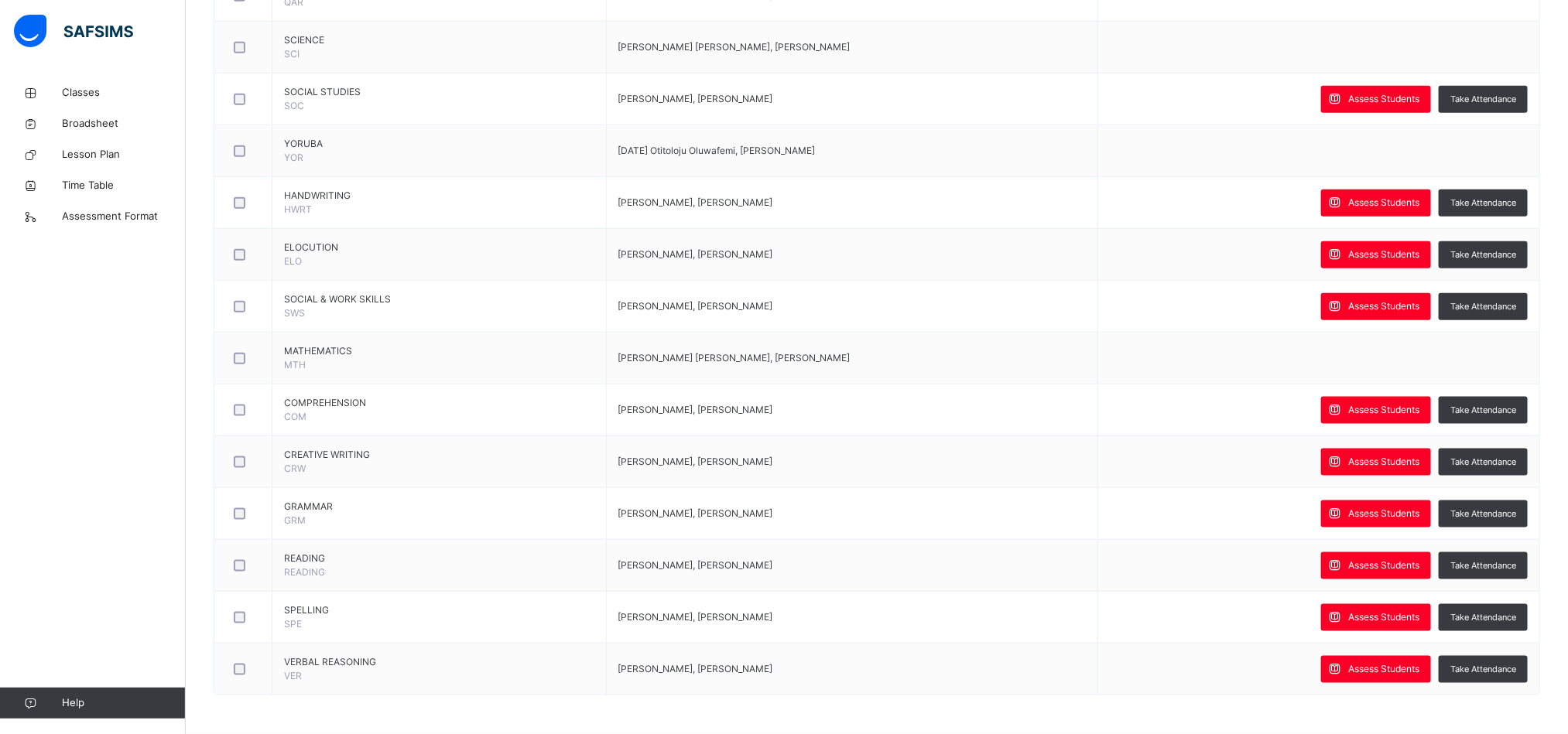 click on "Assess Students" at bounding box center [1384, 99] 